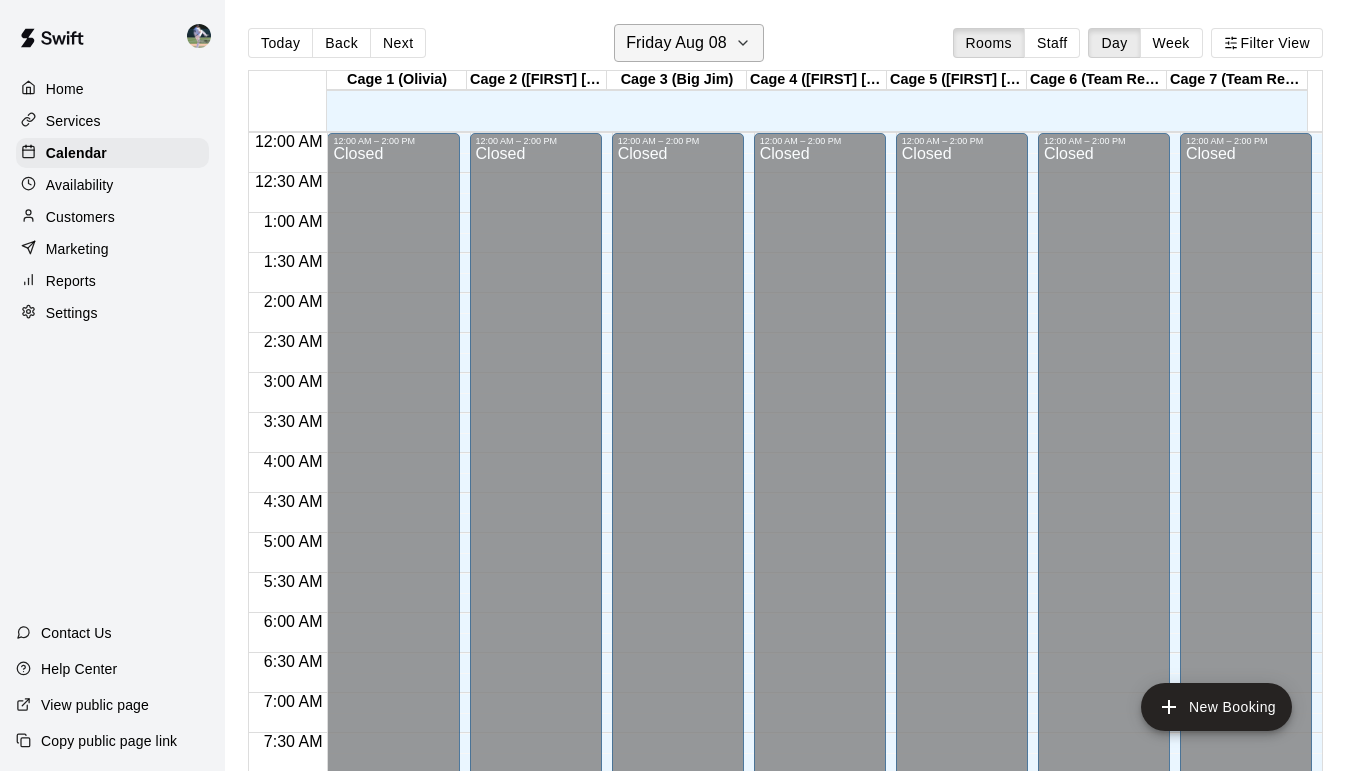 scroll, scrollTop: 0, scrollLeft: 0, axis: both 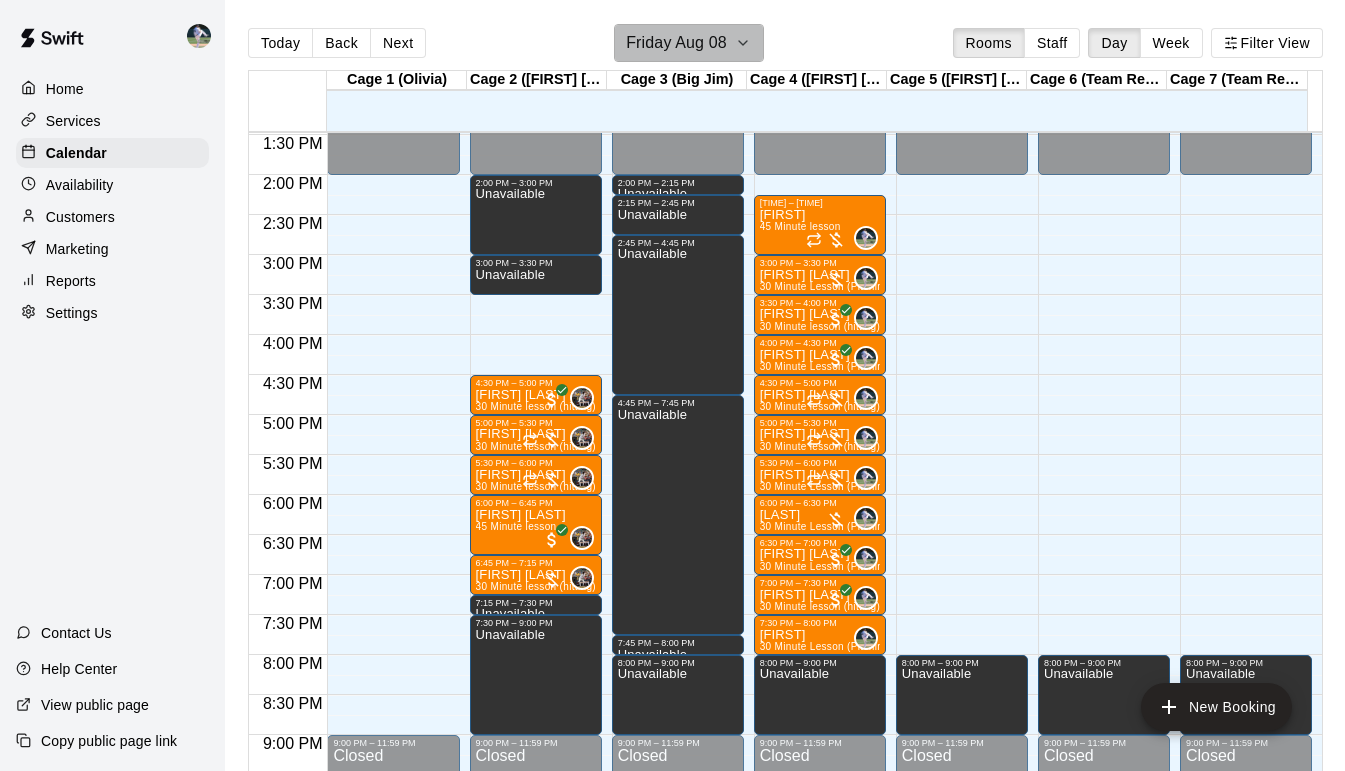 click 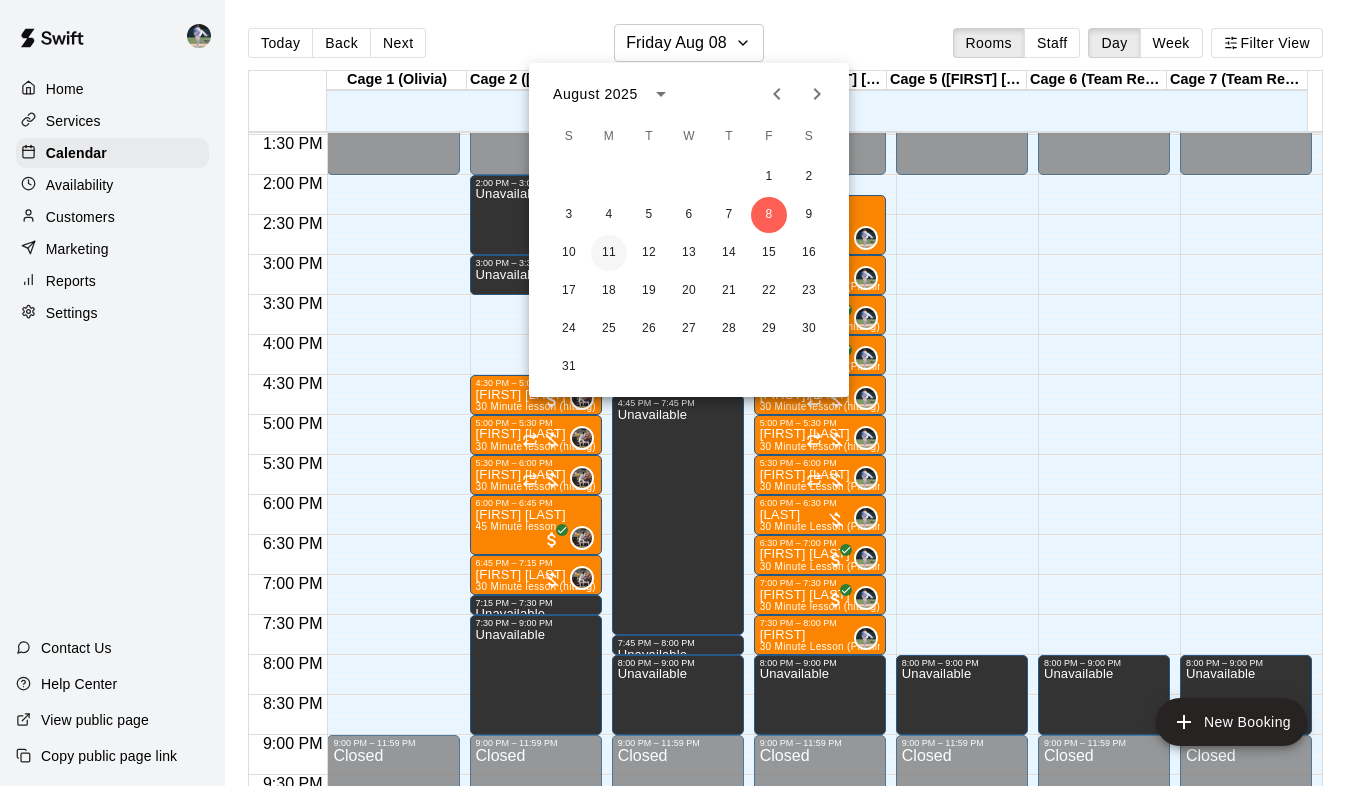 click on "11" at bounding box center [609, 253] 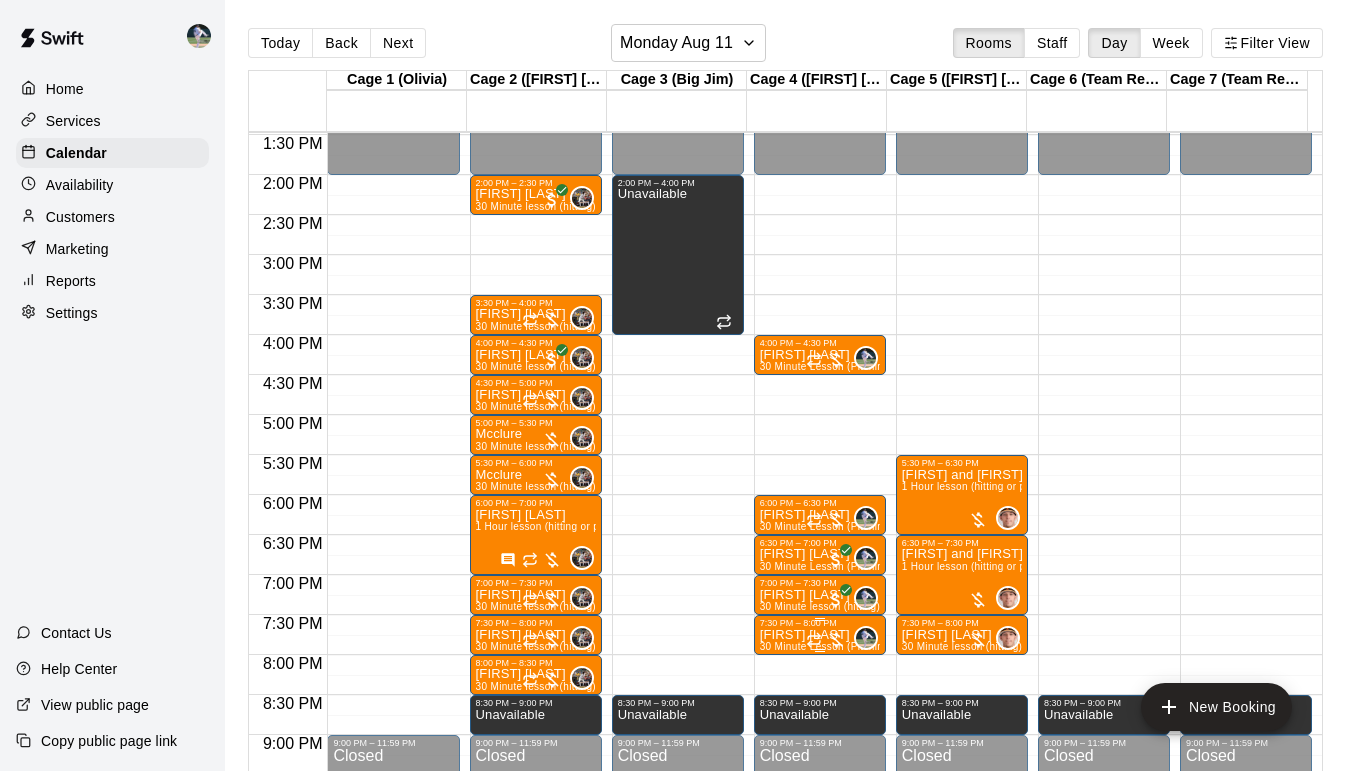click on "[FIRST] [LAST]" at bounding box center (820, 635) 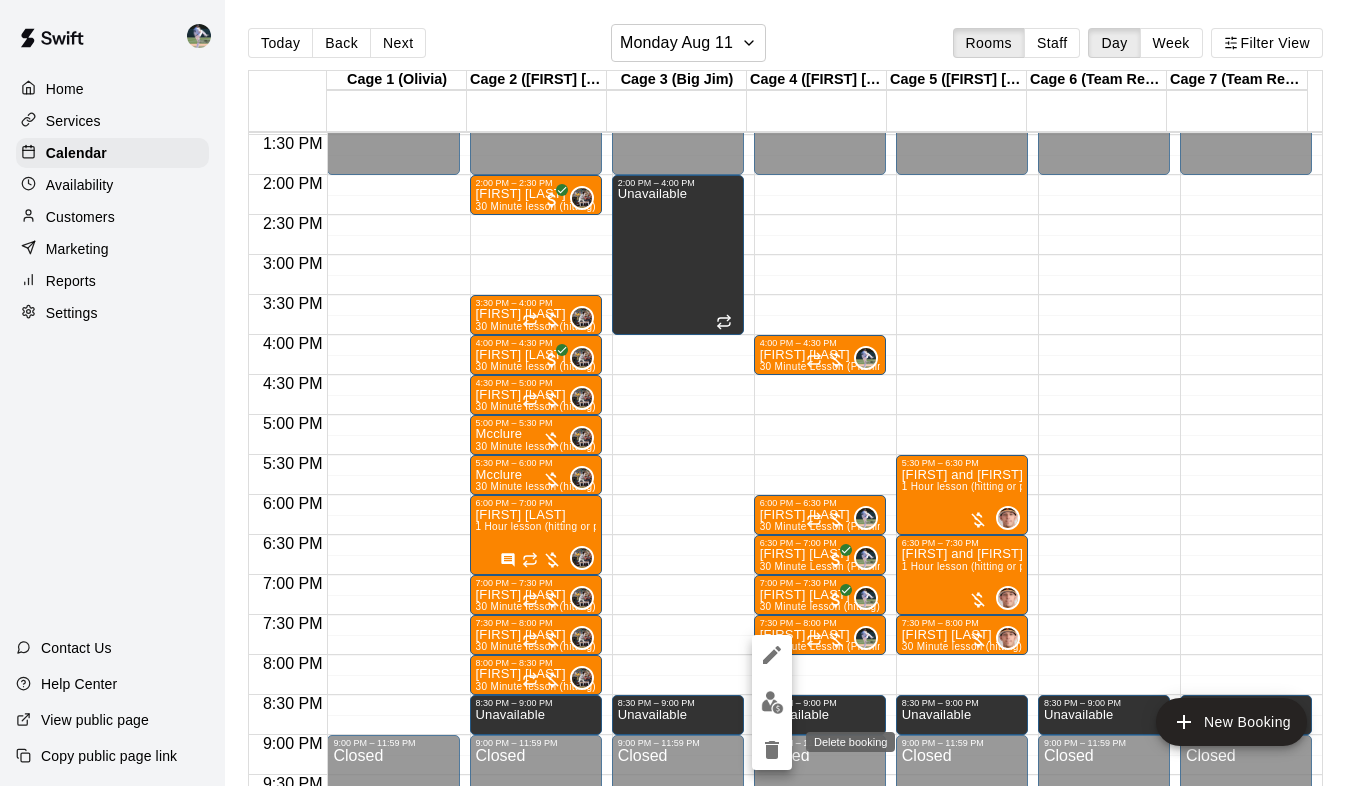 click 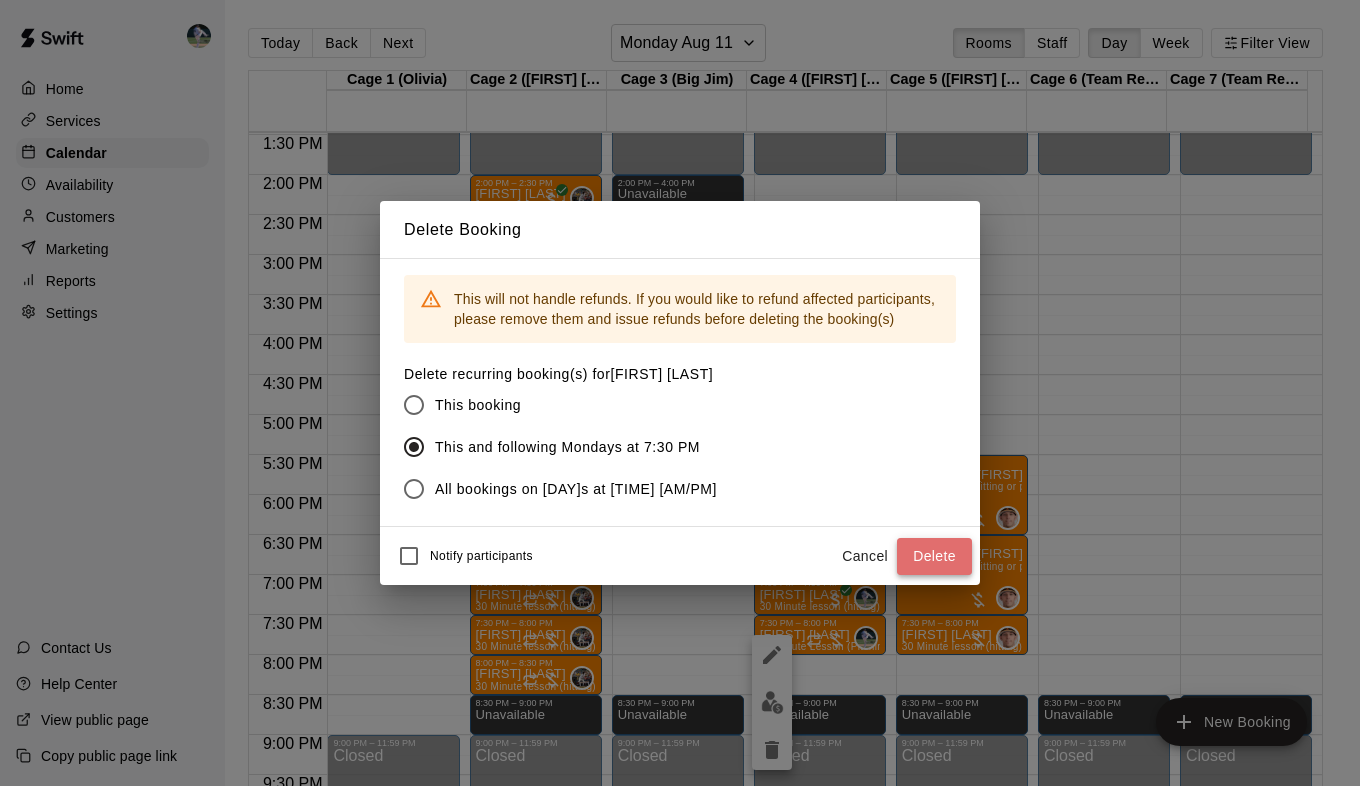 click on "Delete" at bounding box center [934, 556] 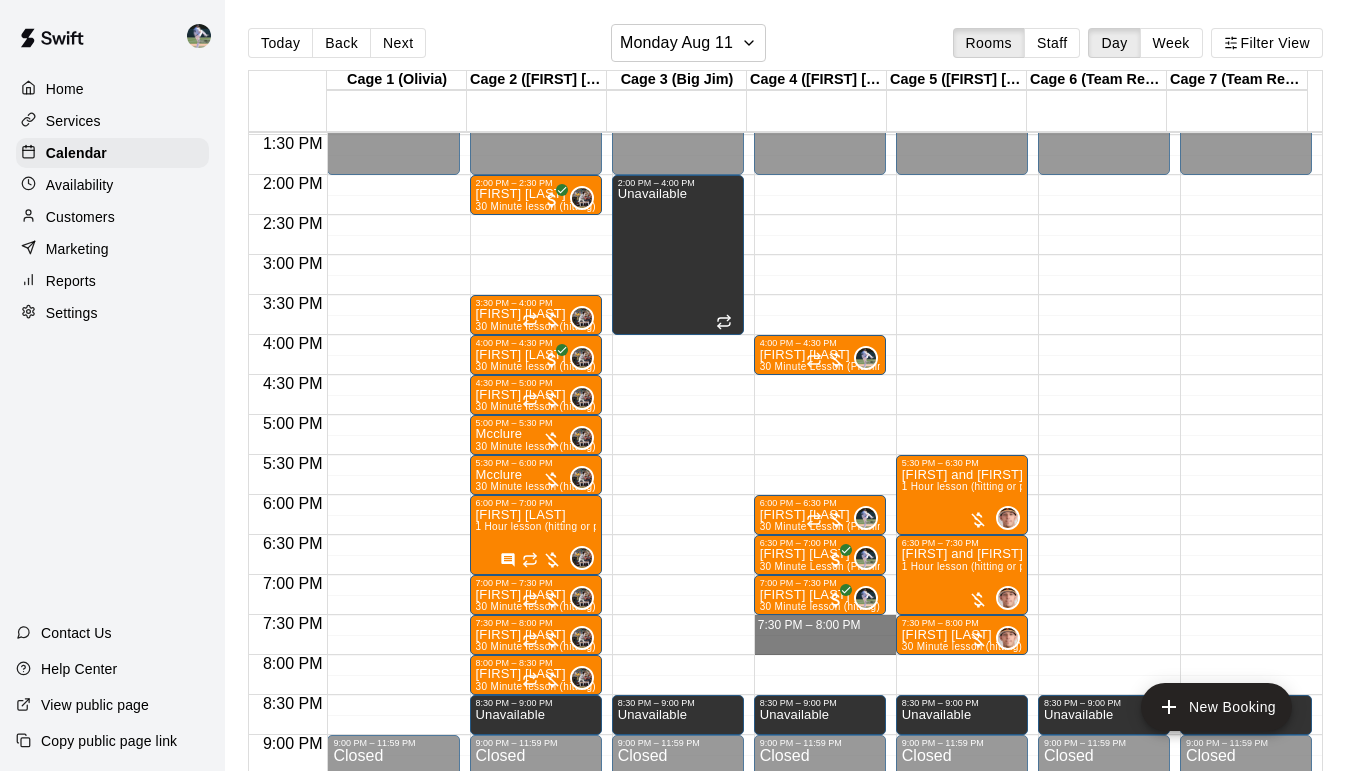 drag, startPoint x: 803, startPoint y: 623, endPoint x: 803, endPoint y: 644, distance: 21 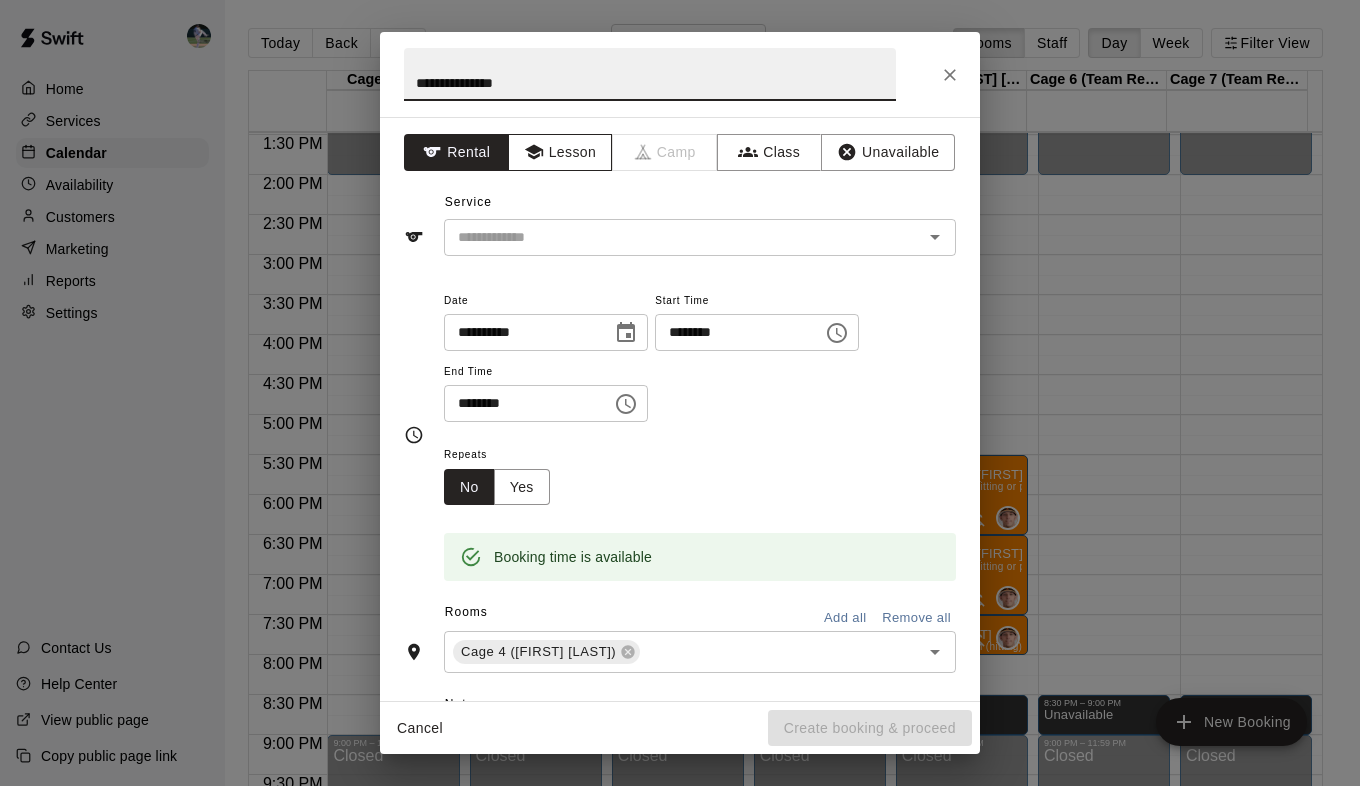 type on "**********" 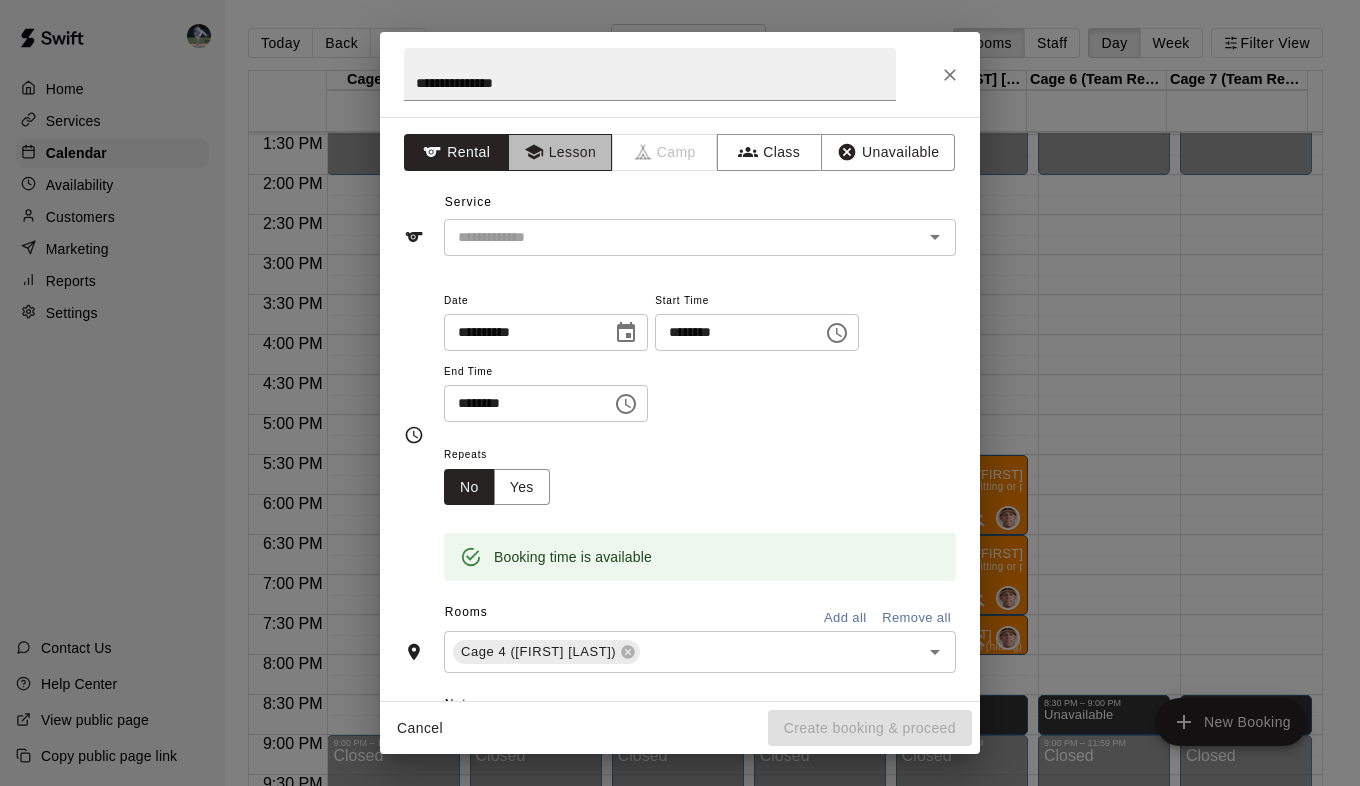 click on "Lesson" at bounding box center (560, 152) 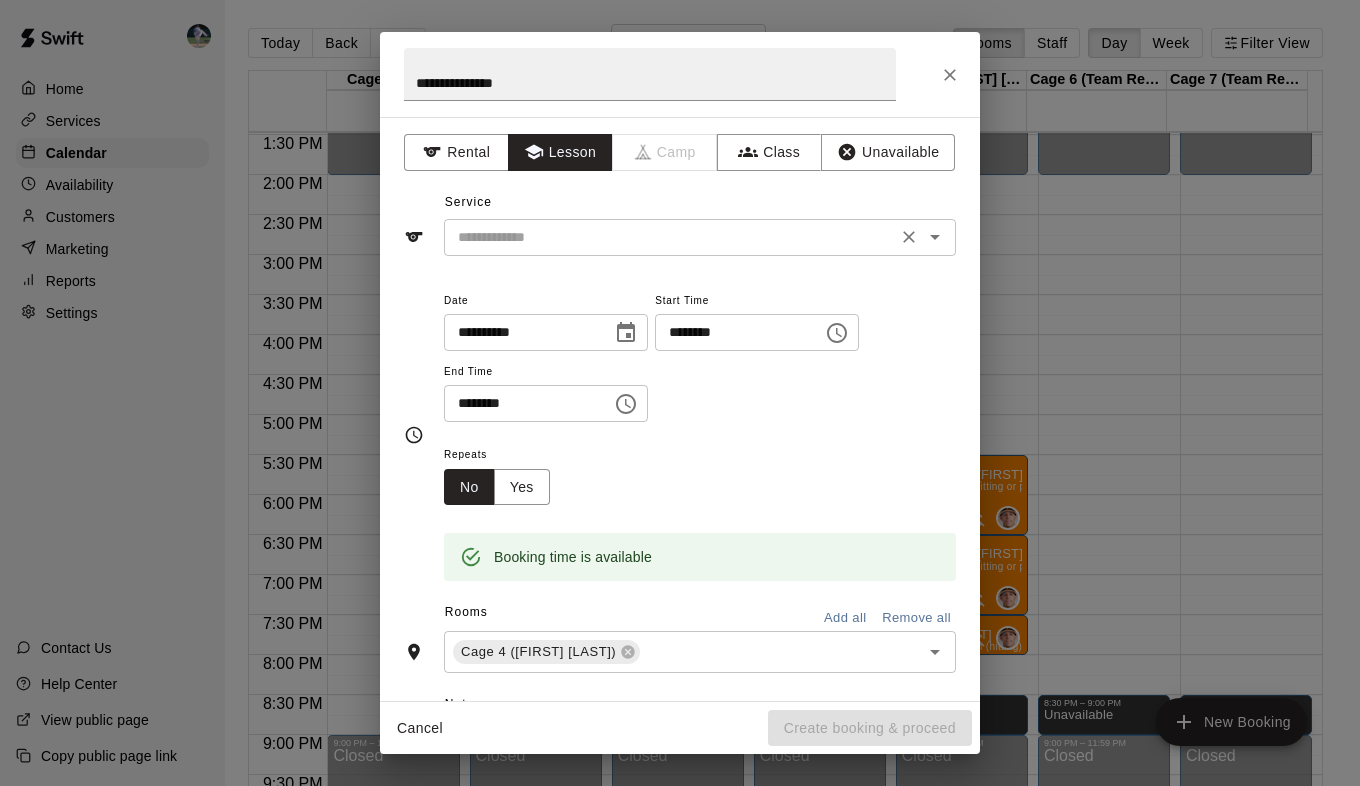 click at bounding box center (670, 237) 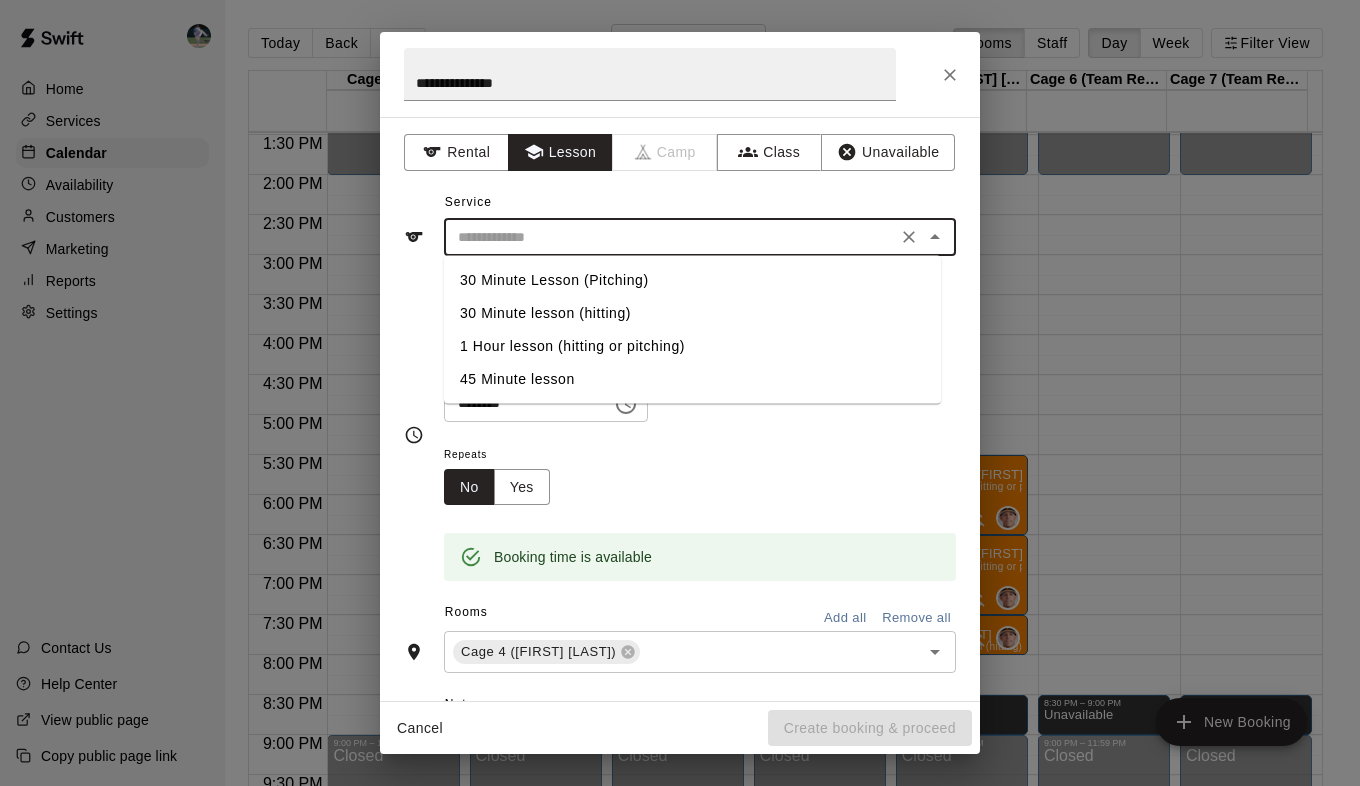 click on "30 Minute Lesson (Pitching)" at bounding box center [692, 280] 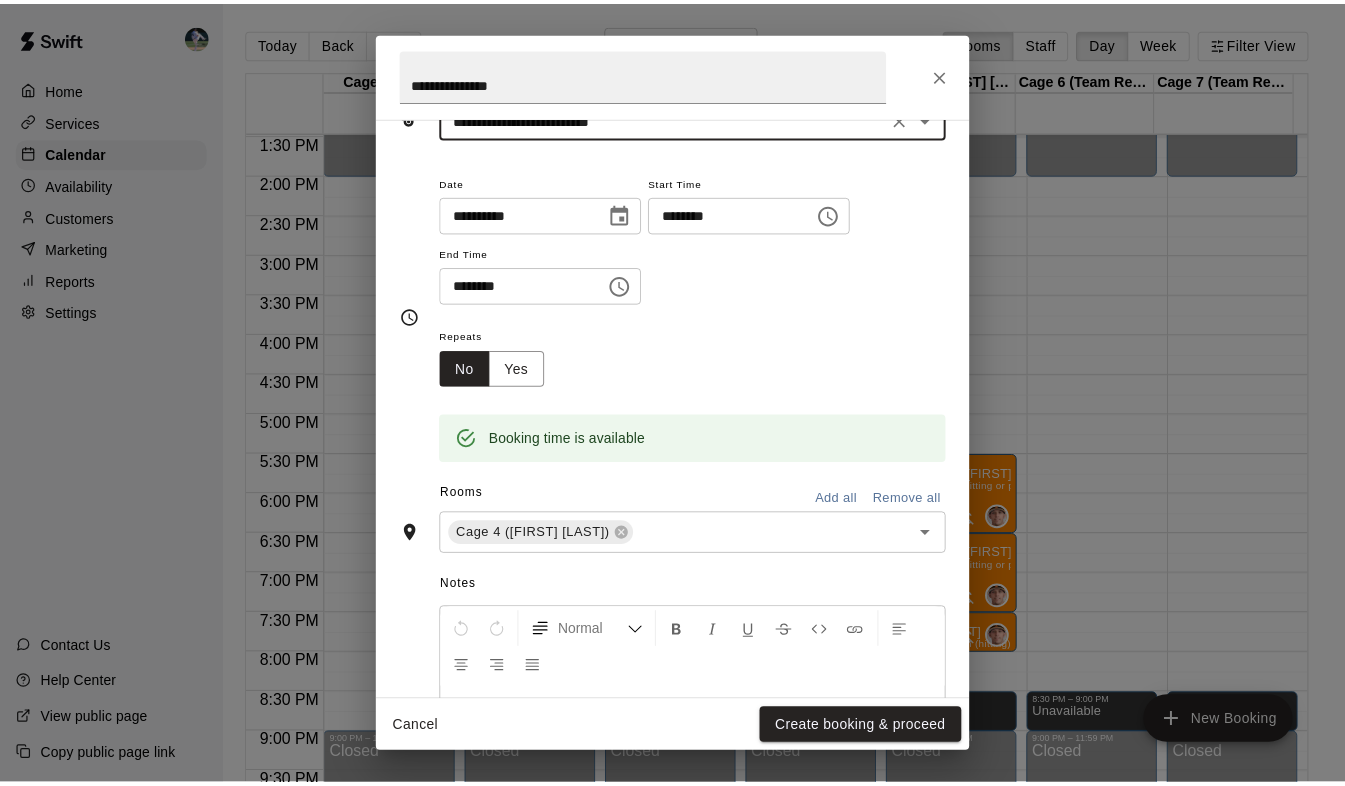 scroll, scrollTop: 161, scrollLeft: 0, axis: vertical 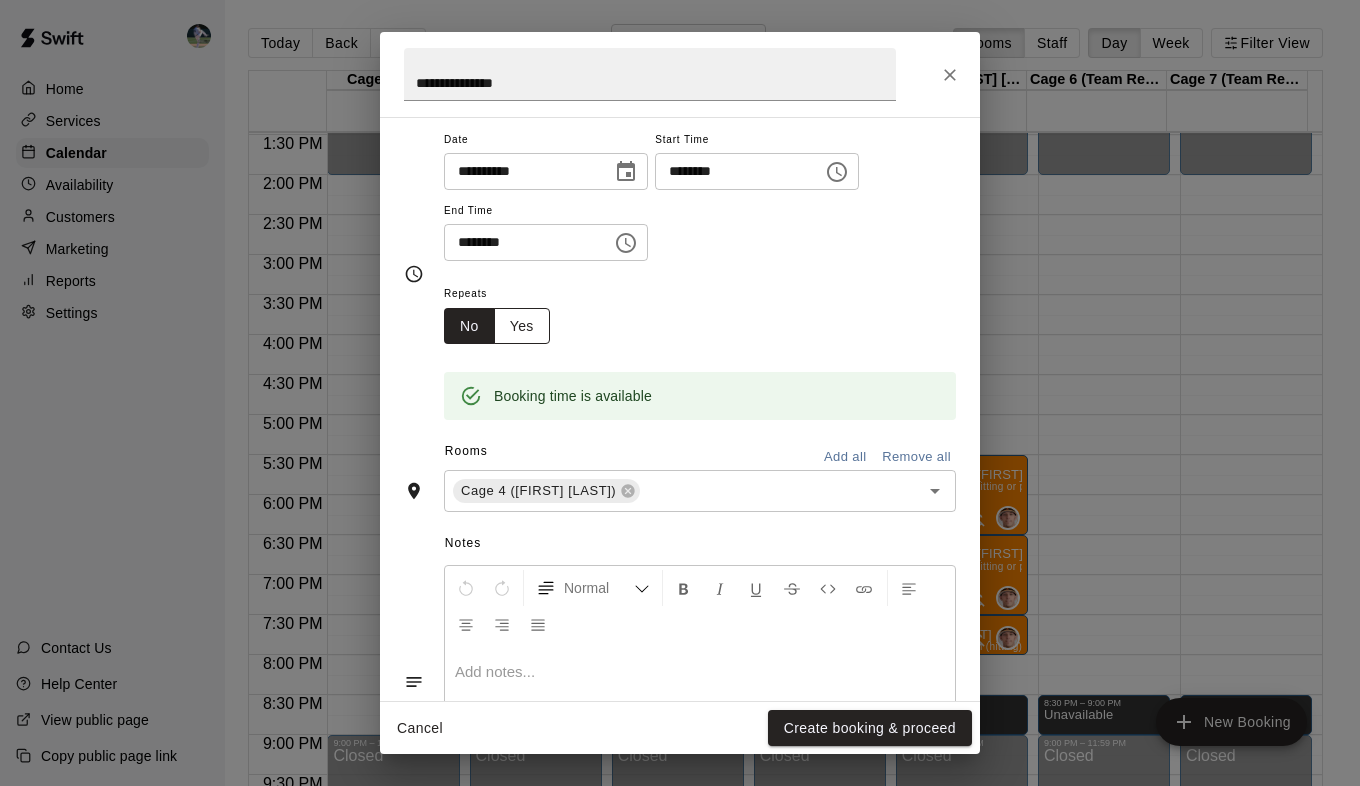 click on "Yes" at bounding box center (522, 326) 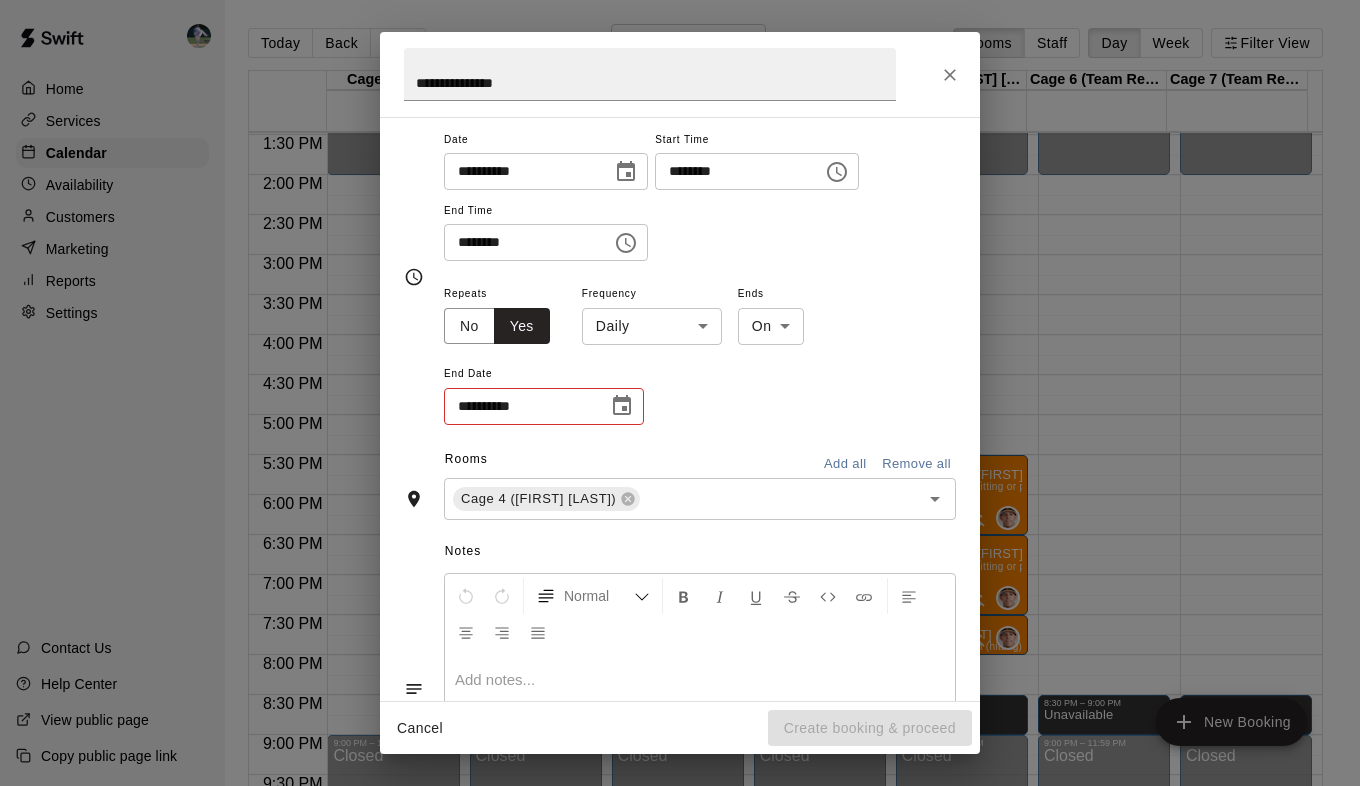 click on "Home Services Calendar Availability Customers Marketing Reports Settings Contact Us Help Center View public page Copy public page link Today Back Next [DAY] [MONTH] [DAY_NUM] Rooms Staff Day Week Filter View Cage 1 ([FIRST]) [DAY] [FIRST] Cage 2 ([FIRST] [LAST]) [DAY] [FIRST] Cage 3 ([FIRST] [LAST]) [DAY] [FIRST] Cage 4 ([FIRST] [LAST]) [DAY] [FIRST] Cage 5 ([FIRST] [LAST]) [DAY] [FIRST] Cage 6 ([FIRST] [LAST]) [DAY] [FIRST] Cage 7 ([FIRST] [LAST]) [DAY] [FIRST] [TIME] [FIRST] [LAST] [NUMBER] Minute lesson (hitting) [NUMBER] [FIRST] [LAST] [NUMBER] Minute lesson (hitting) [NUMBER] [NUMBER] [NUMBER] [NUMBER] [NUMBER]" at bounding box center [680, 409] 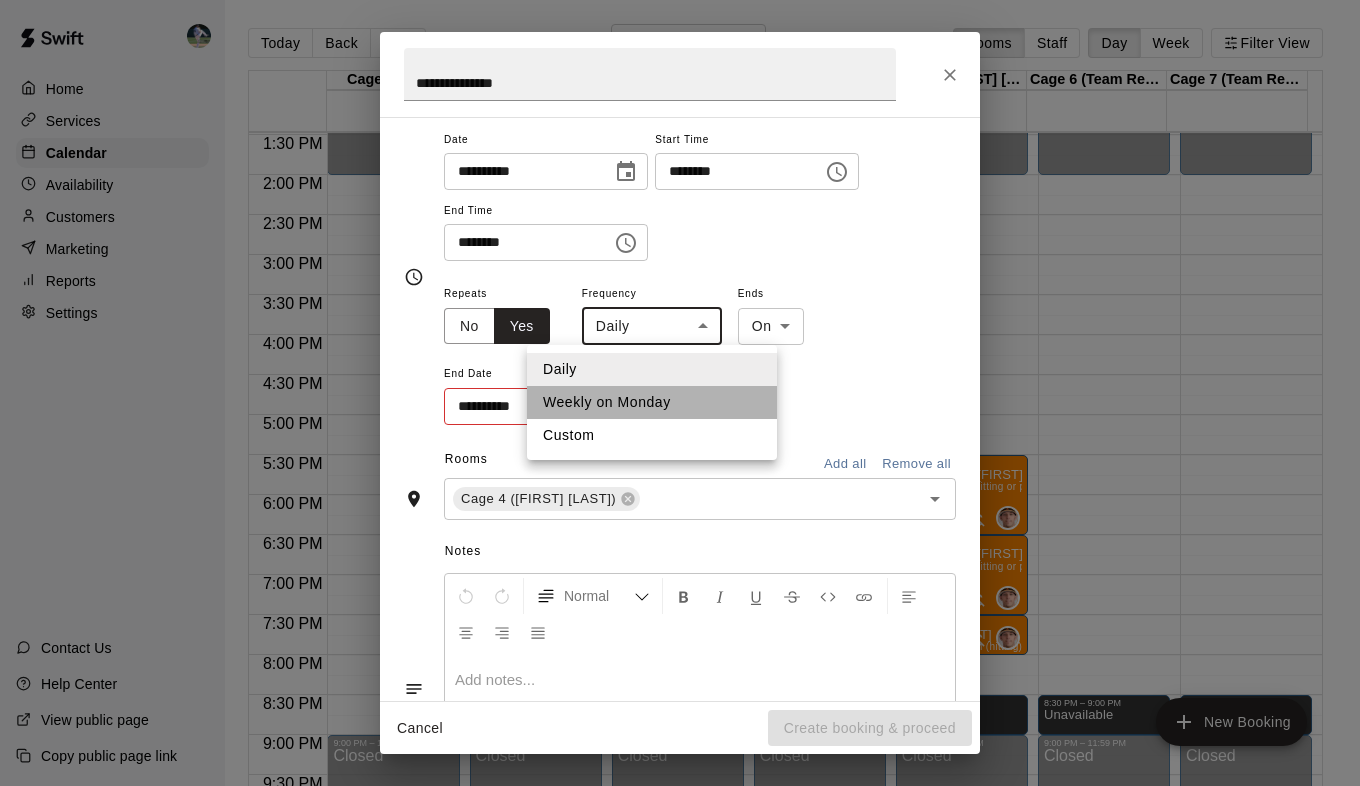 click on "Weekly on Monday" at bounding box center (652, 402) 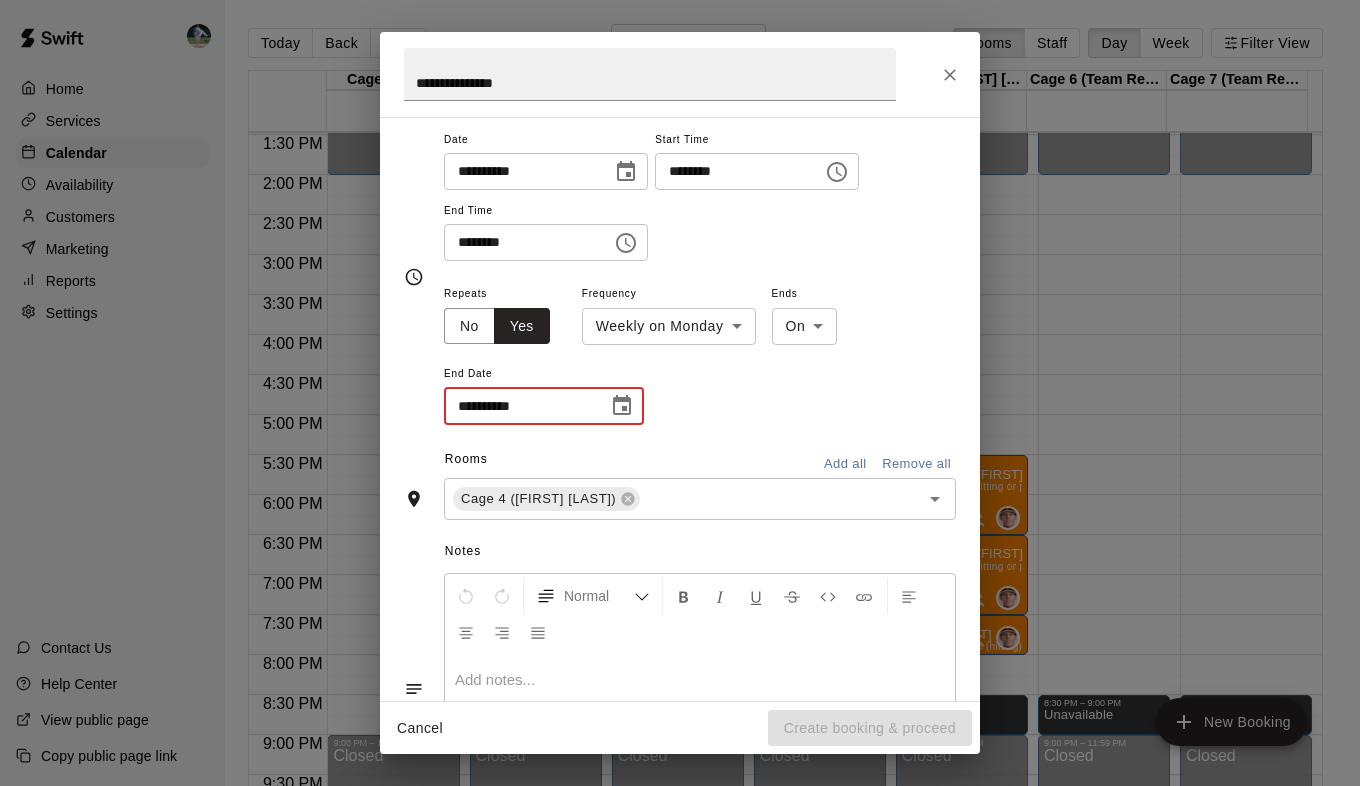 click on "**********" at bounding box center [519, 406] 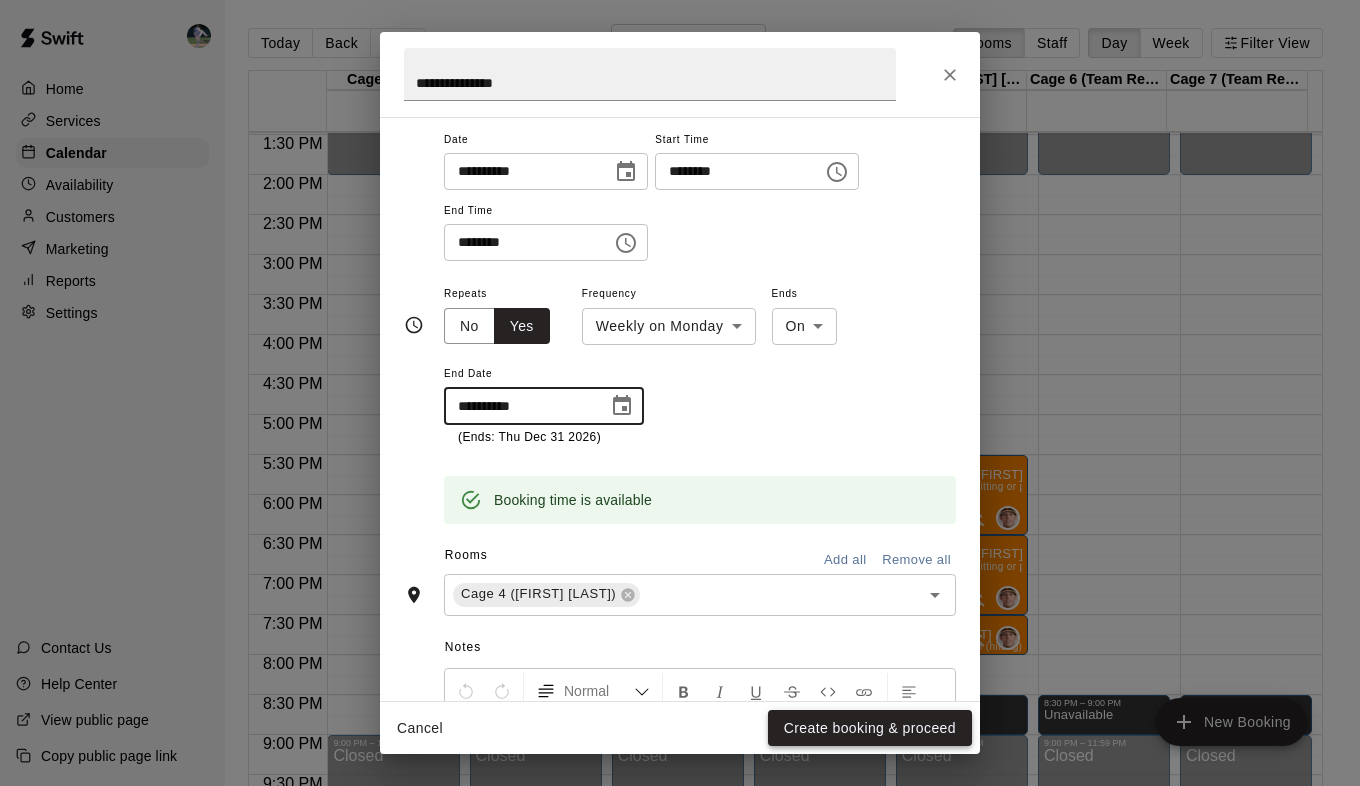 type on "**********" 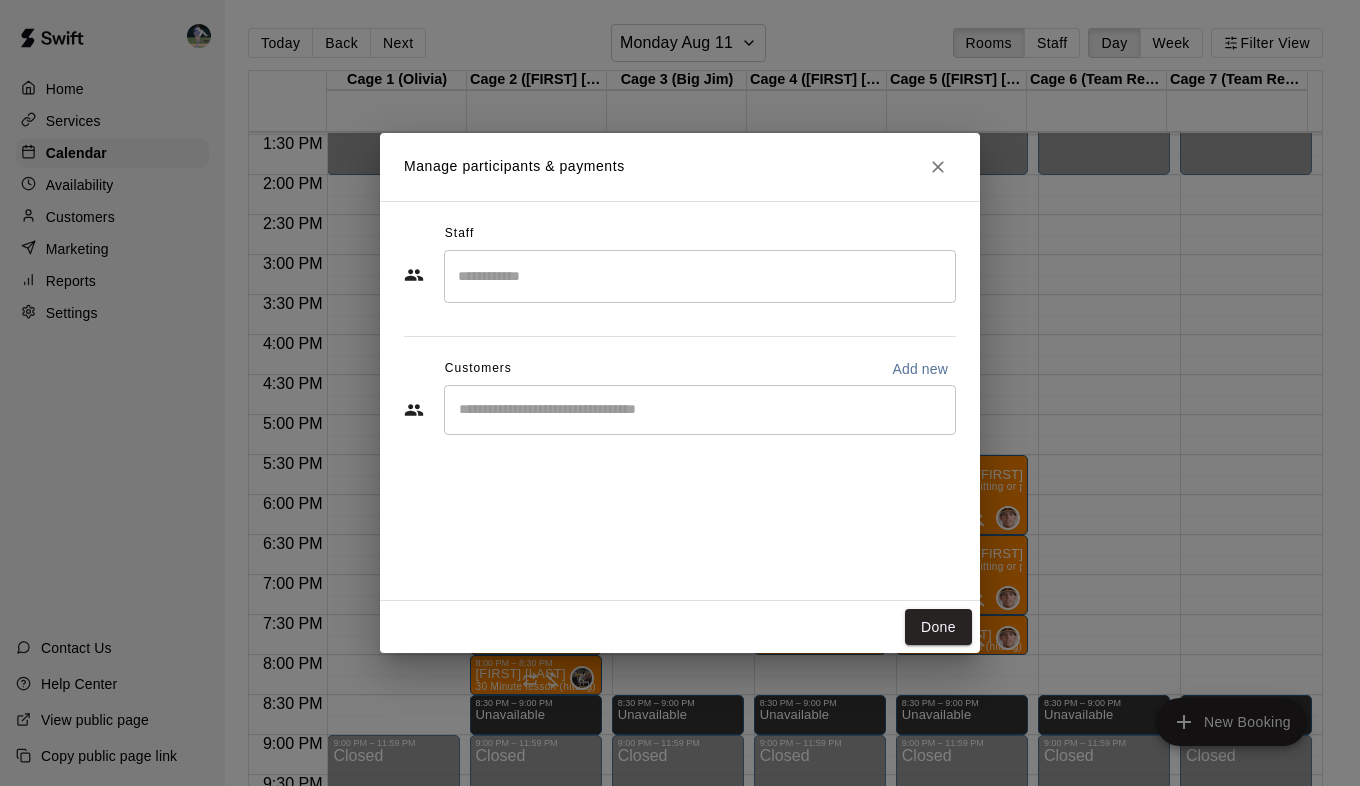 click at bounding box center (700, 410) 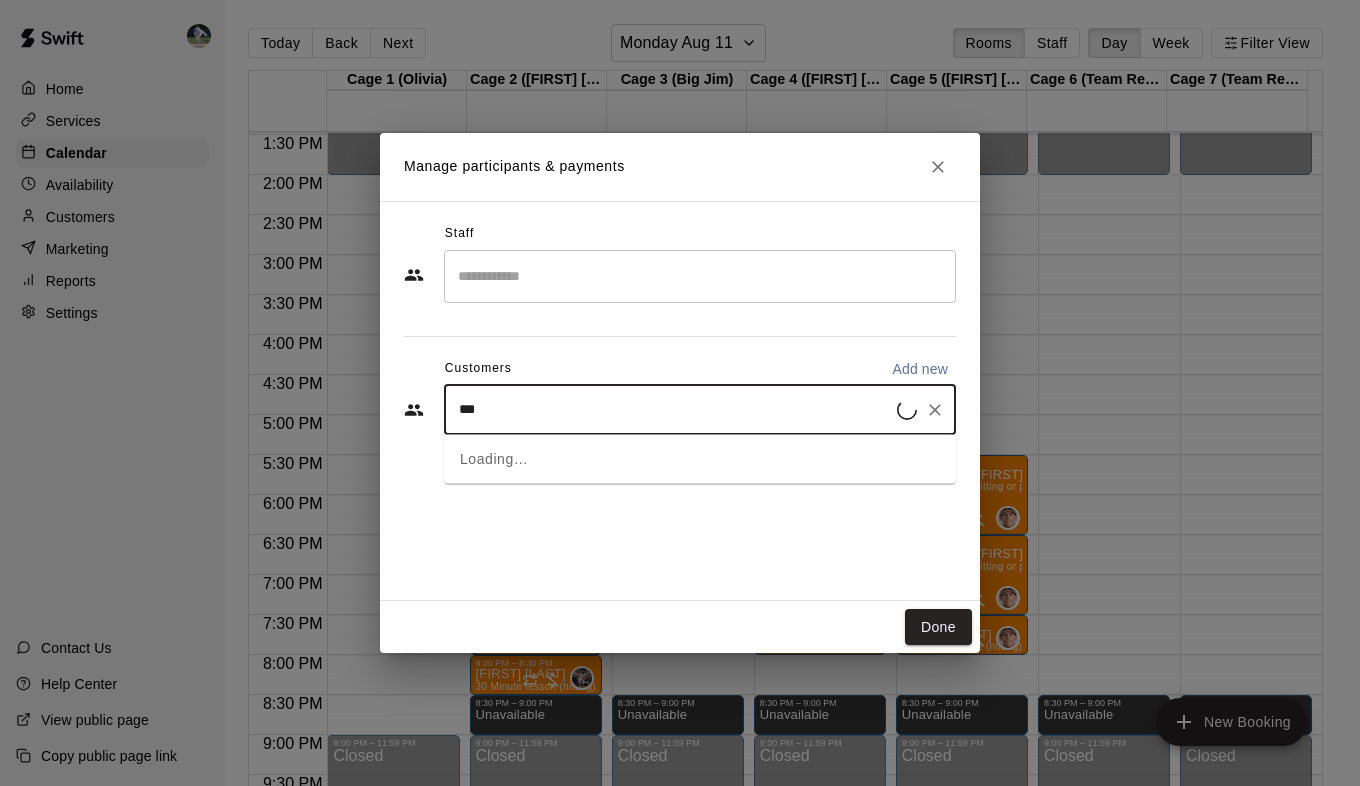 type on "****" 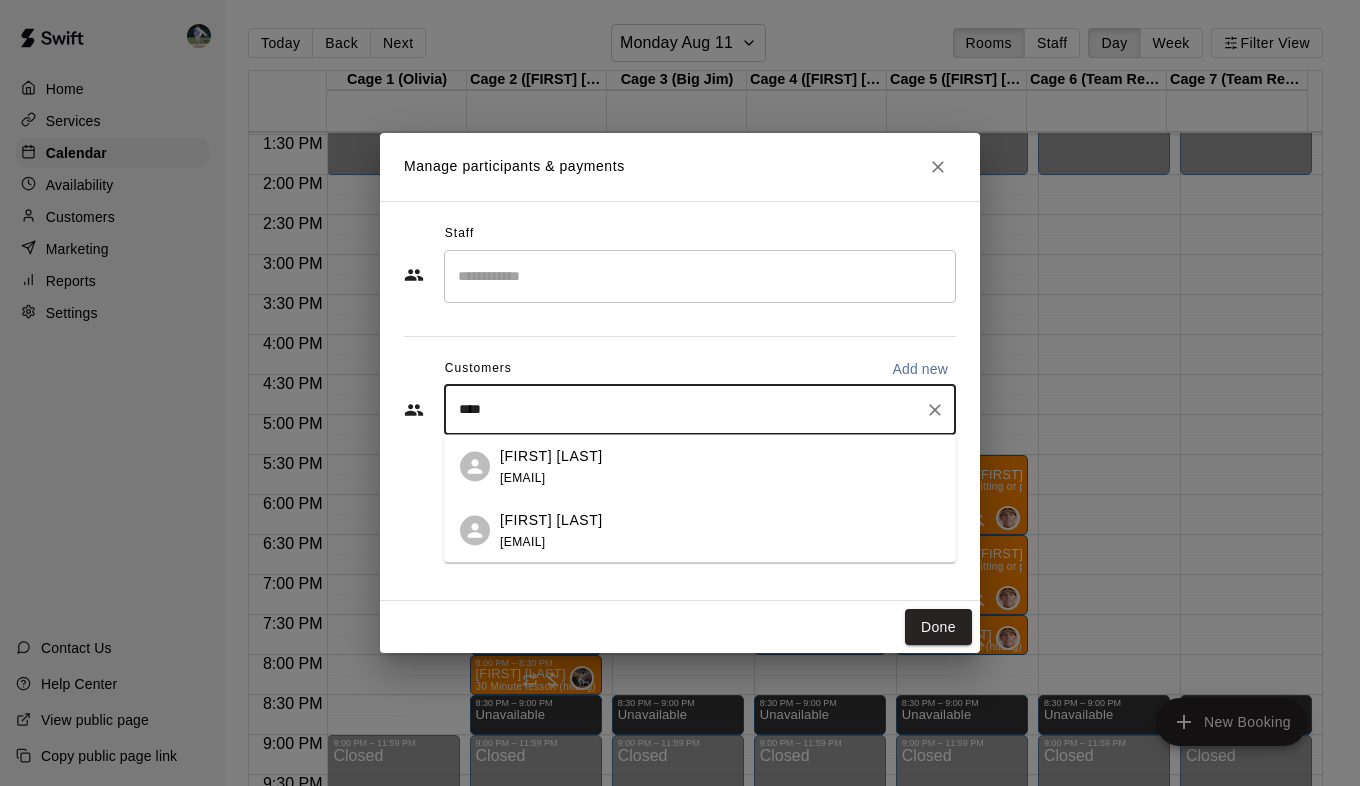 click on "[FIRST] [LAST] [EMAIL]" at bounding box center [551, 466] 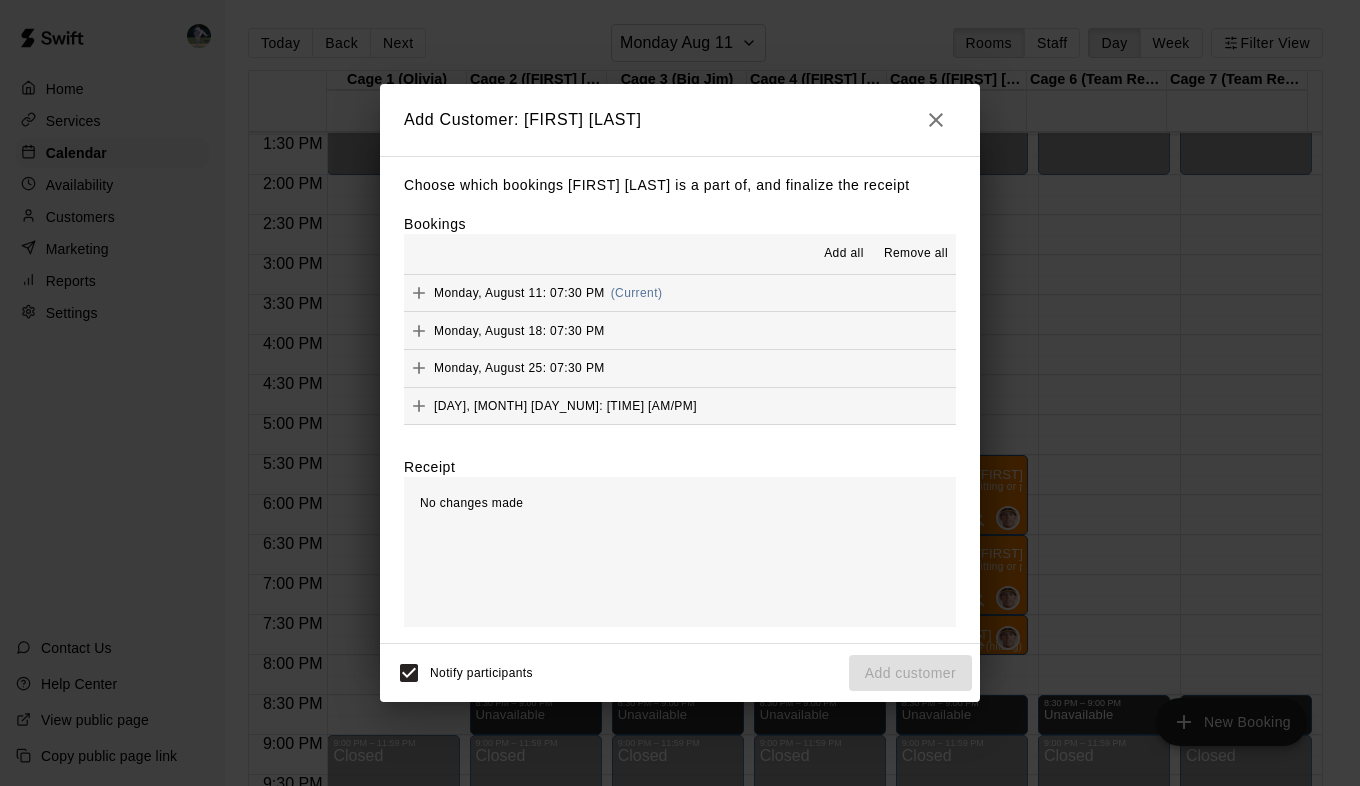 click on "Add all" at bounding box center (844, 254) 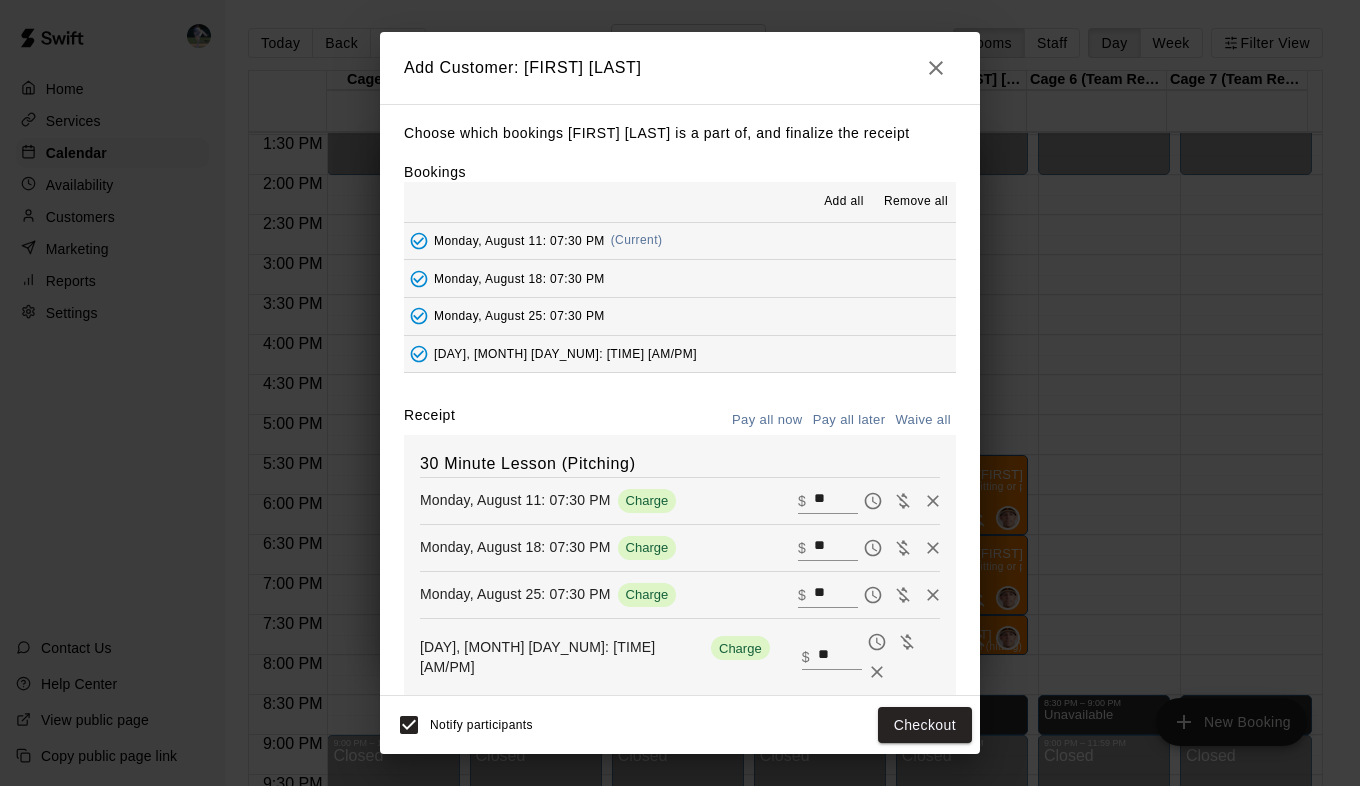 click on "Pay all later" at bounding box center (849, 420) 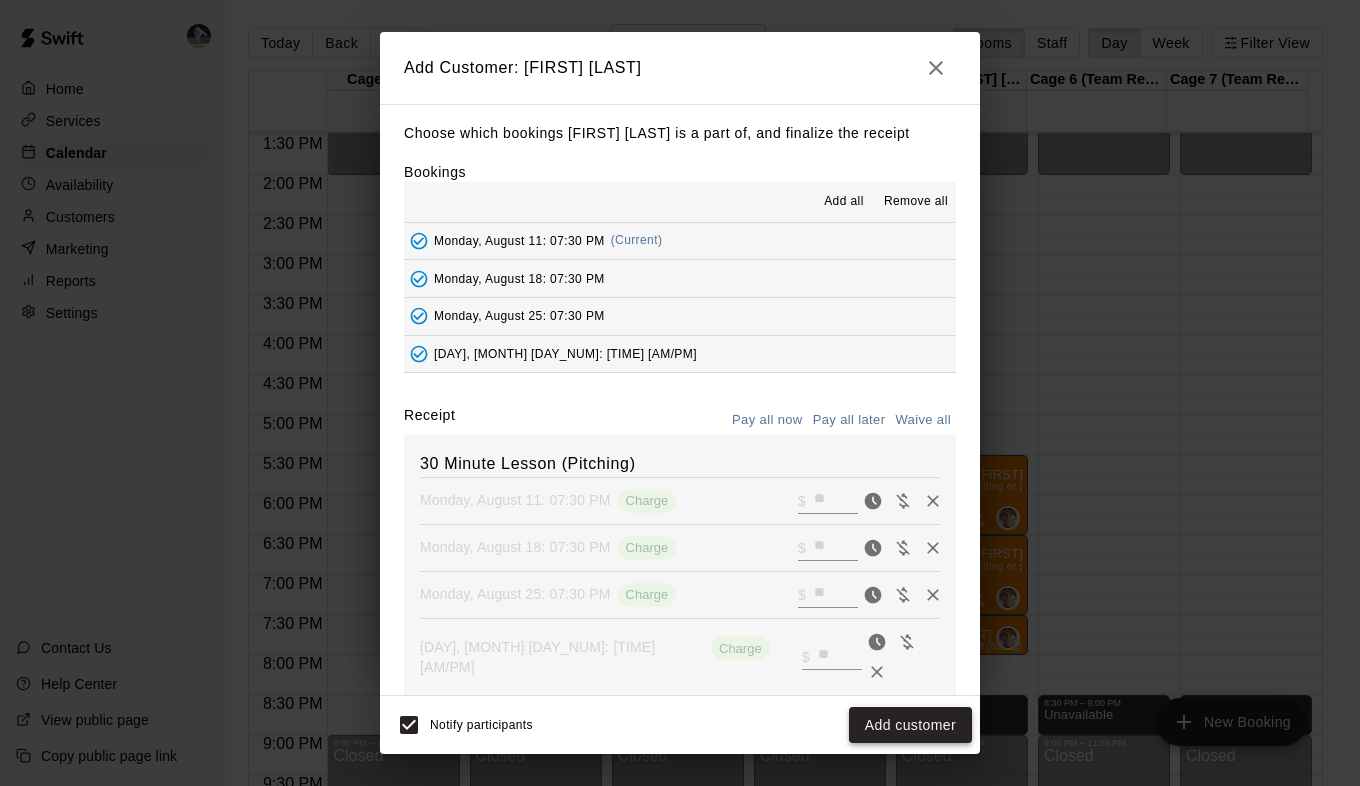 click on "Add customer" at bounding box center (910, 725) 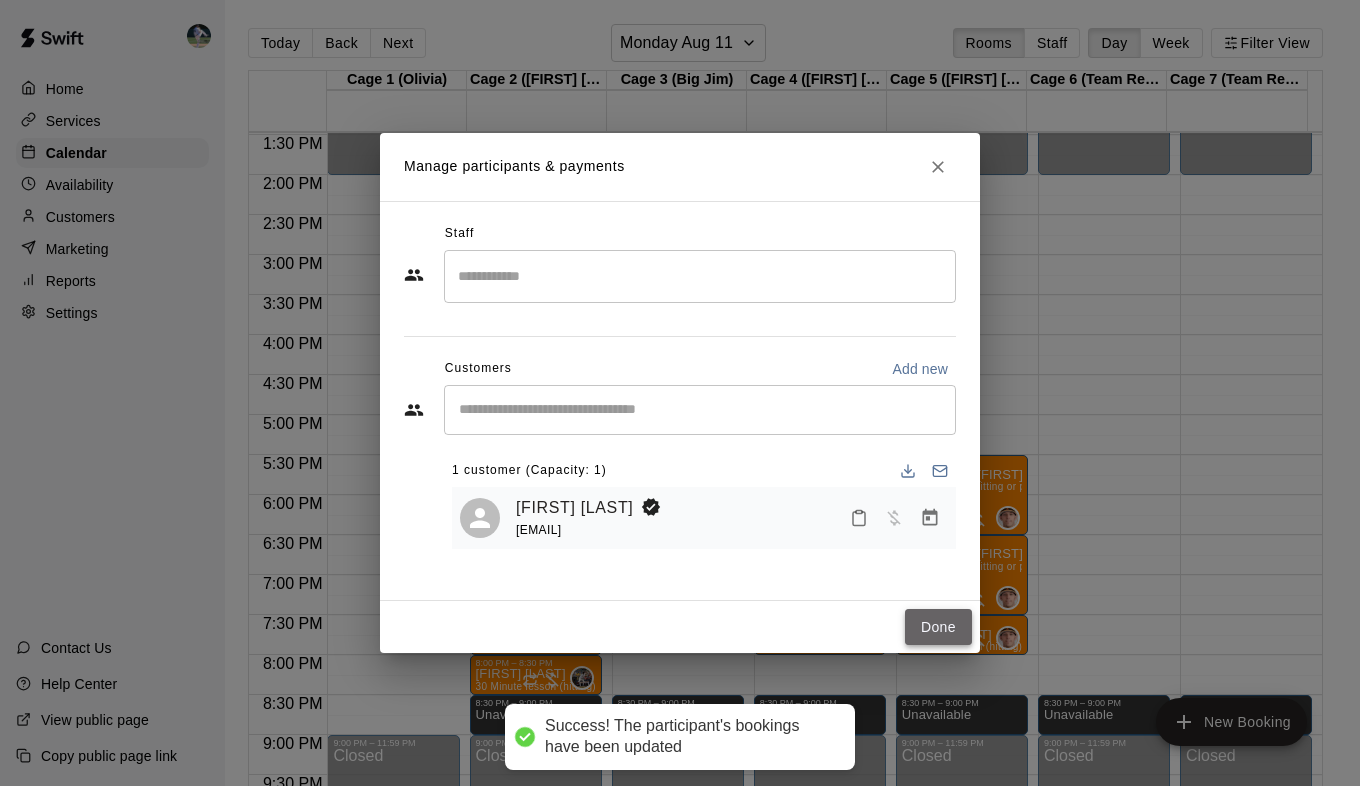 click on "Done" at bounding box center [938, 627] 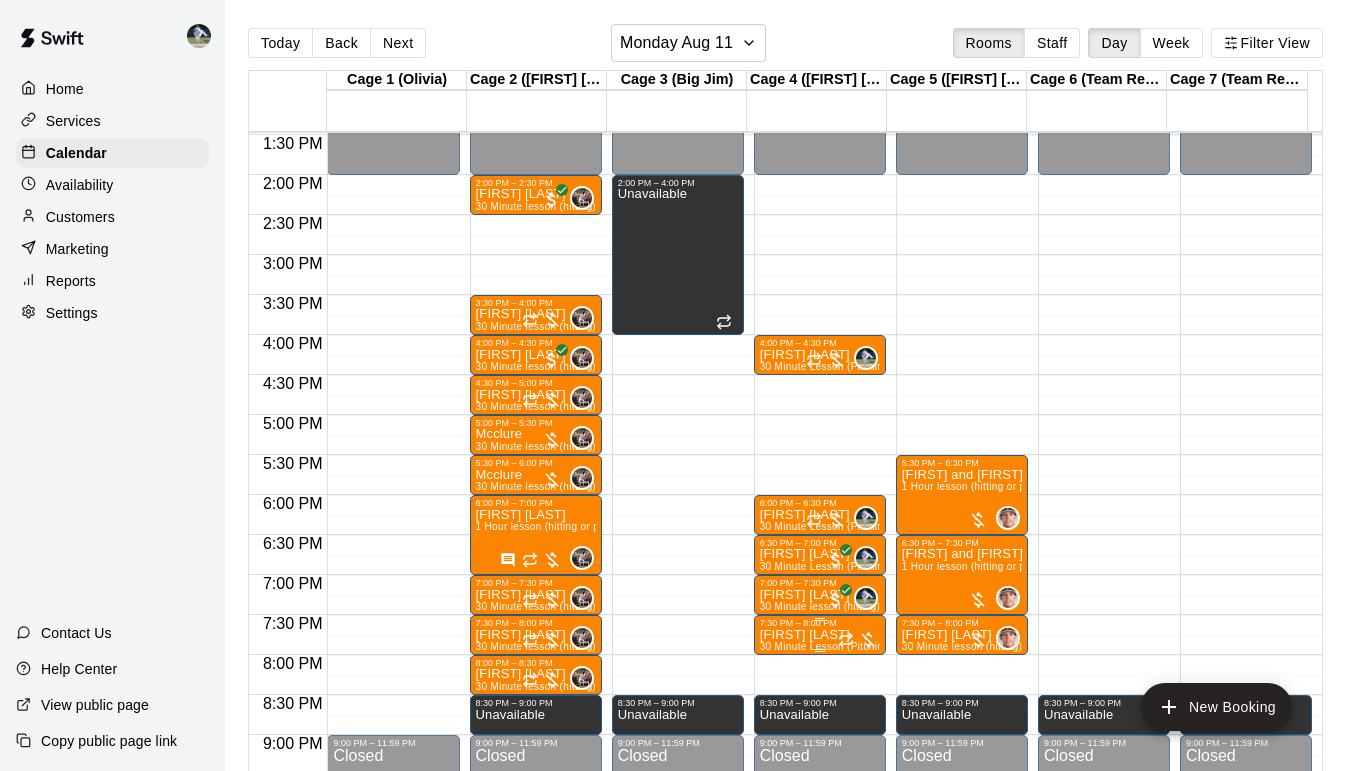 click on "7:30 PM – 8:00 PM" at bounding box center (820, 623) 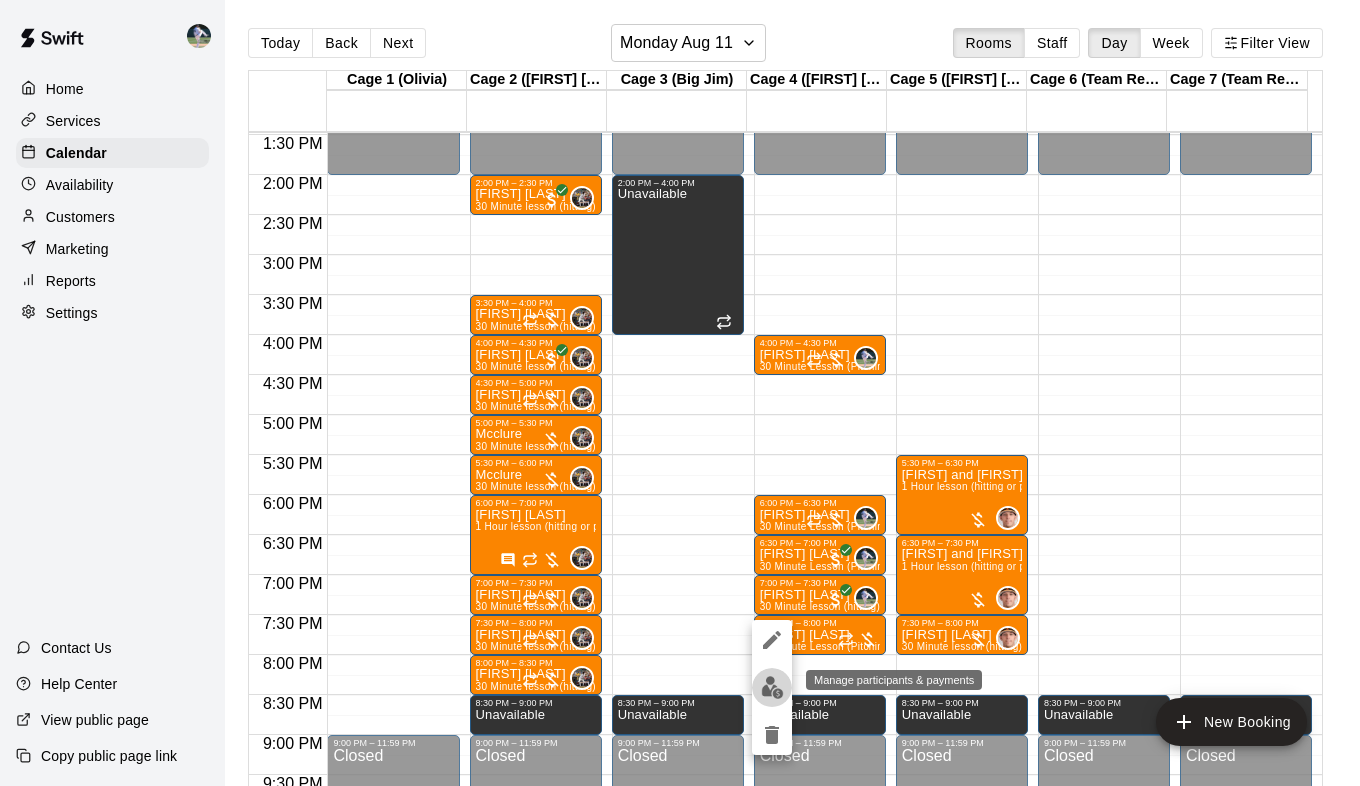 click at bounding box center (772, 687) 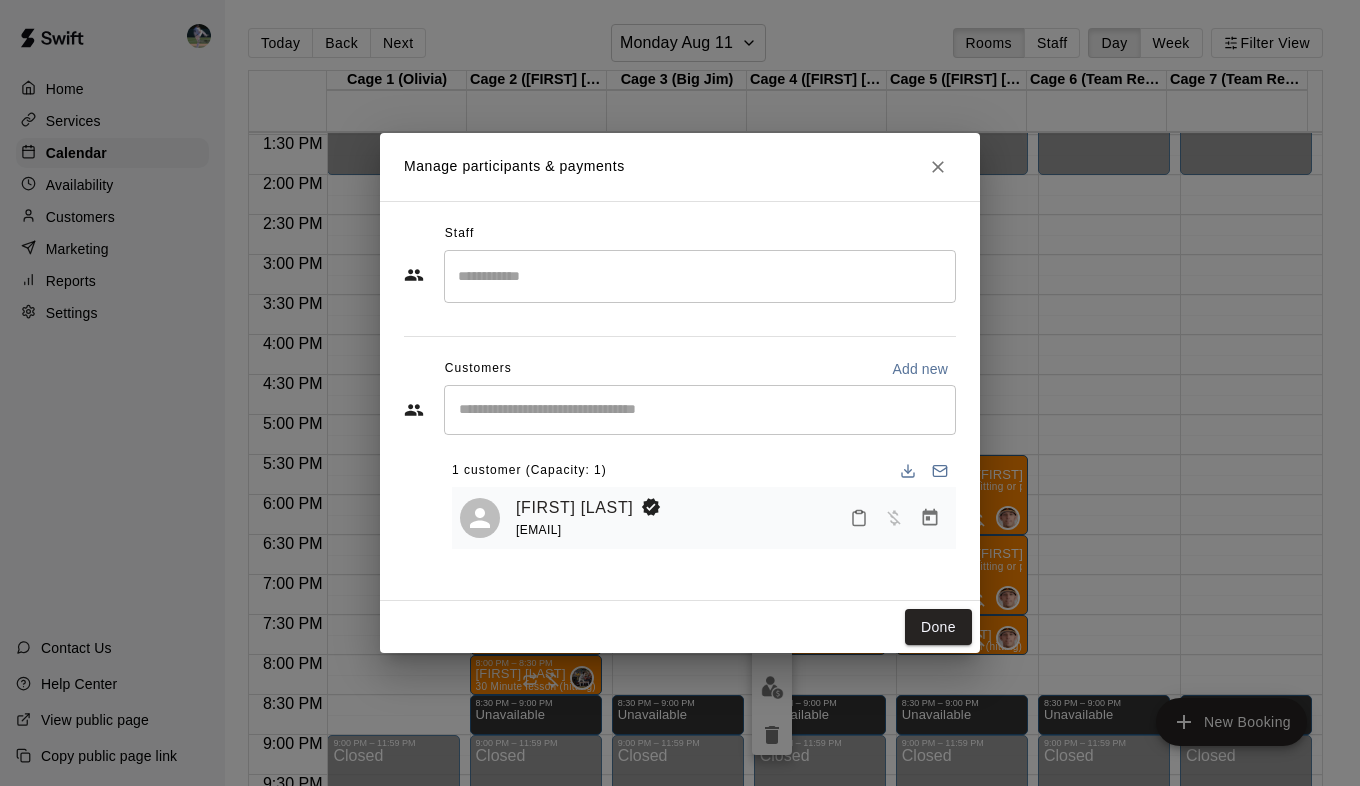 click at bounding box center (700, 276) 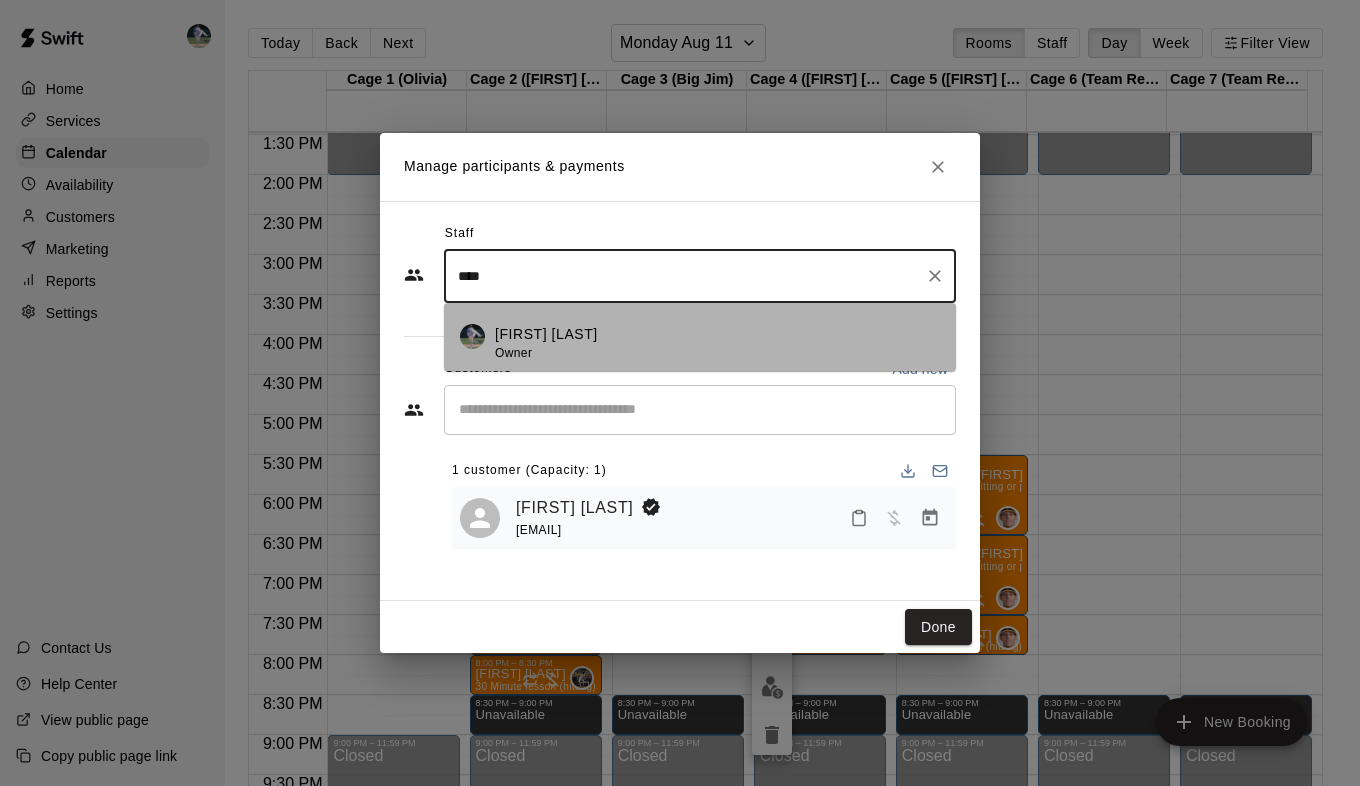 click on "[FIRST] [LAST] Owner" at bounding box center (546, 343) 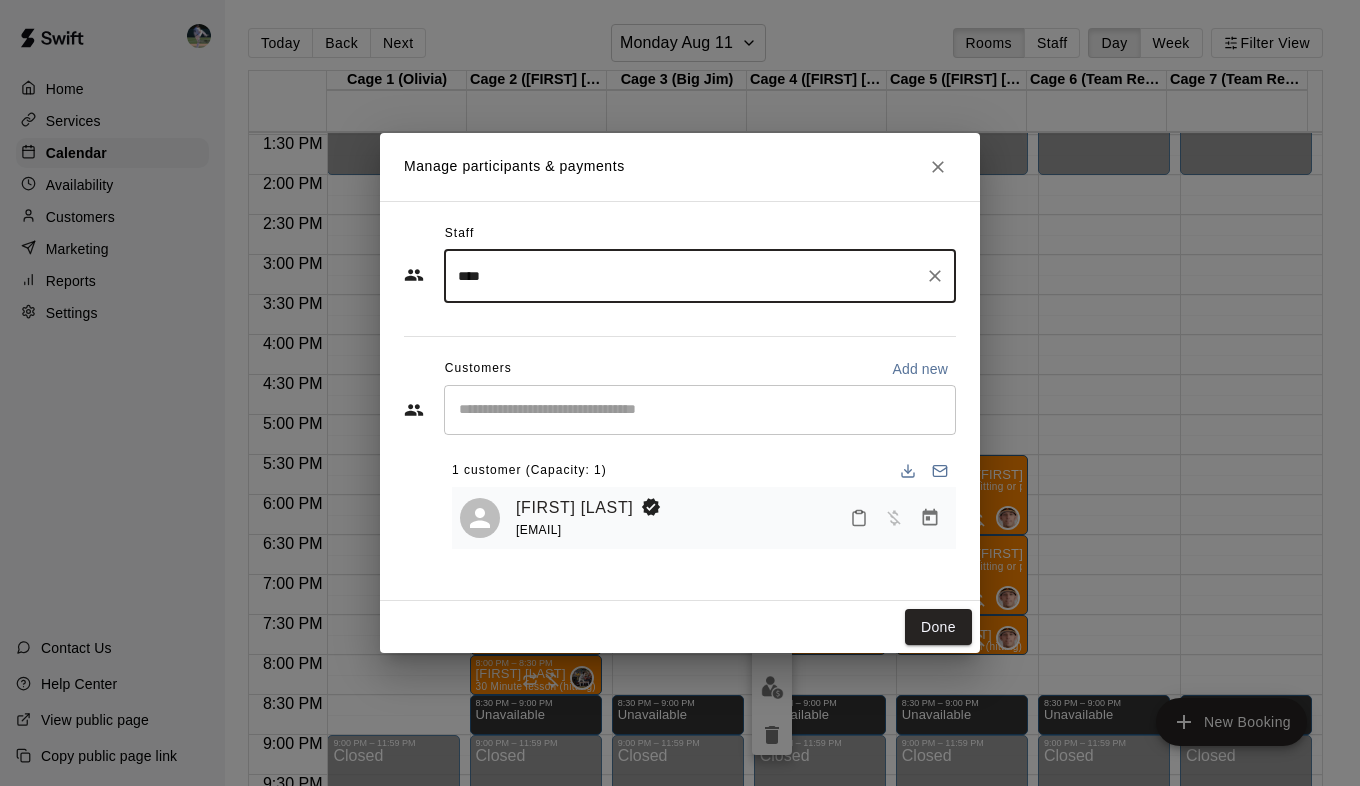 type on "****" 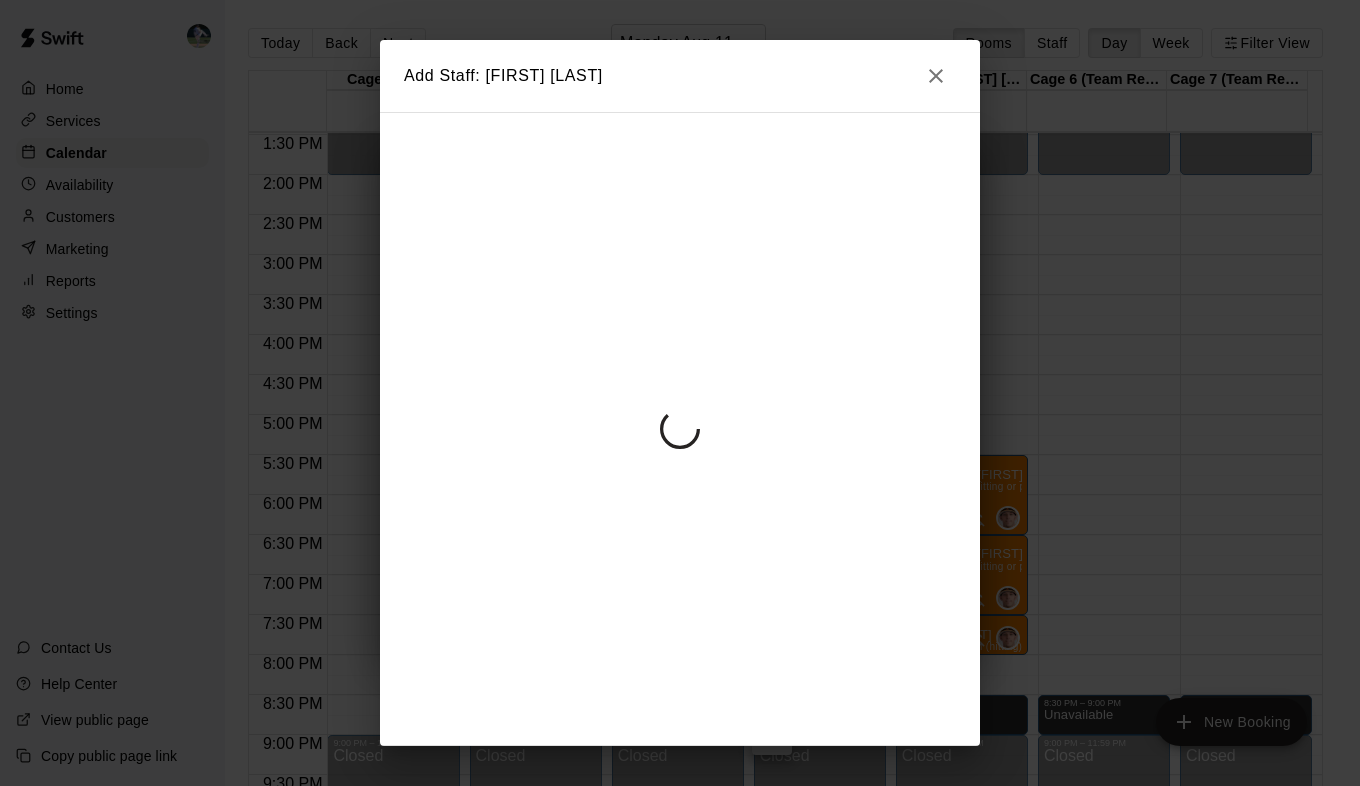 click at bounding box center (680, 429) 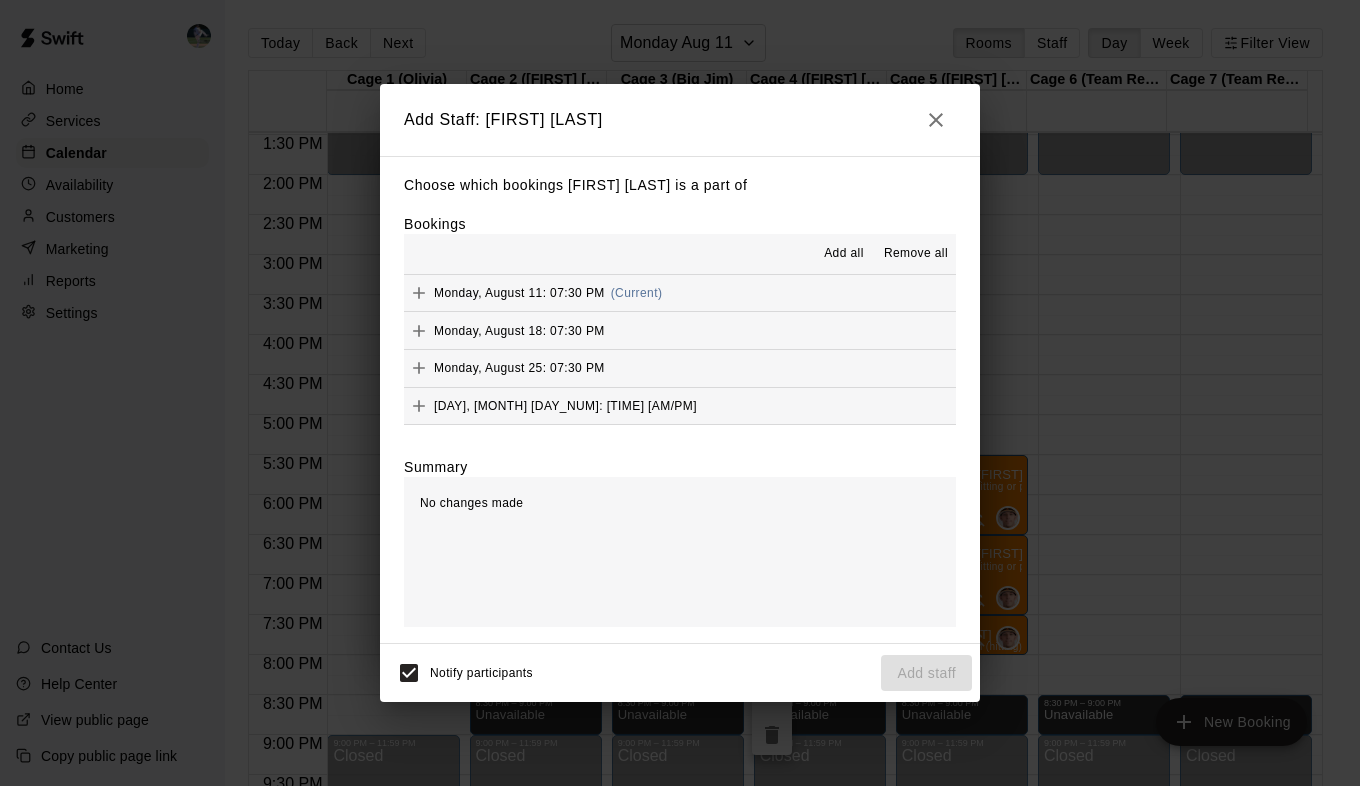 click on "Add all" at bounding box center [844, 254] 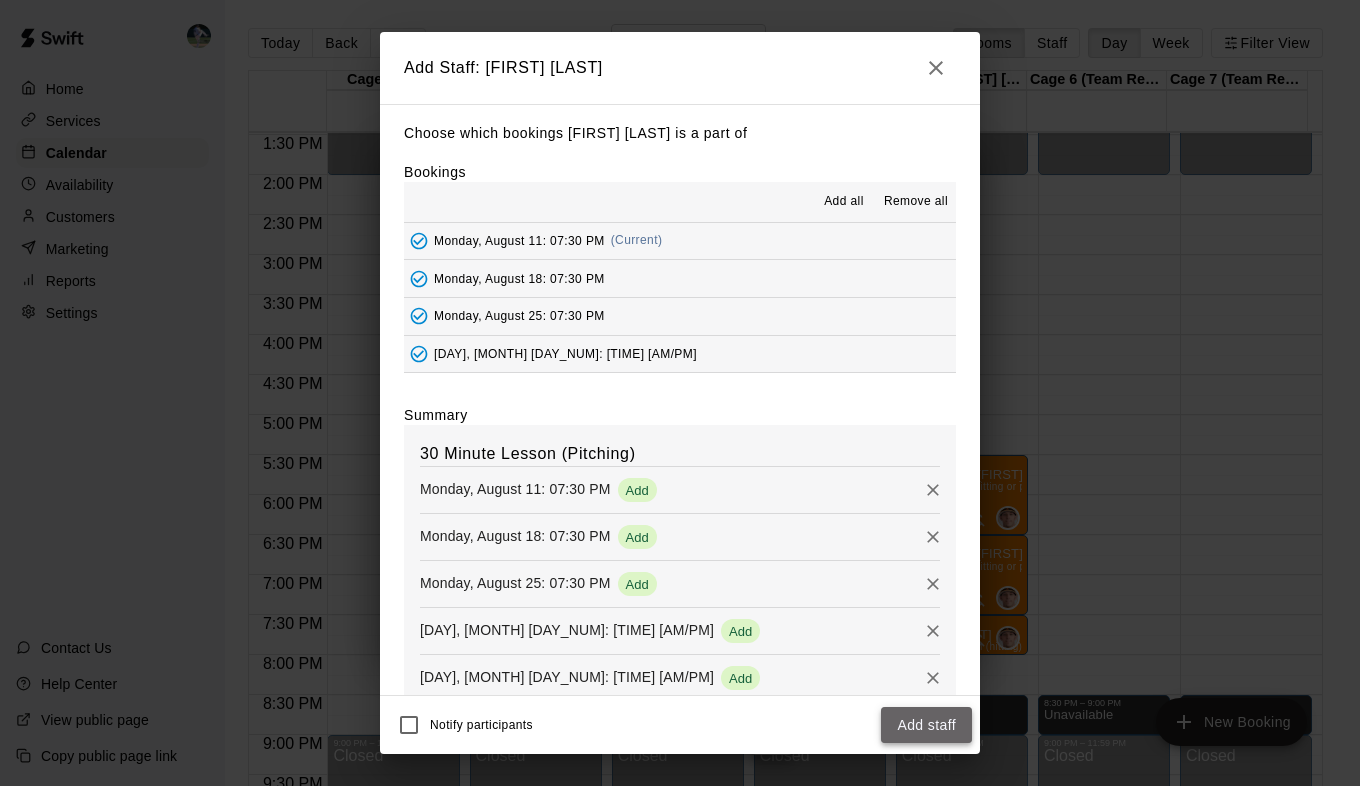 click on "Add staff" at bounding box center (926, 725) 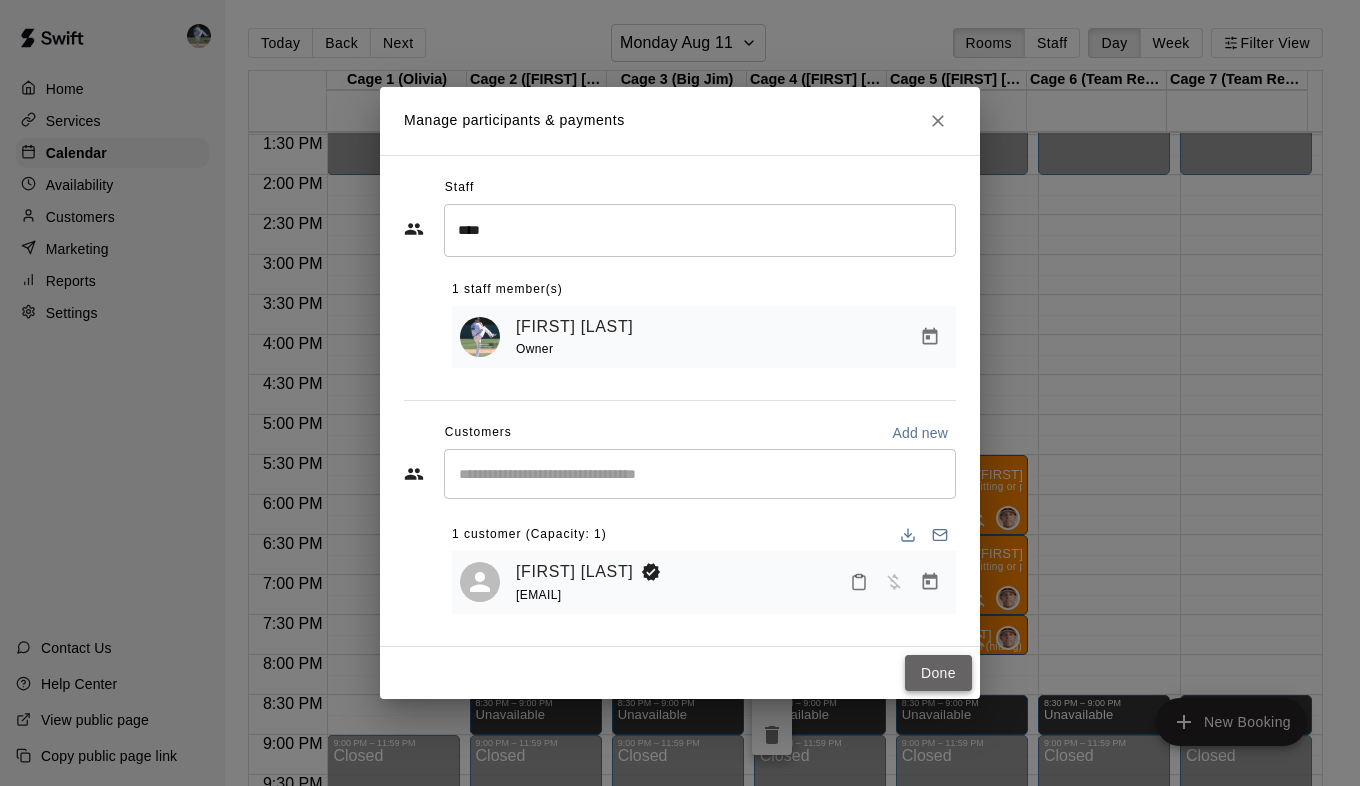 click on "Done" at bounding box center (938, 673) 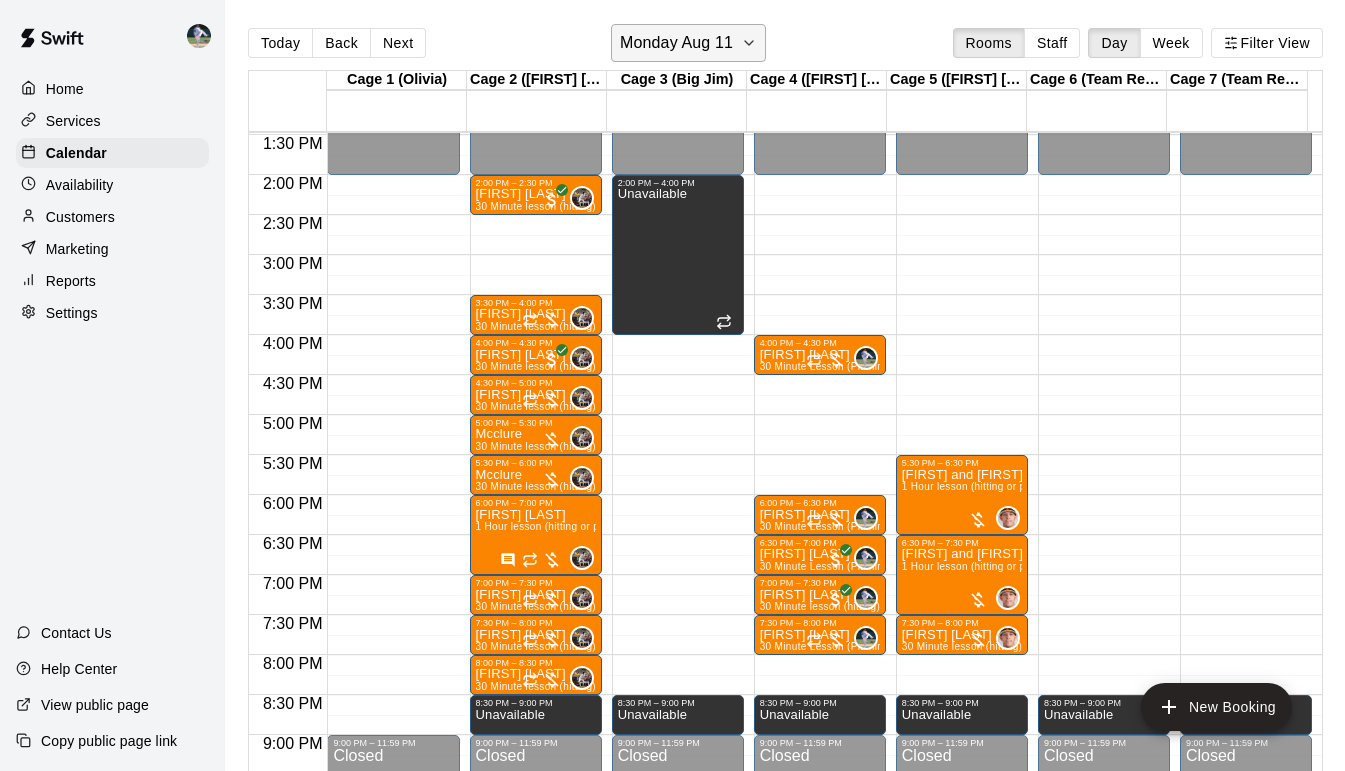 click 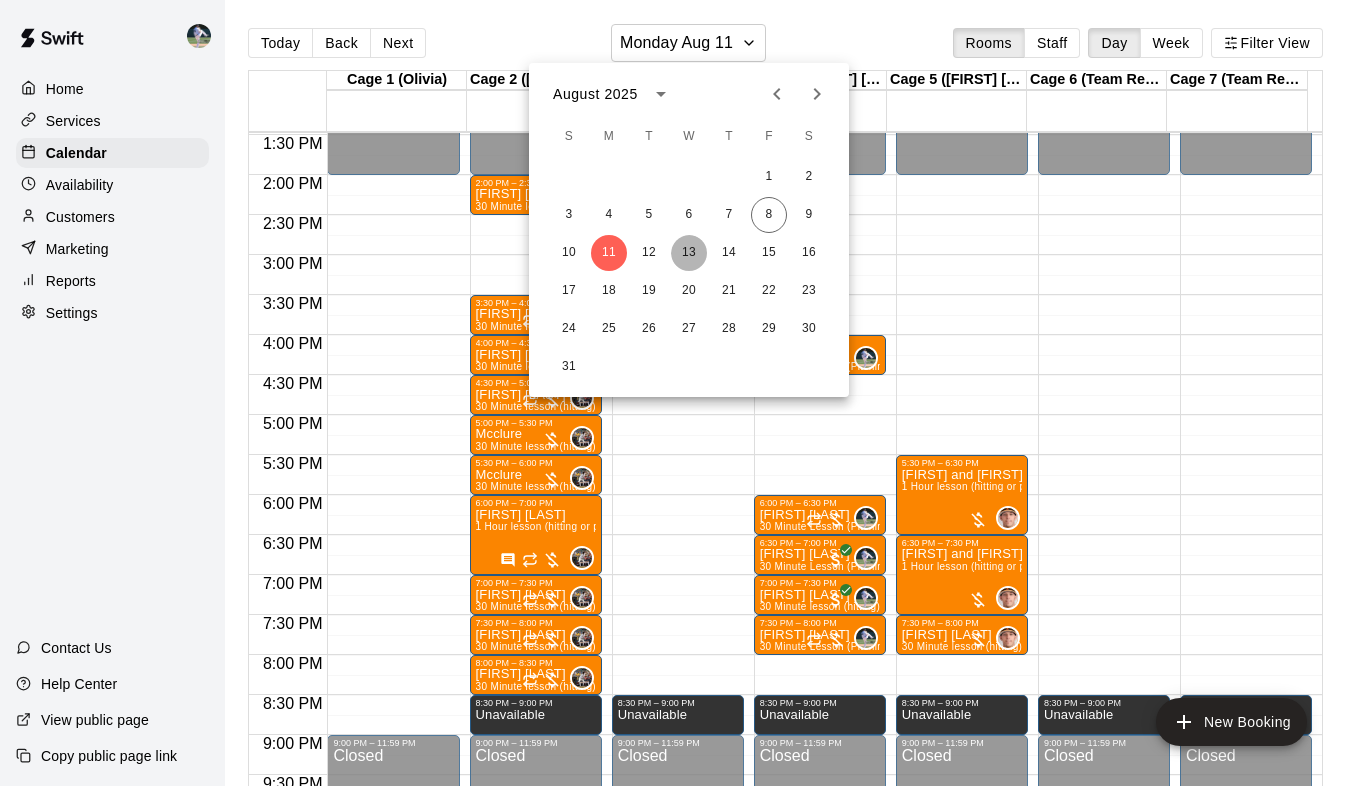 click on "13" at bounding box center (689, 253) 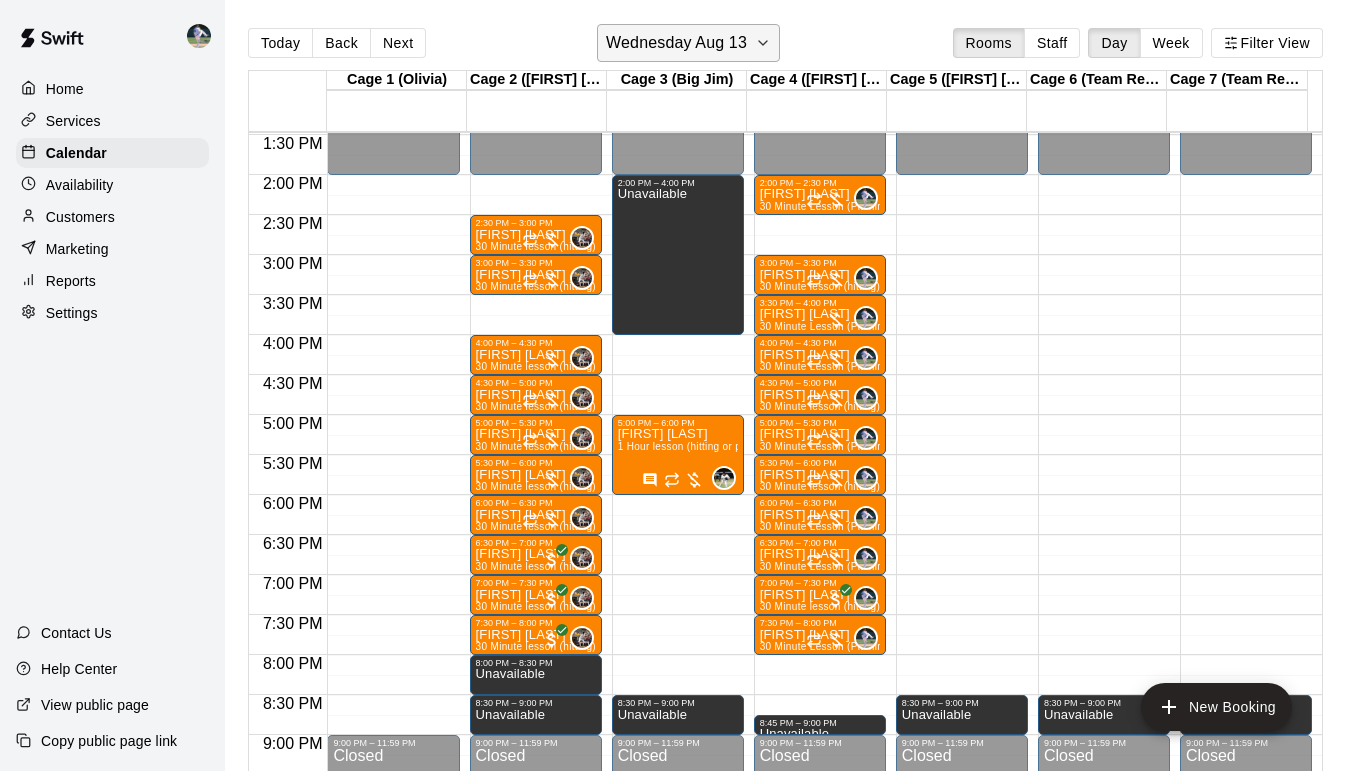 click 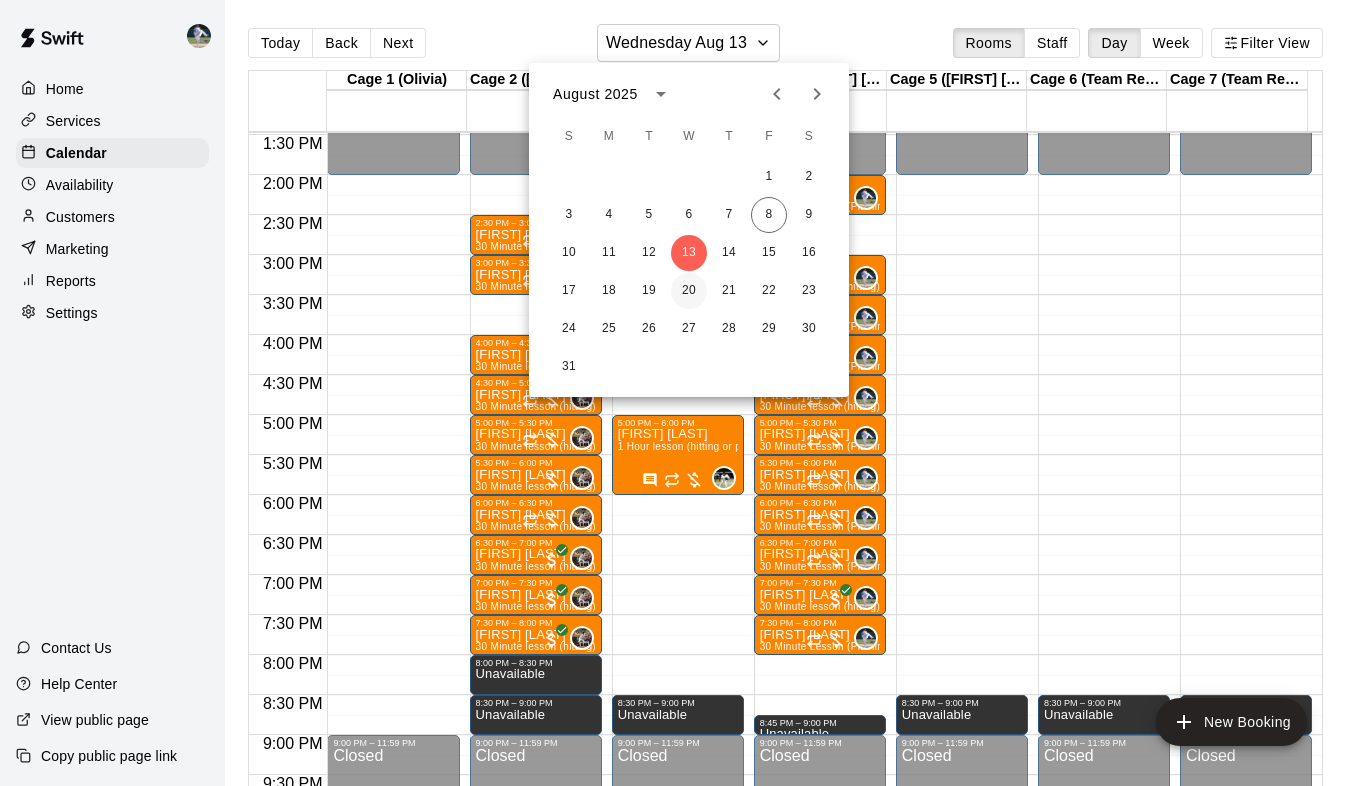 click on "20" at bounding box center (689, 291) 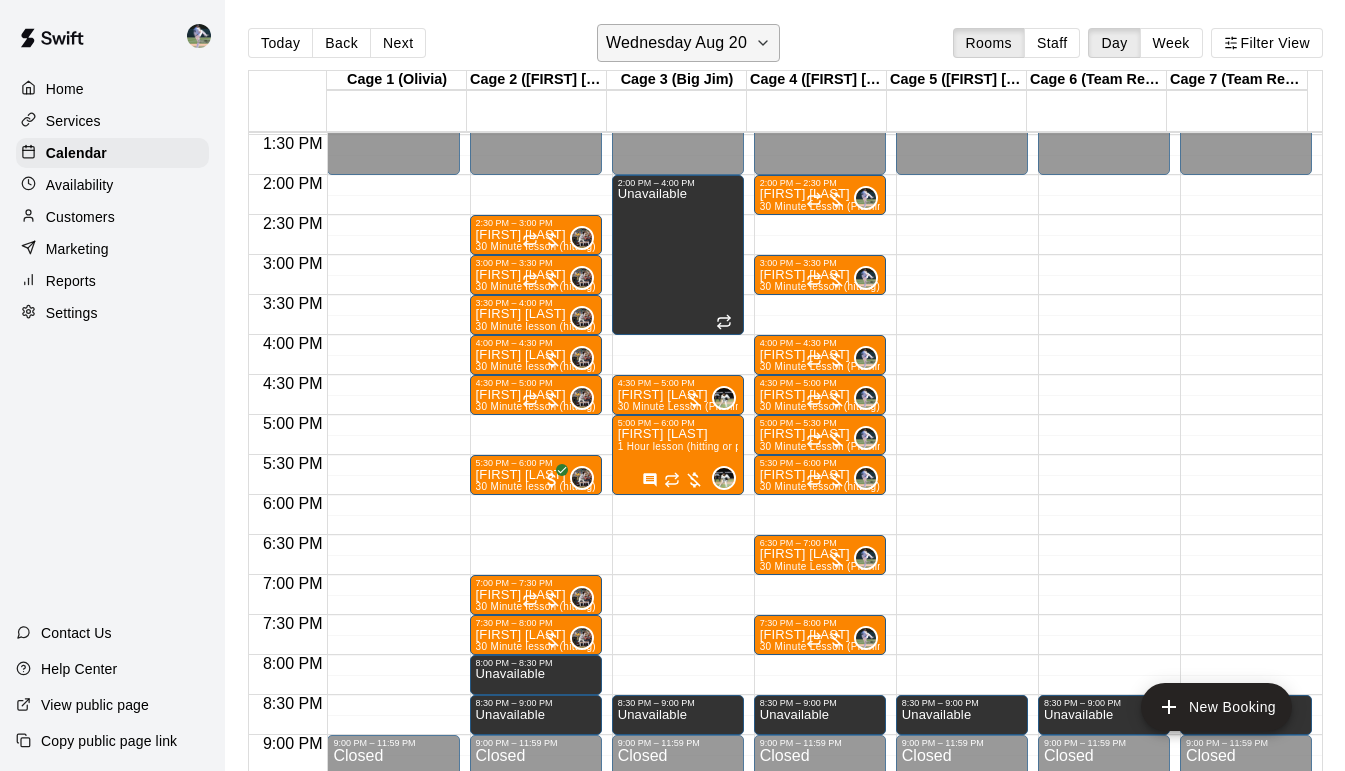 click 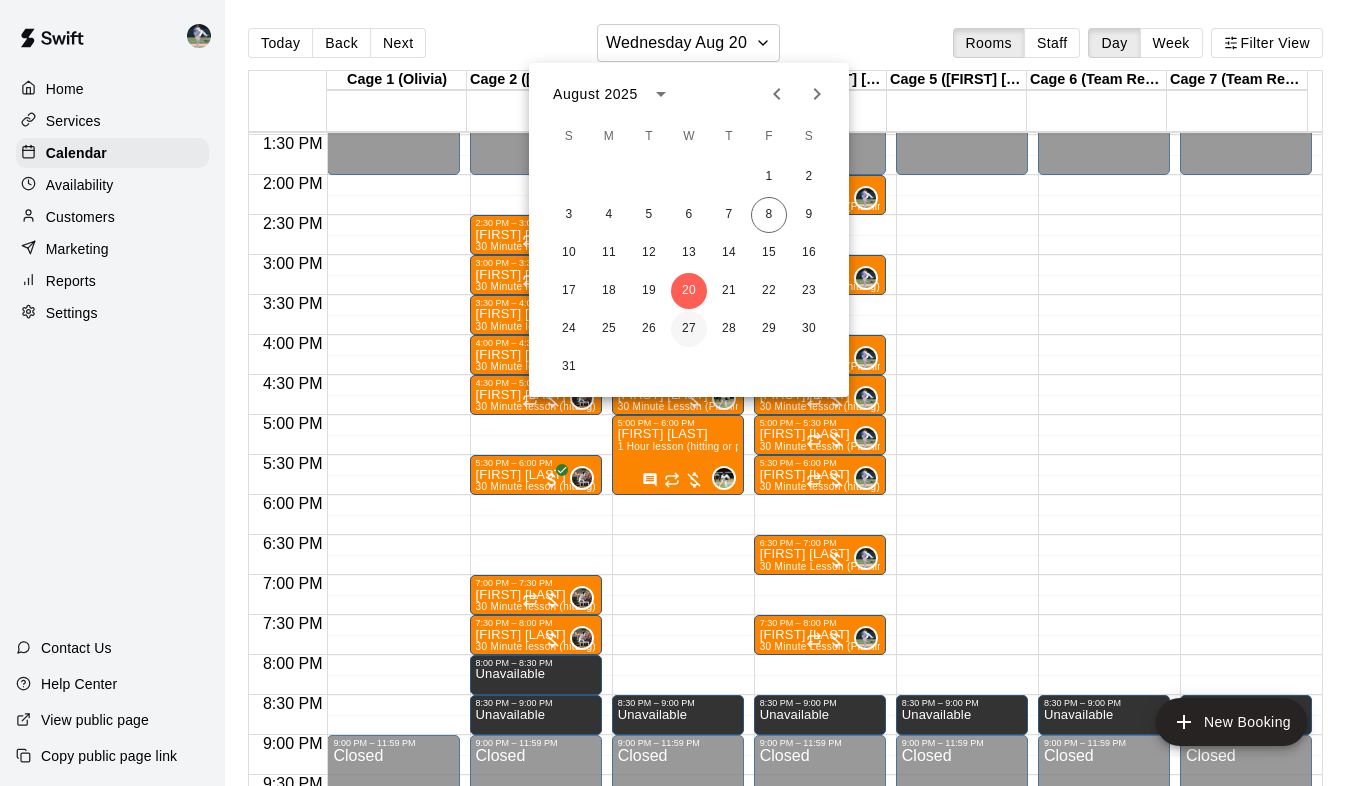 click on "27" at bounding box center (689, 329) 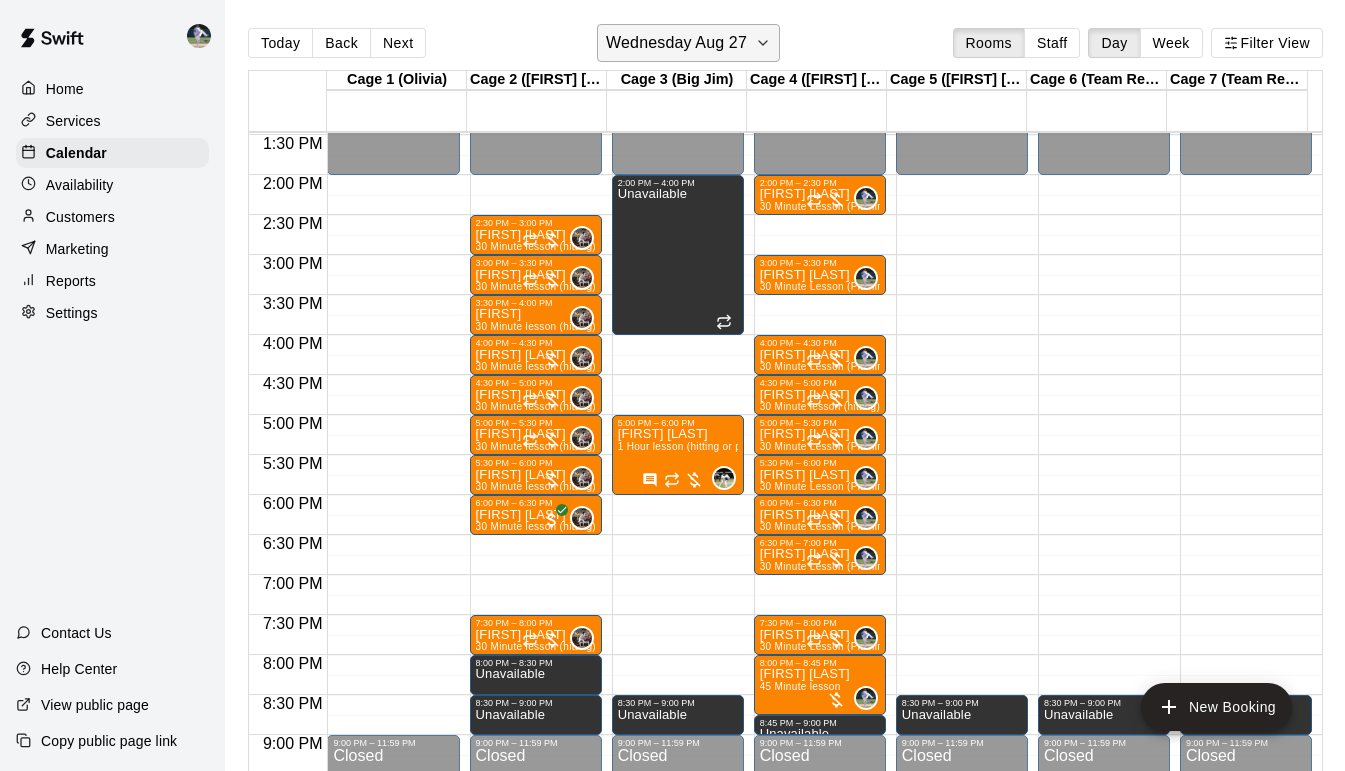 click 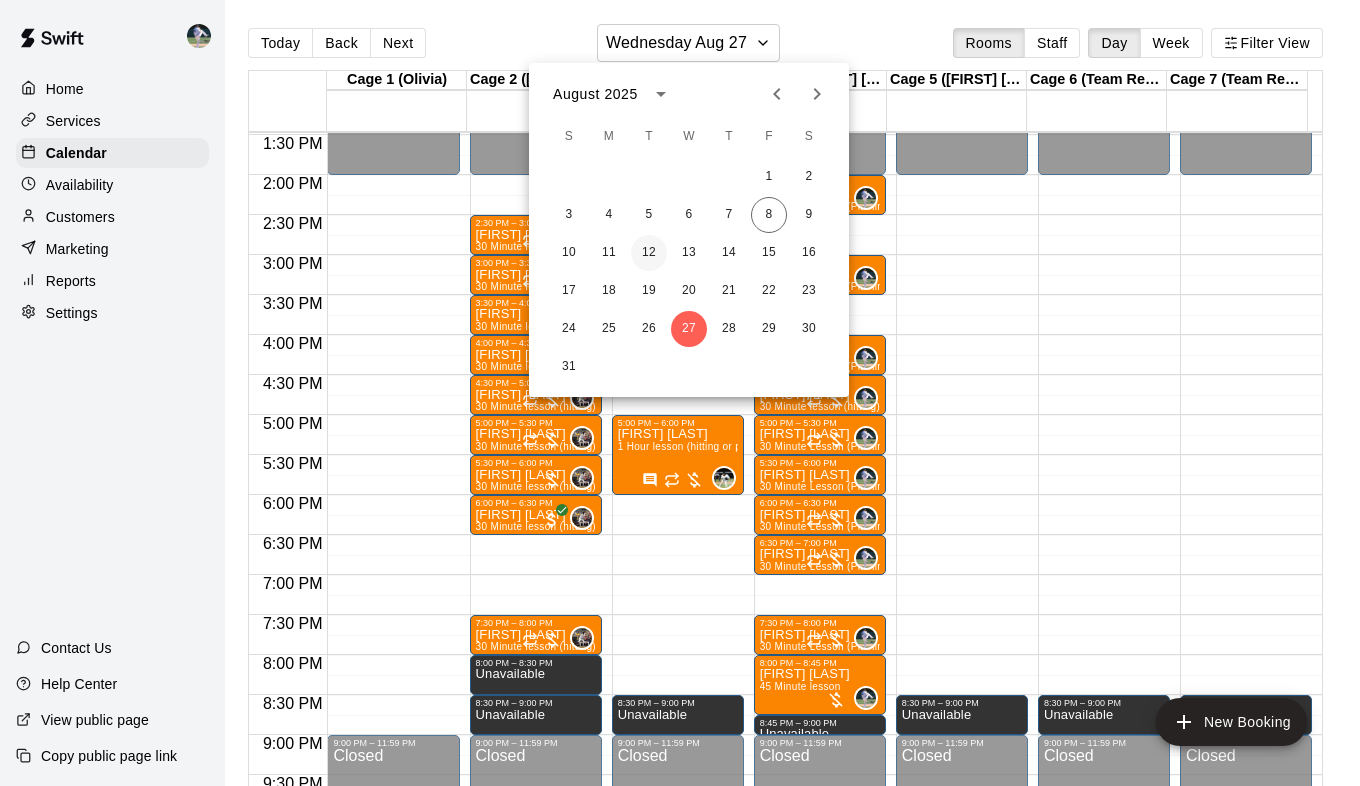click on "12" at bounding box center (649, 253) 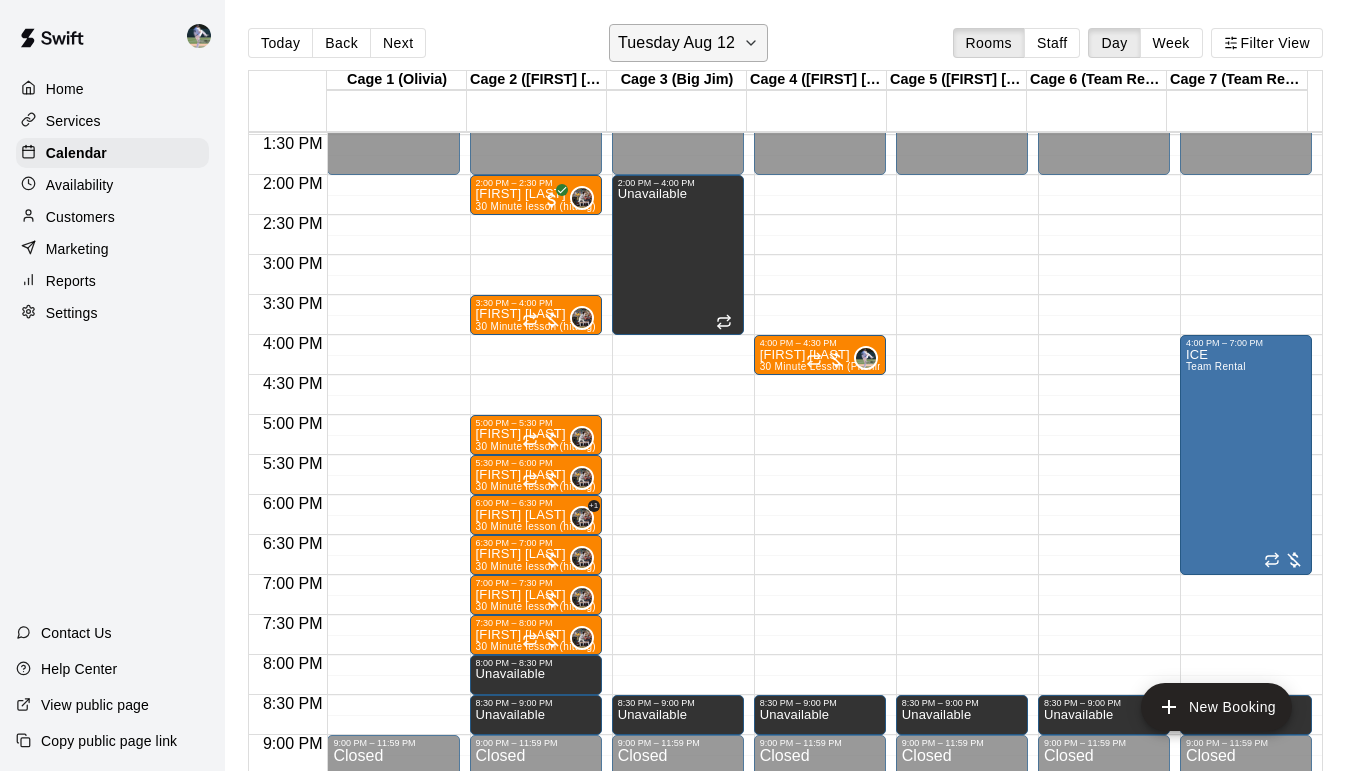 click 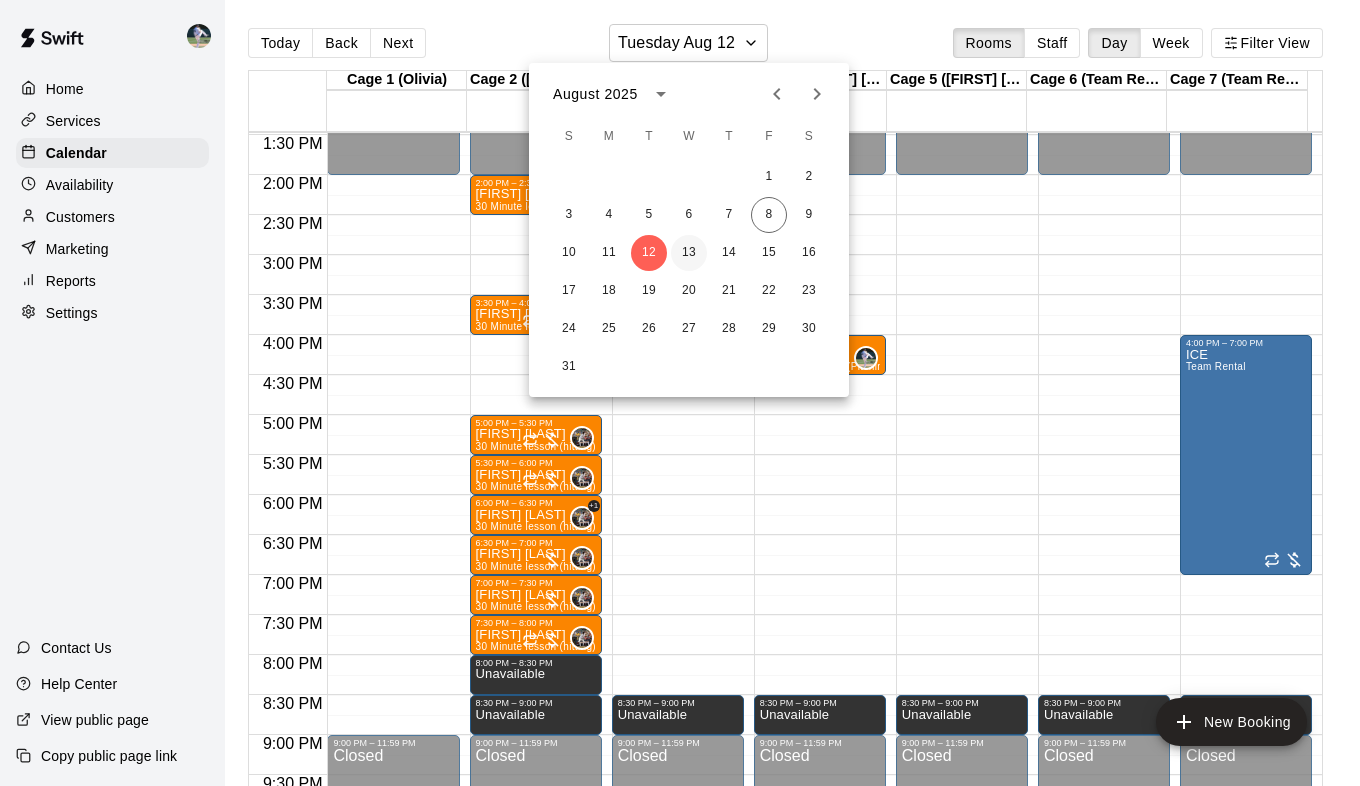 click on "13" at bounding box center (689, 253) 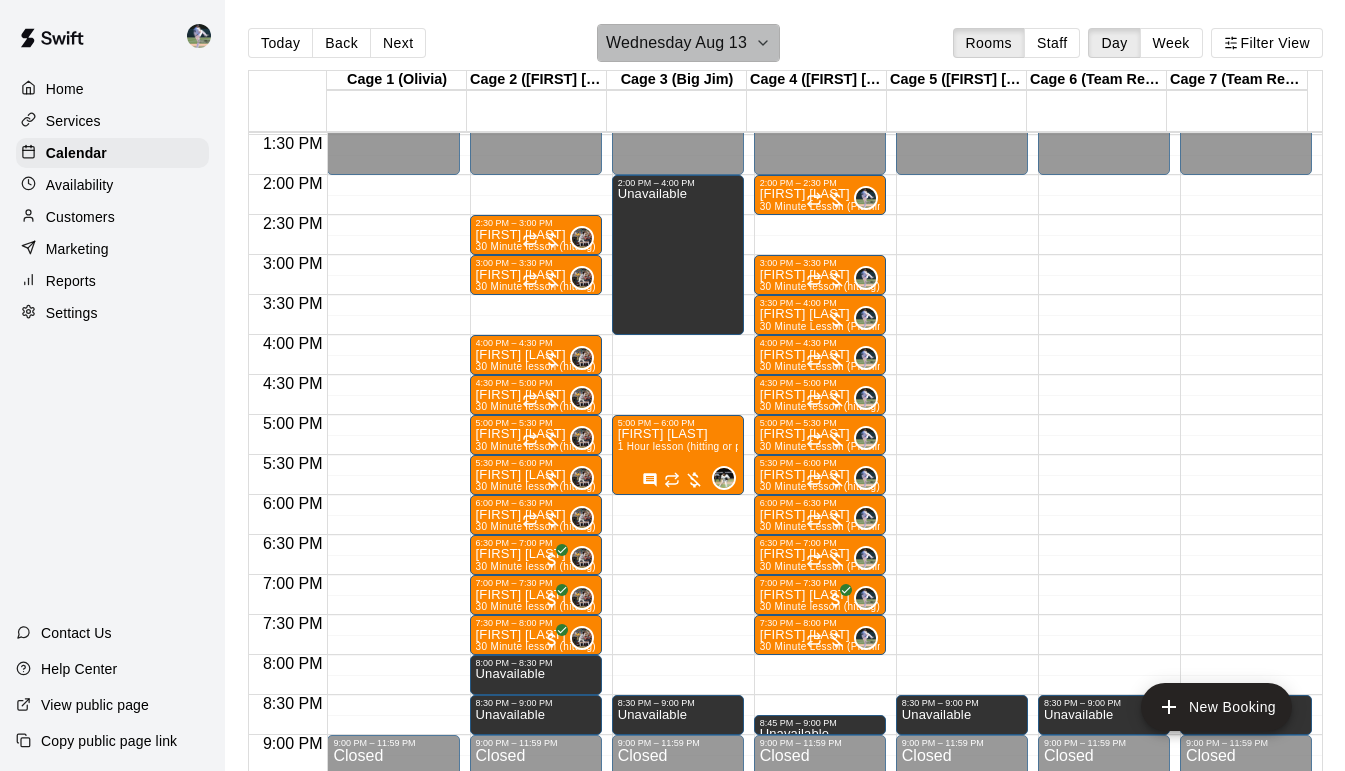click 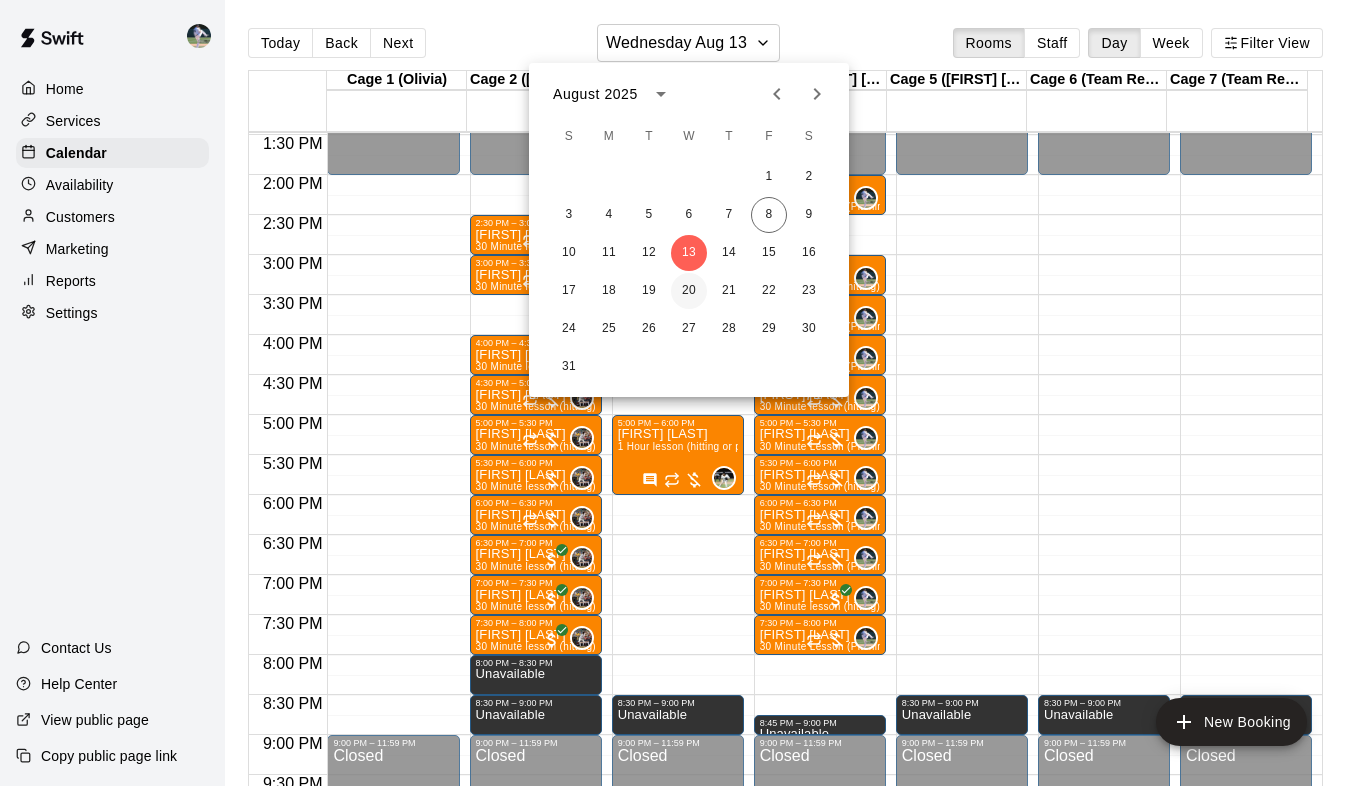 click on "20" at bounding box center (689, 291) 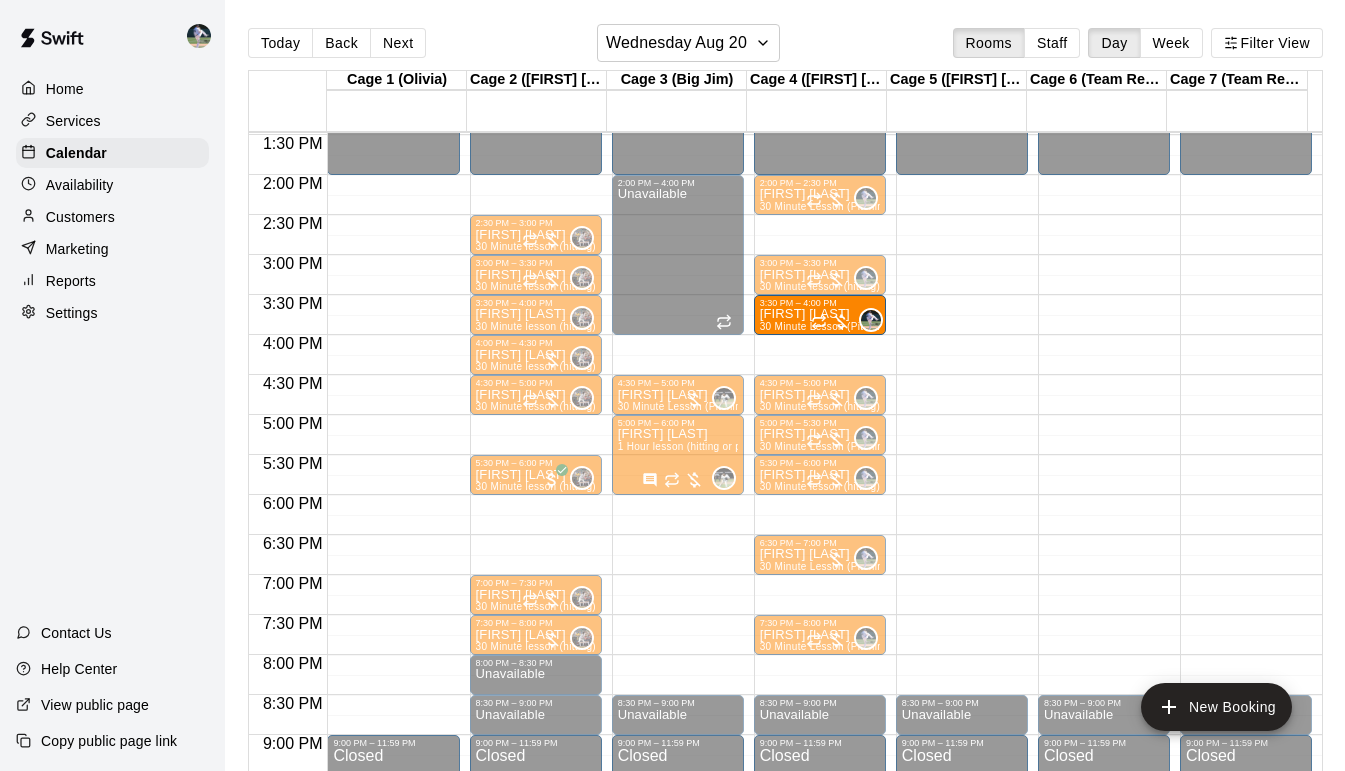 drag, startPoint x: 779, startPoint y: 355, endPoint x: 778, endPoint y: 323, distance: 32.01562 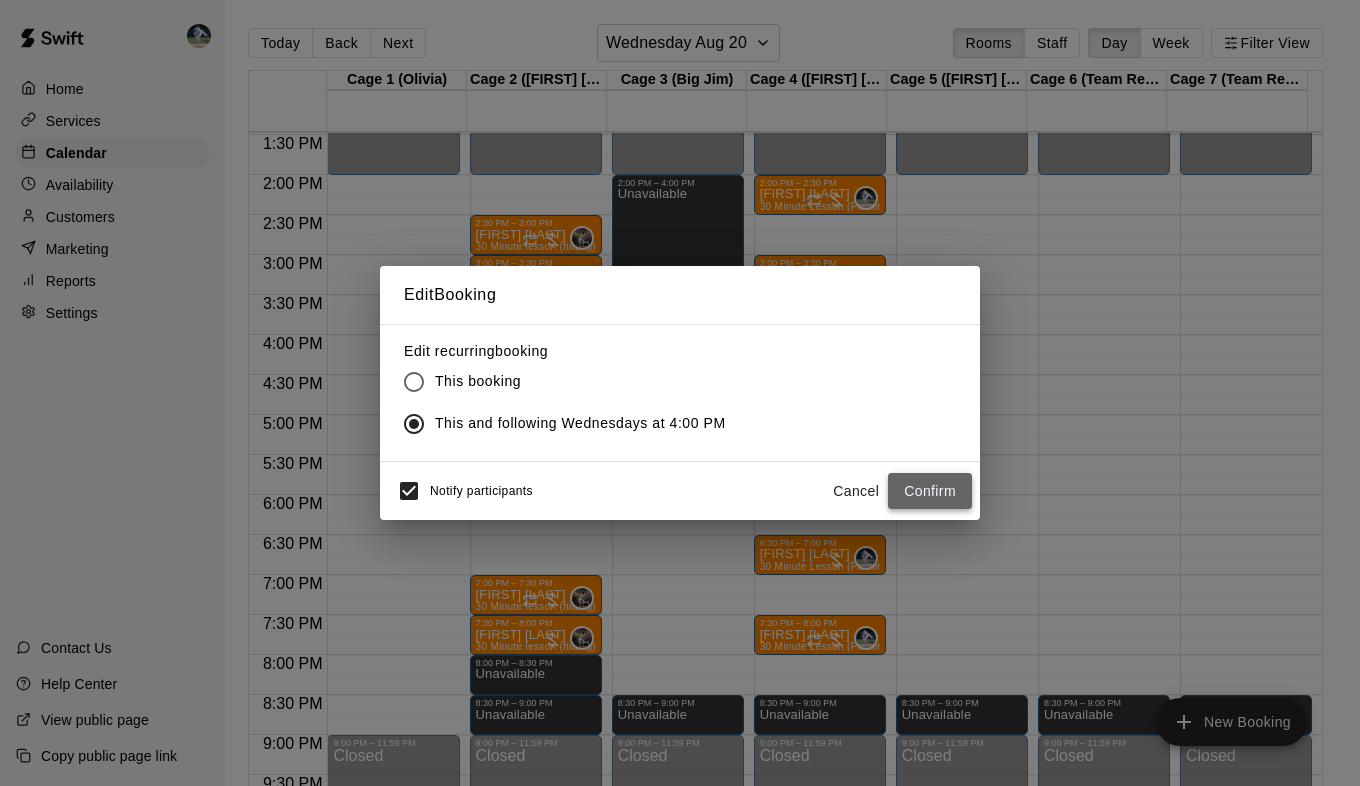 click on "Confirm" at bounding box center [930, 491] 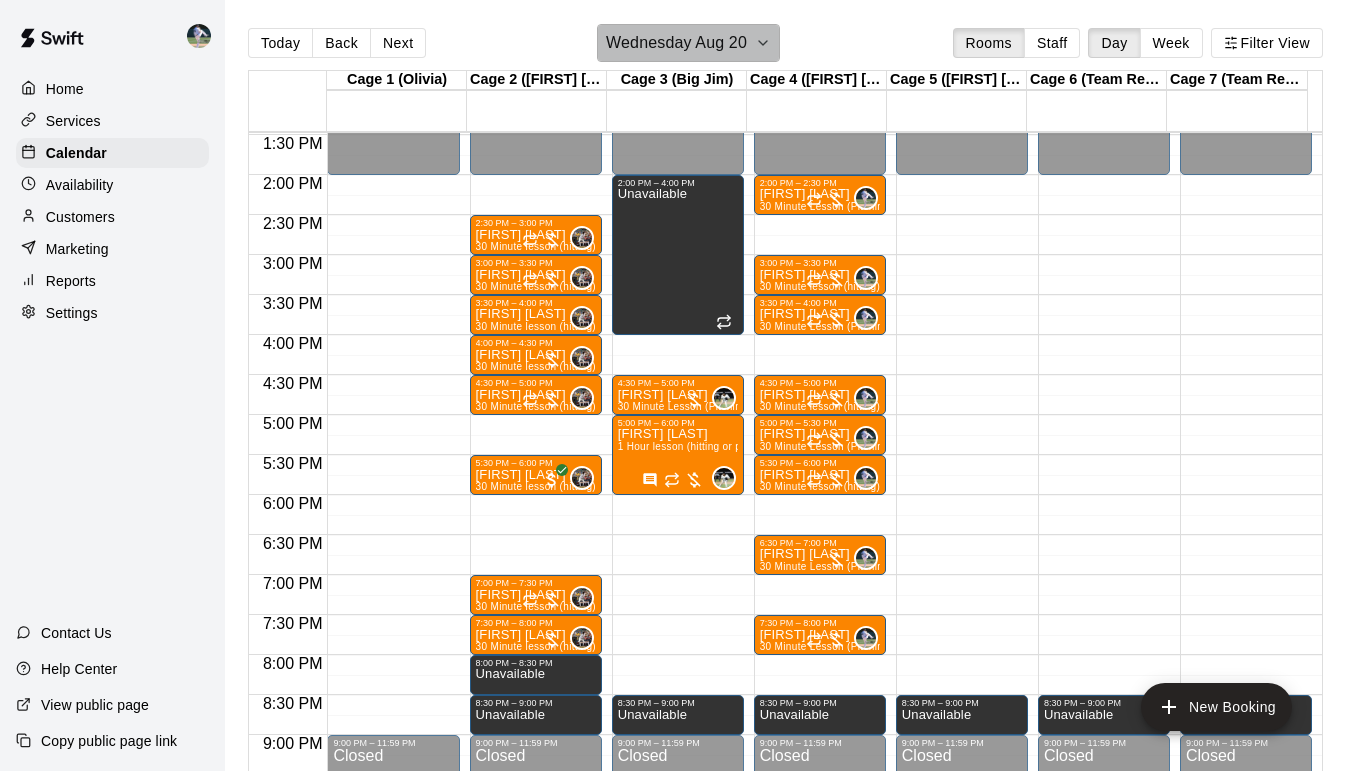 click 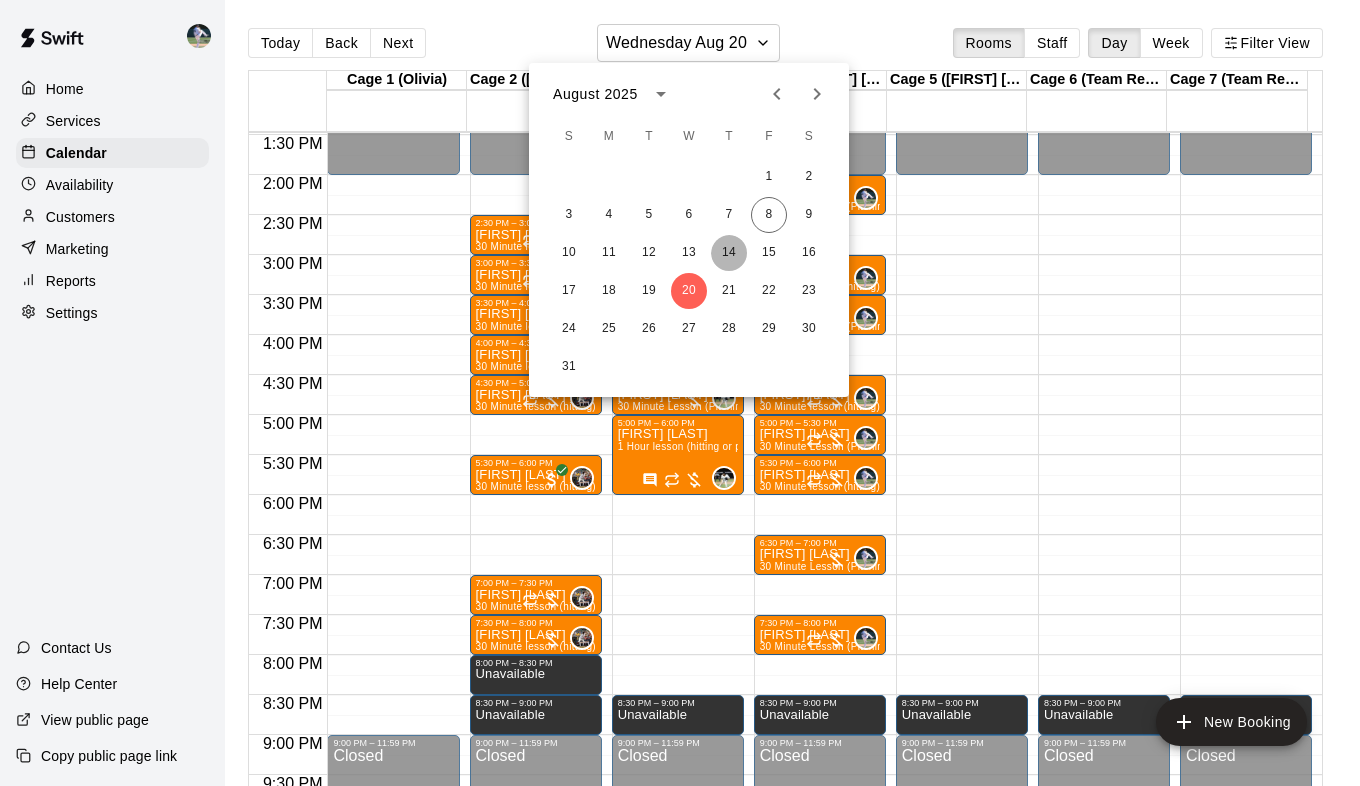 click on "14" at bounding box center [729, 253] 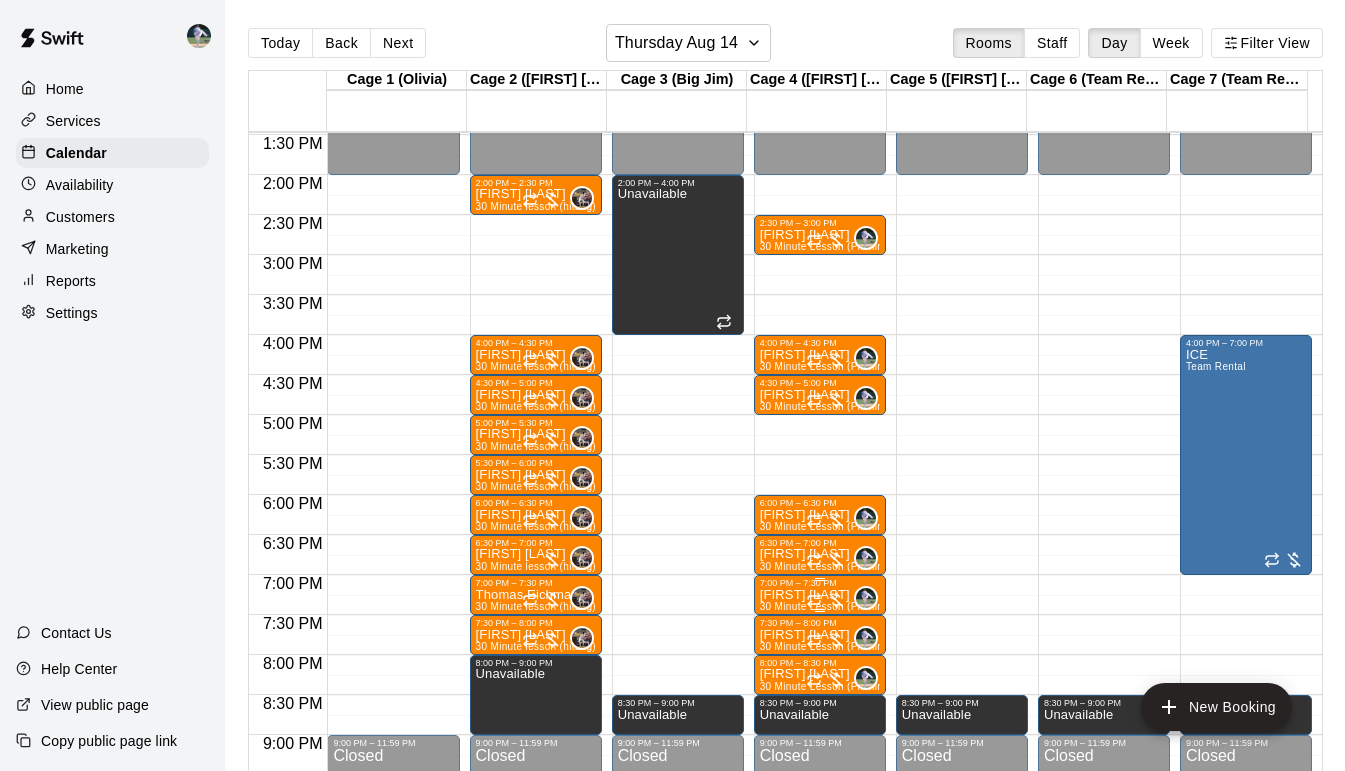 click on "[FIRST] [LAST]" at bounding box center [820, 595] 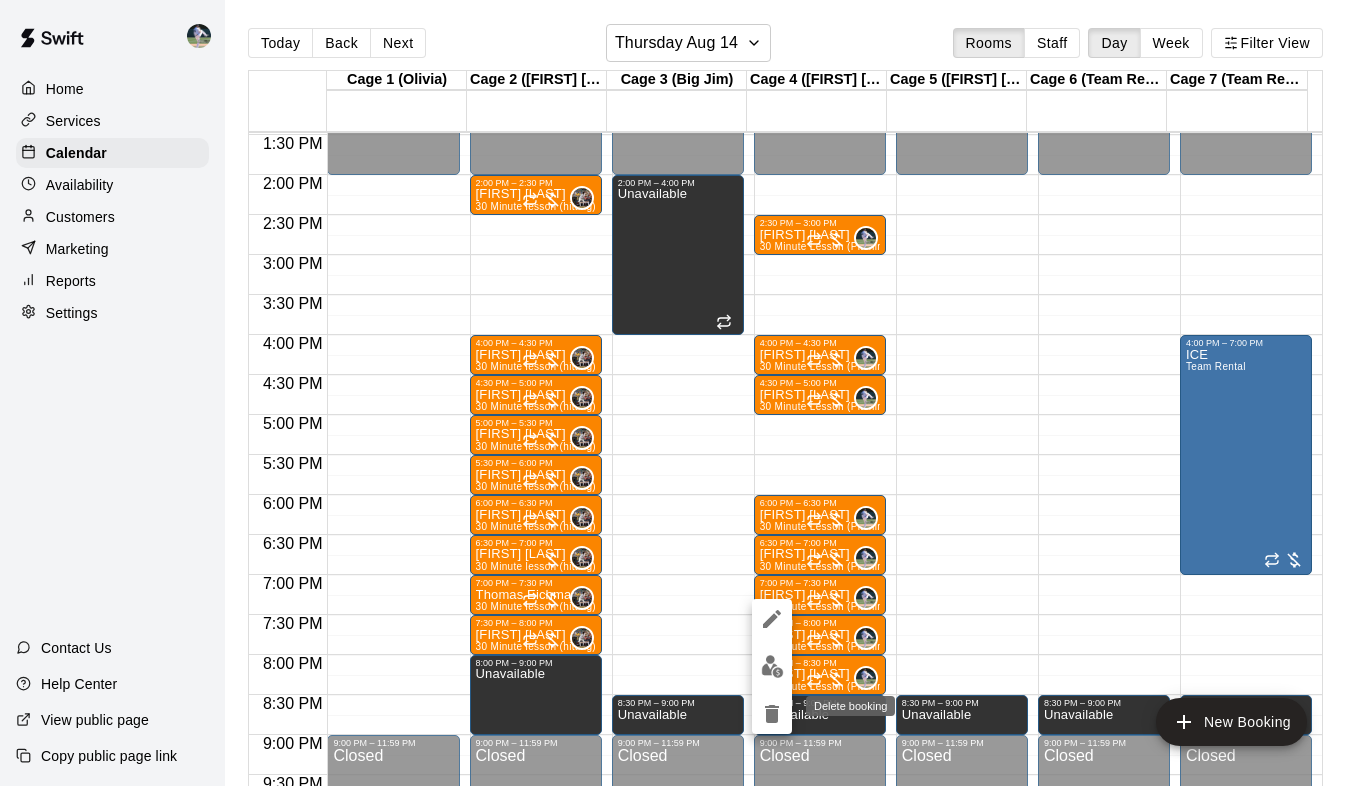 click 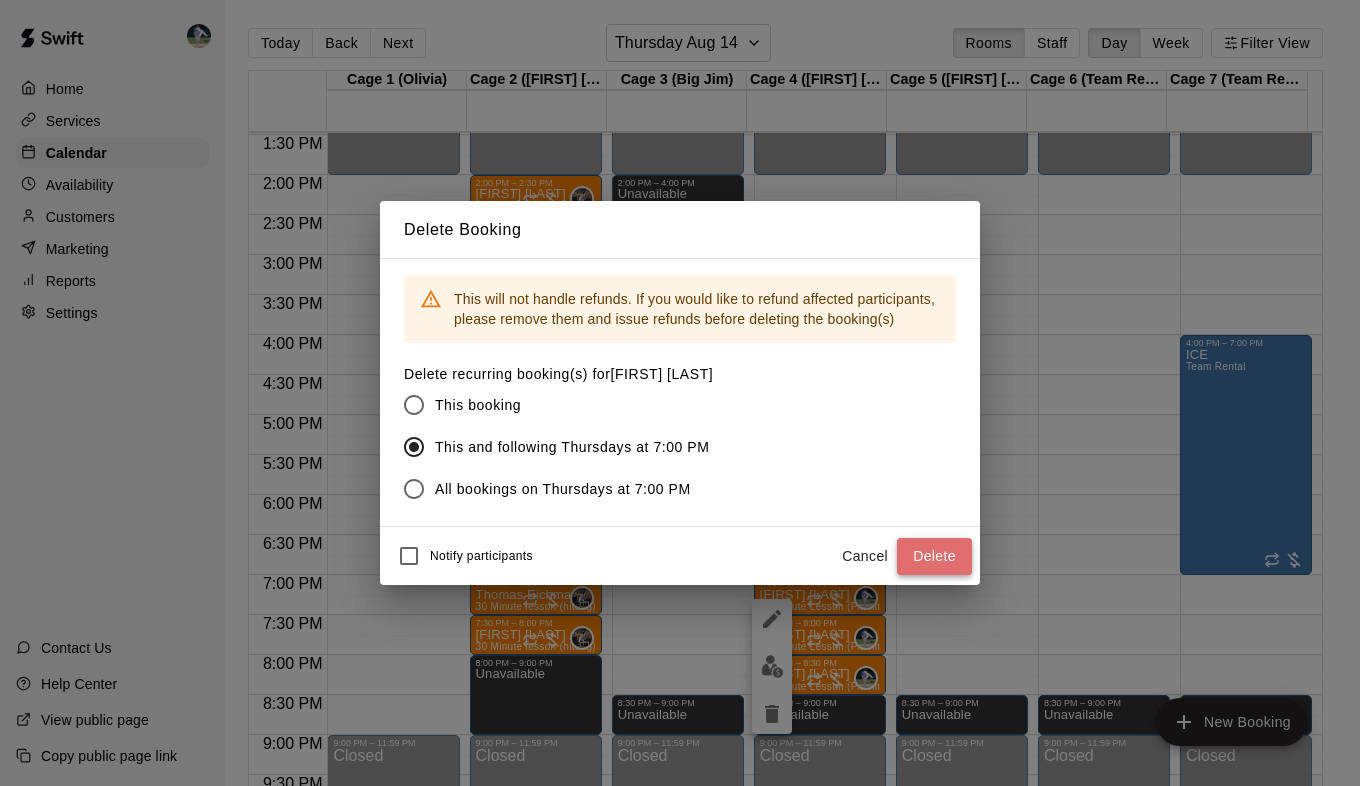 click on "Delete" at bounding box center [934, 556] 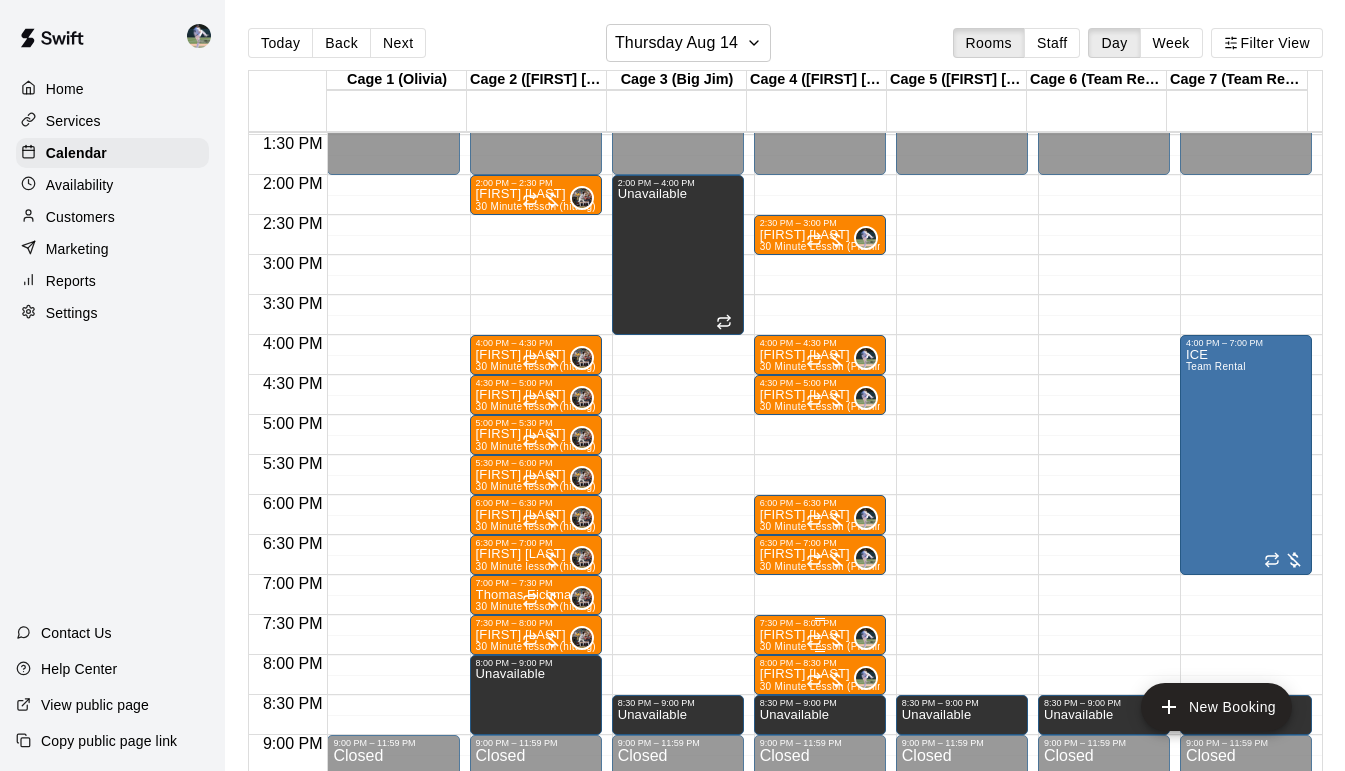 click on "7:30 PM – 8:00 PM" at bounding box center [820, 623] 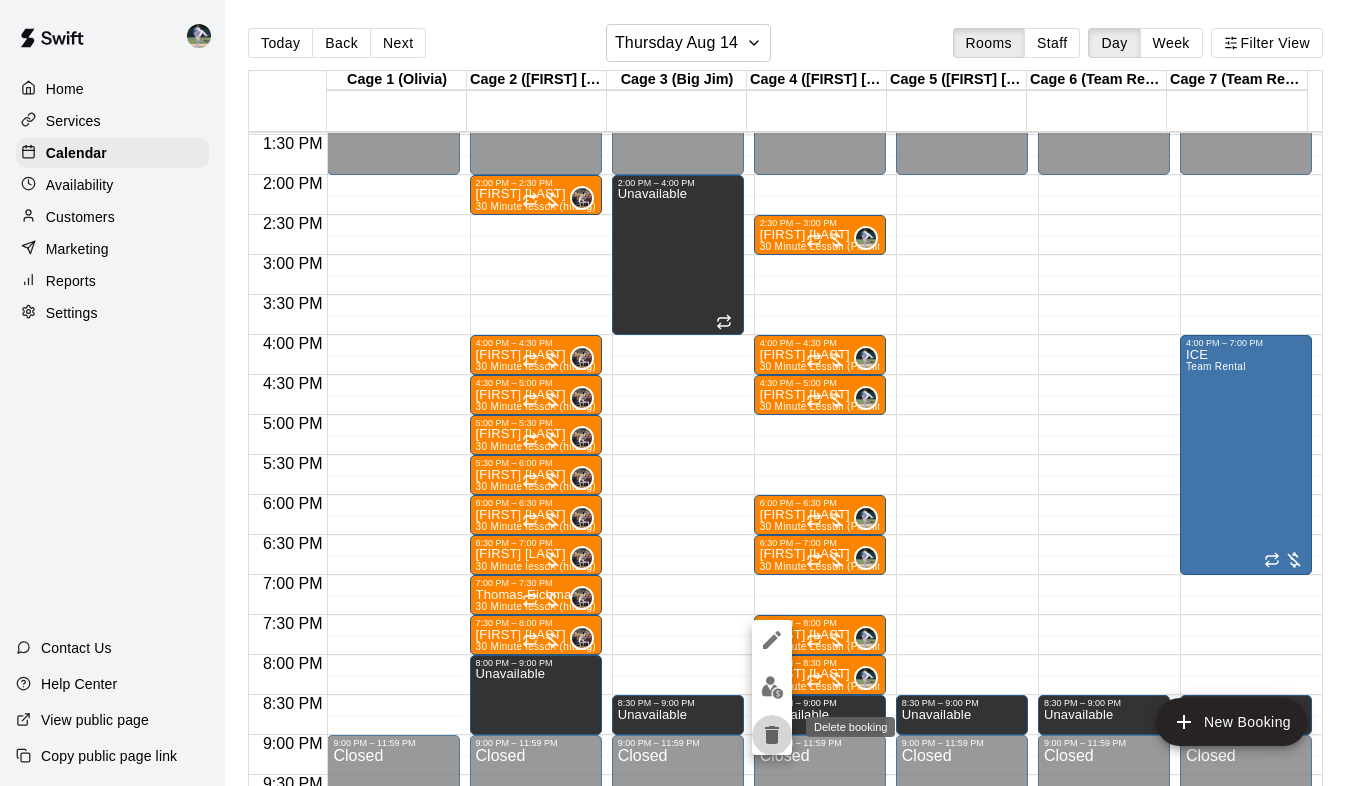 click 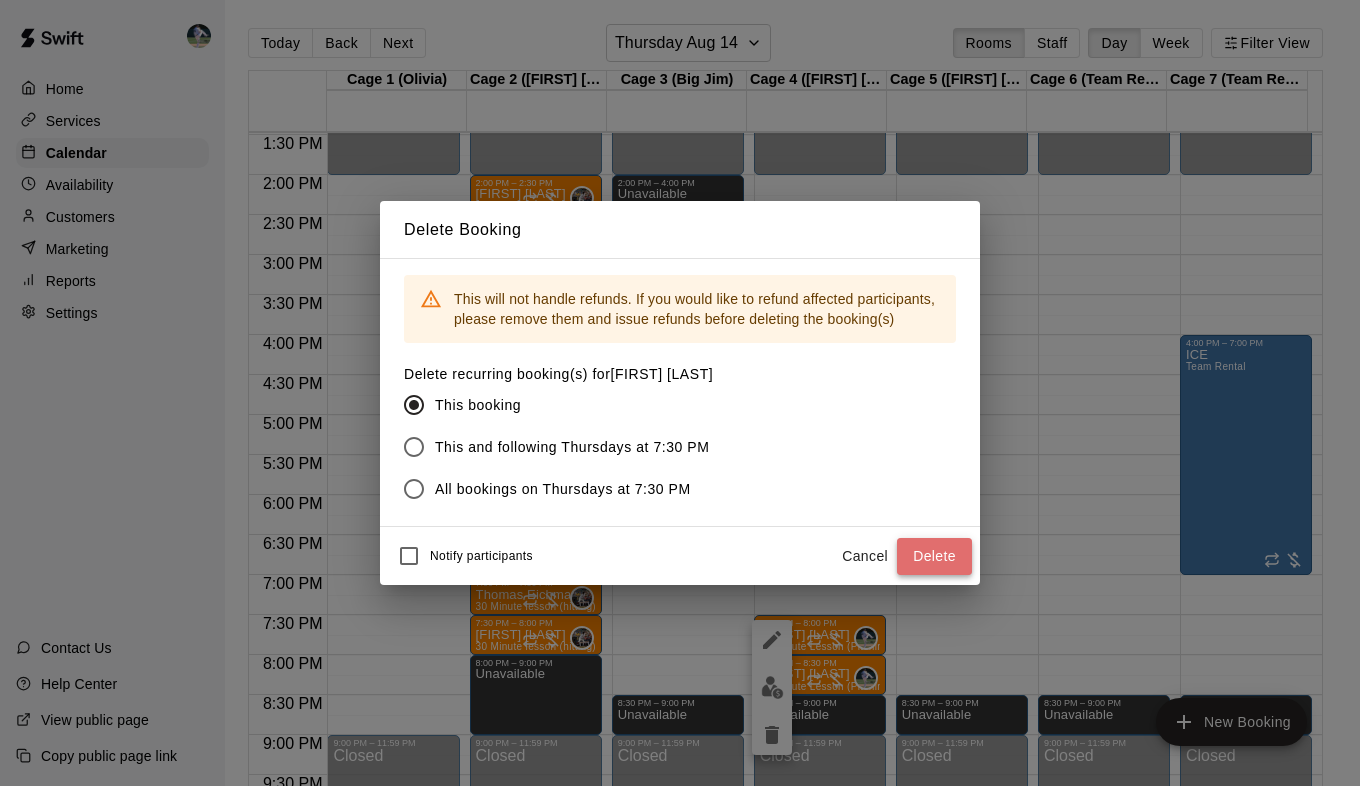 click on "Delete" at bounding box center [934, 556] 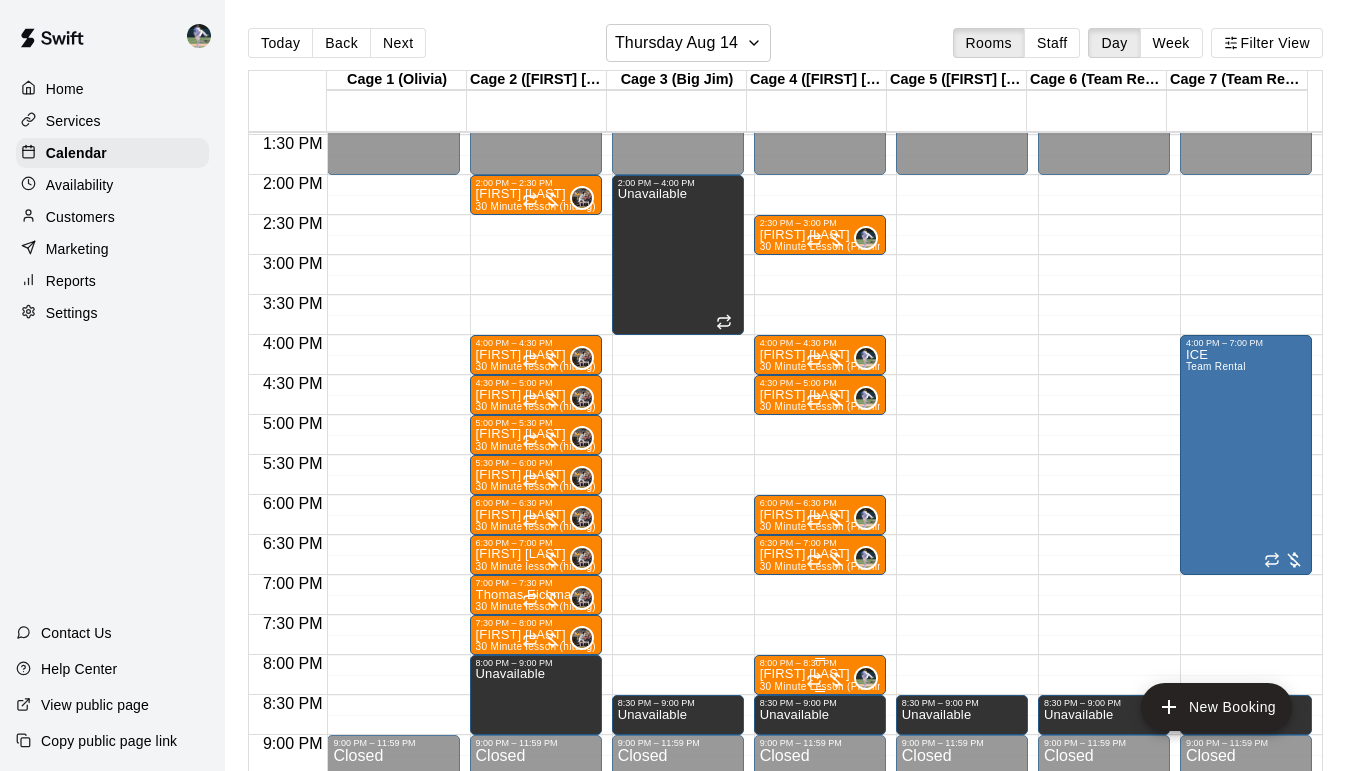 click on "[FIRST] [LAST]" at bounding box center (820, 674) 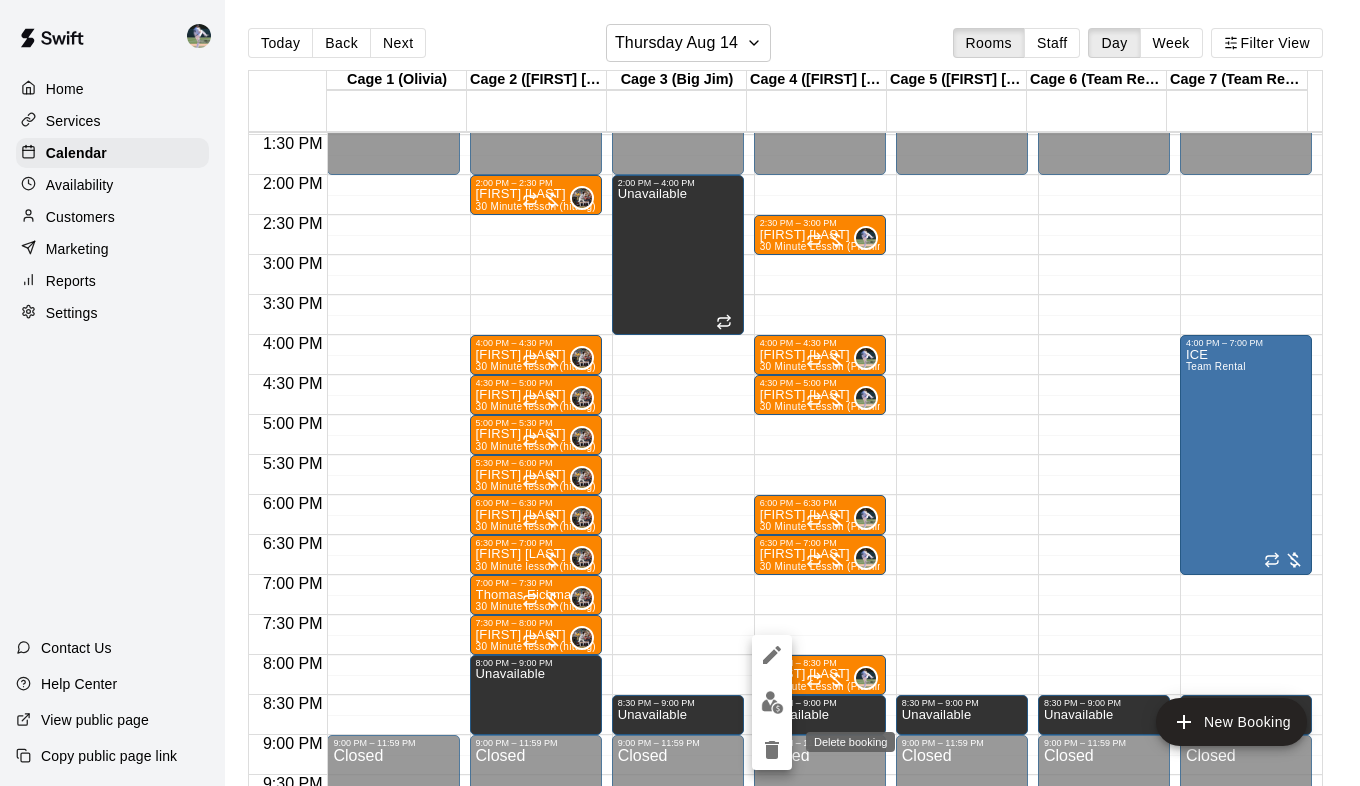 click 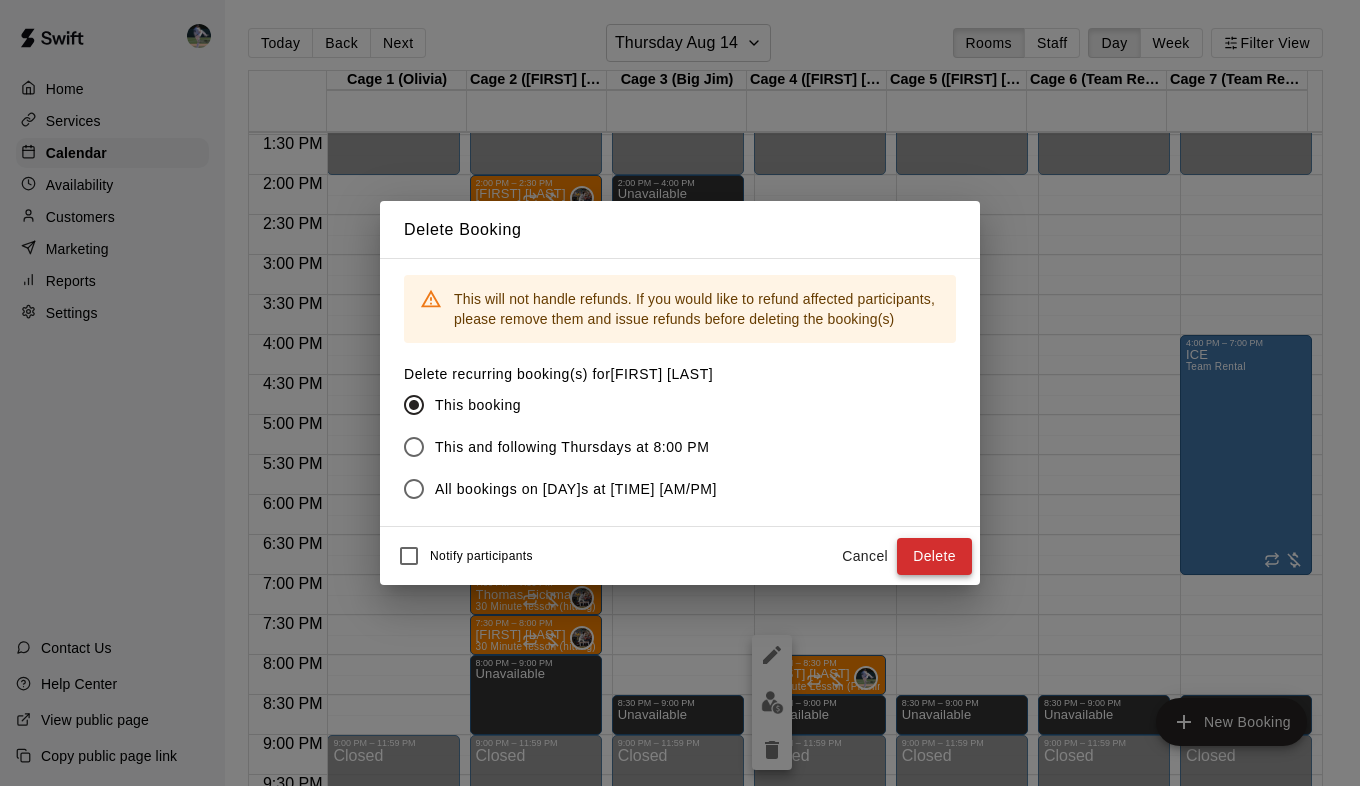 click on "Delete" at bounding box center (934, 556) 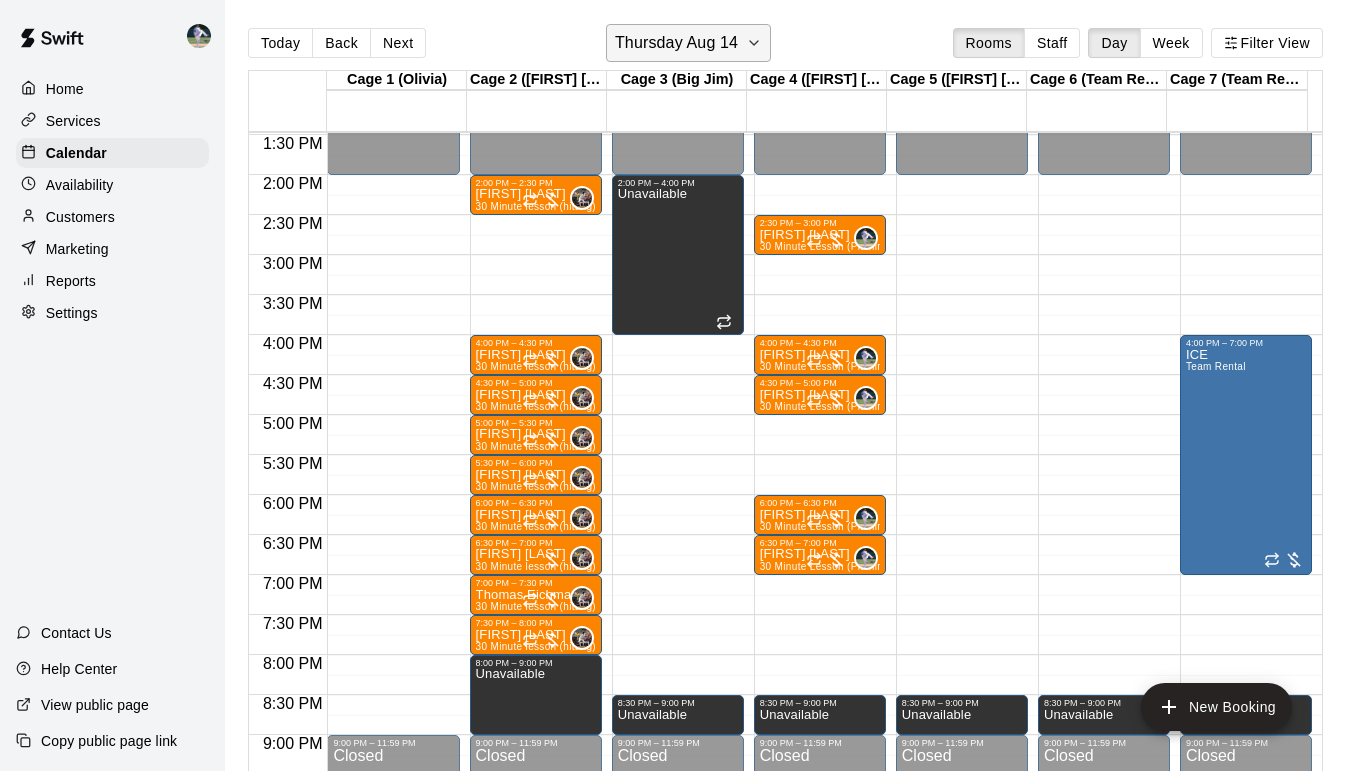click on "Thursday Aug 14" at bounding box center [676, 43] 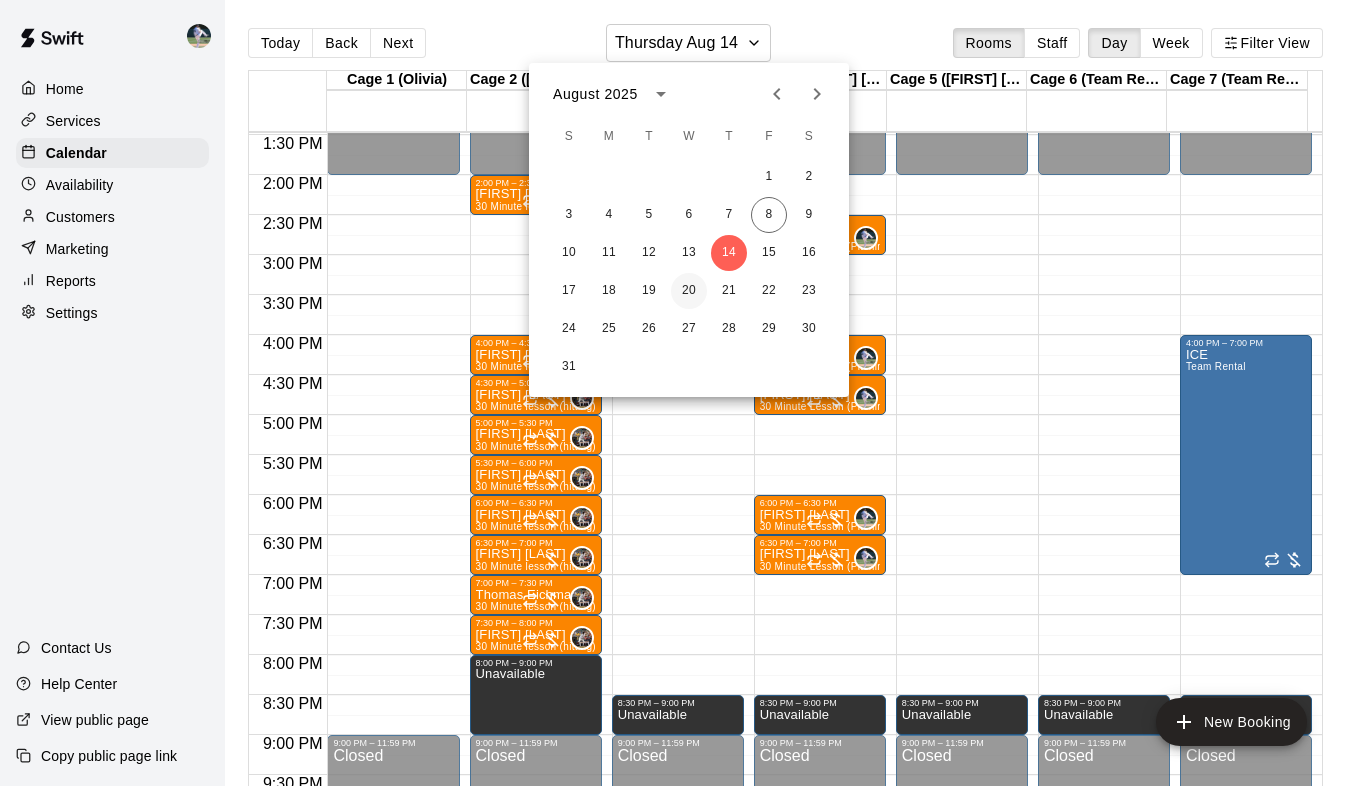 click on "20" at bounding box center (689, 291) 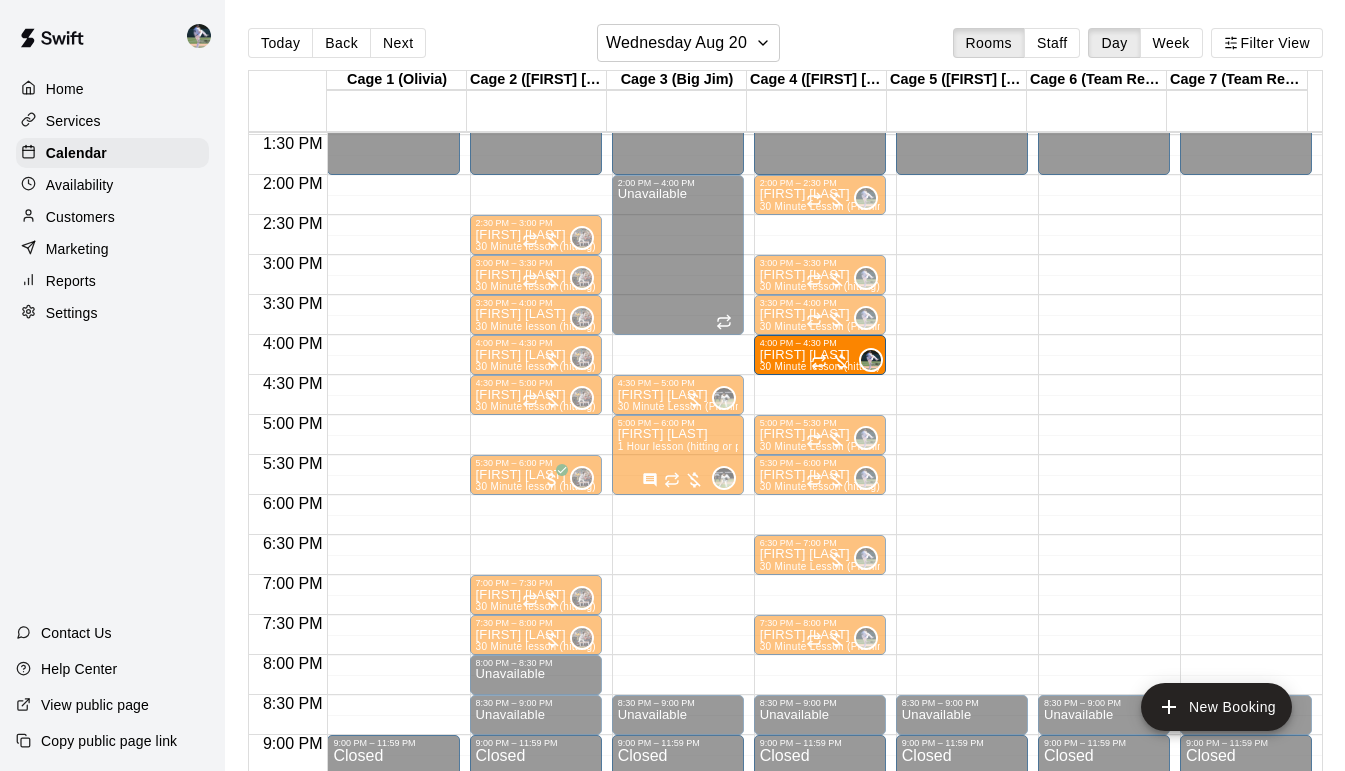 drag, startPoint x: 775, startPoint y: 392, endPoint x: 775, endPoint y: 362, distance: 30 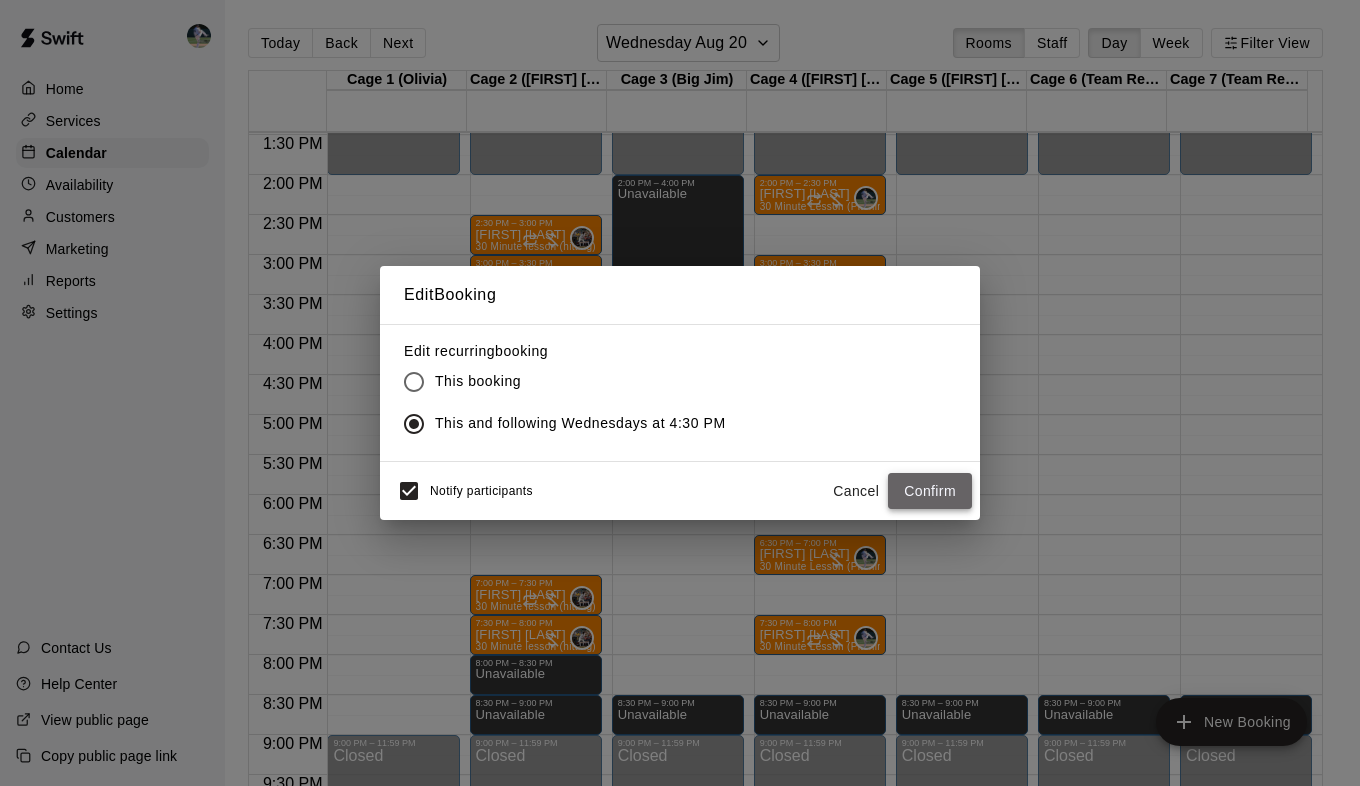 click on "Confirm" at bounding box center [930, 491] 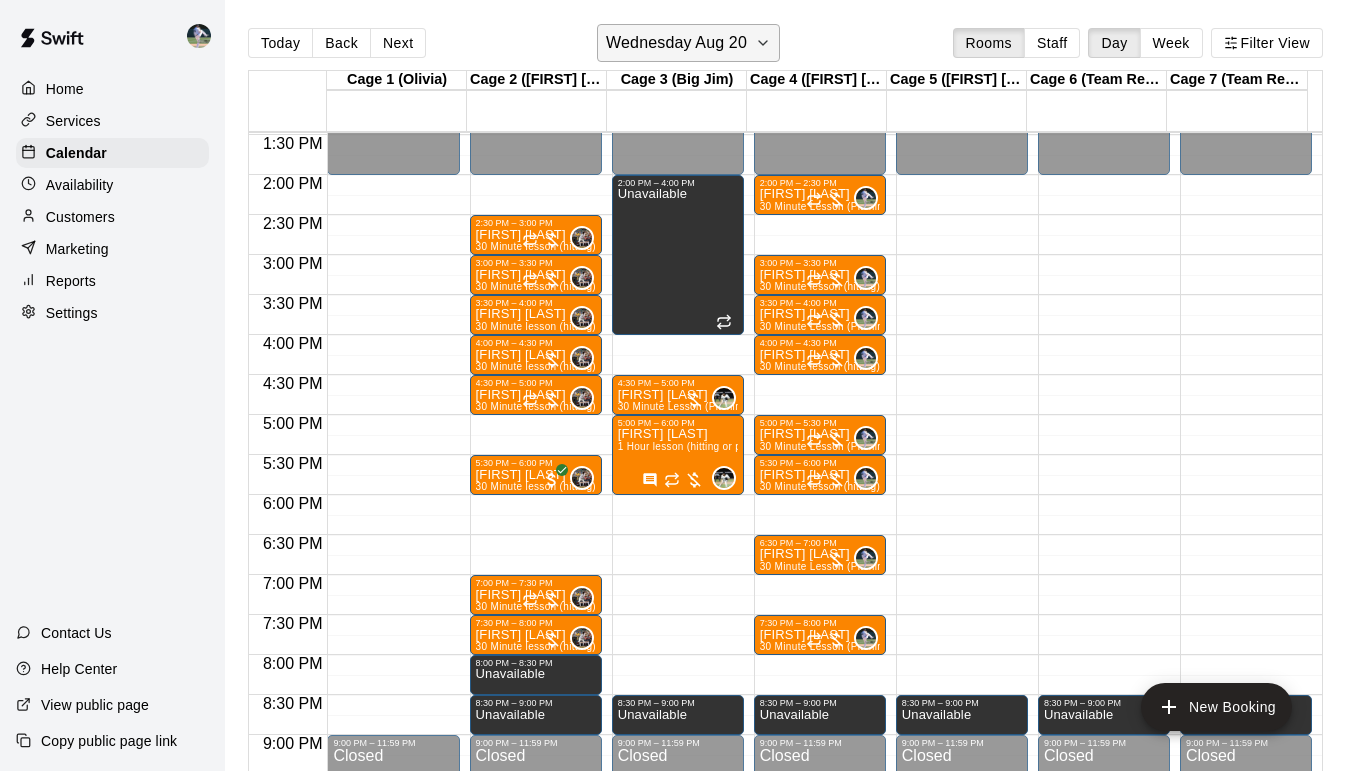 click on "Wednesday Aug 20" at bounding box center [676, 43] 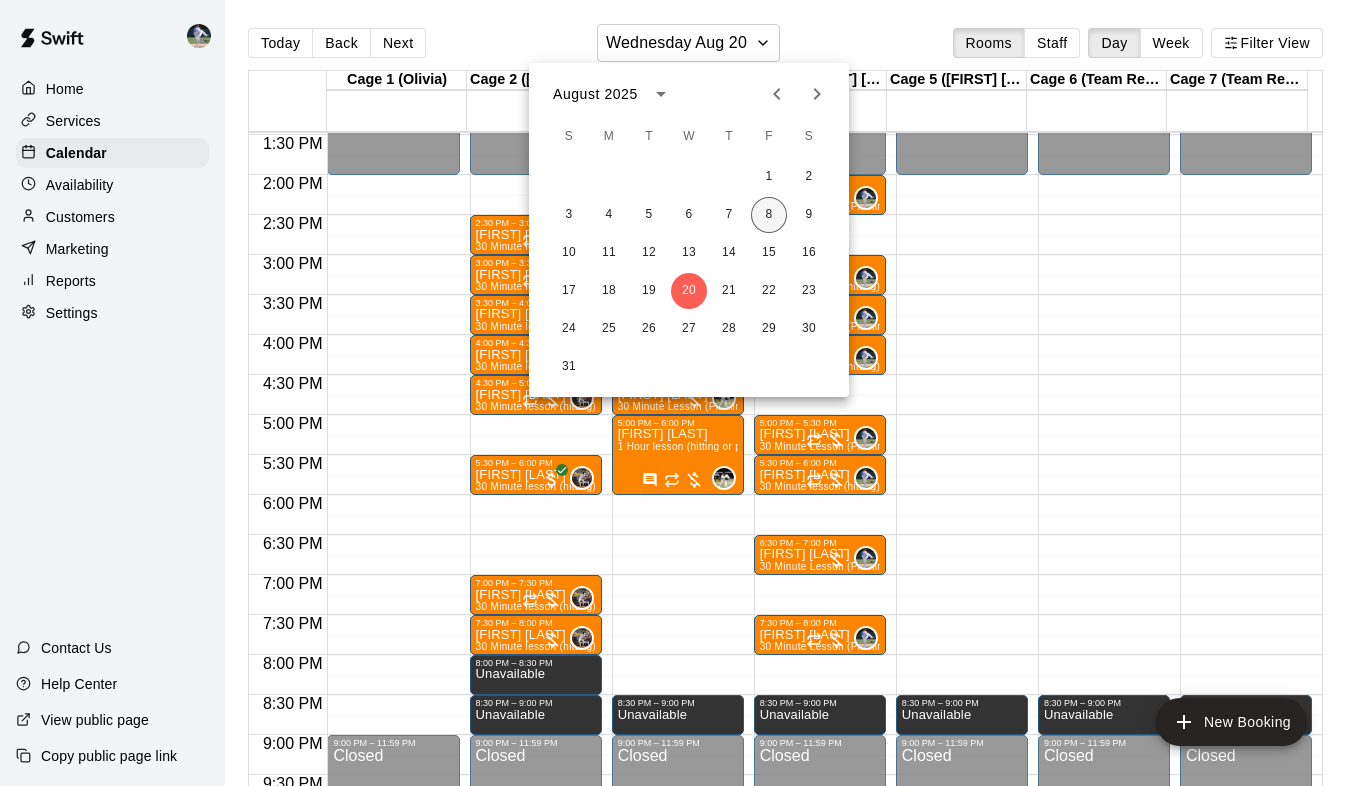 click on "8" at bounding box center [769, 215] 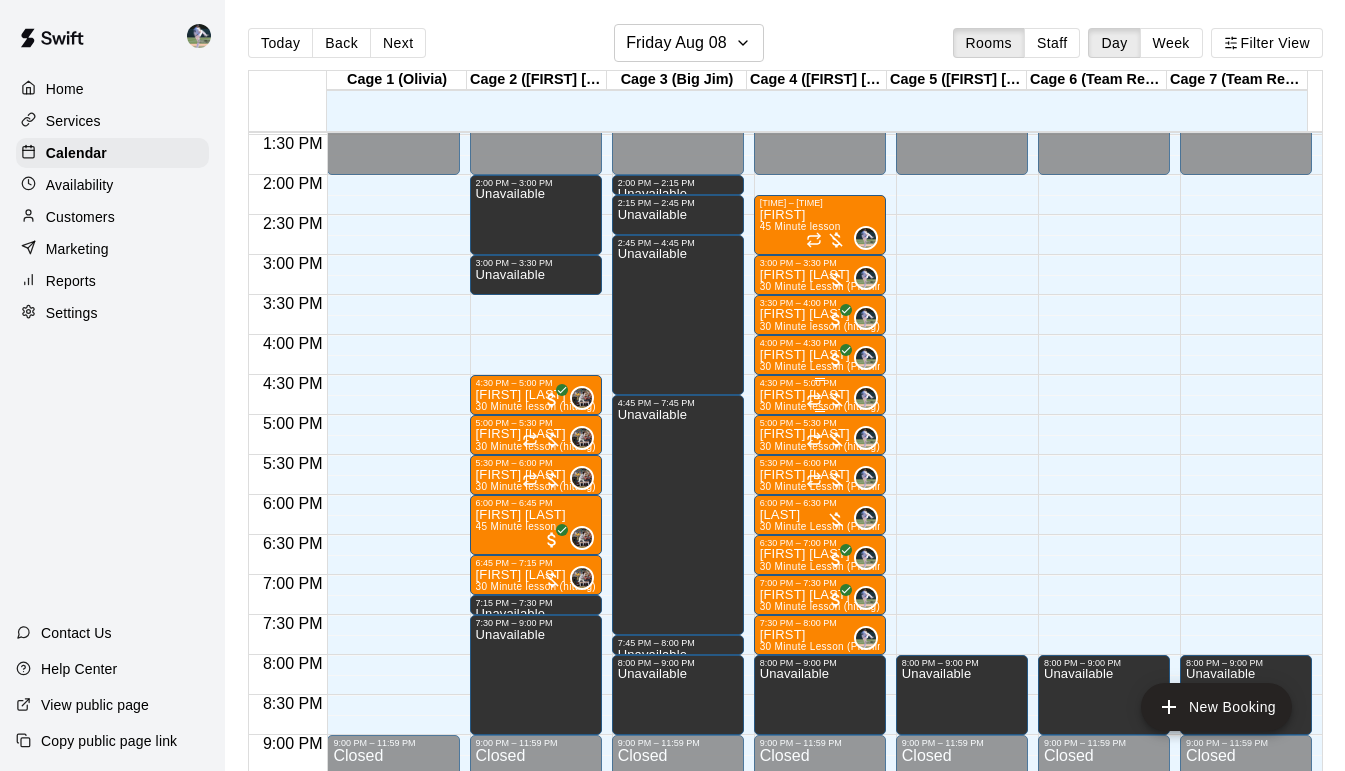 click on "[FIRST] [LAST]" at bounding box center (820, 395) 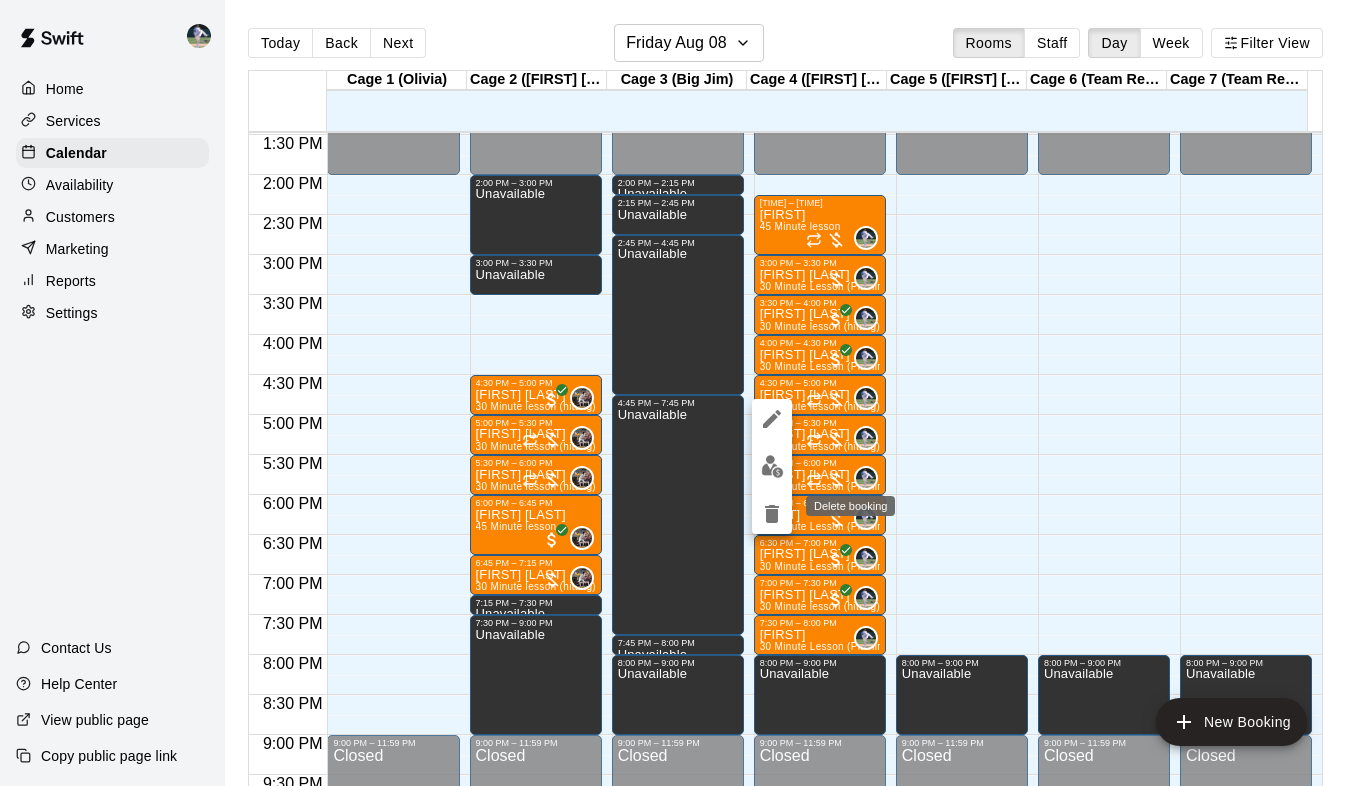 click 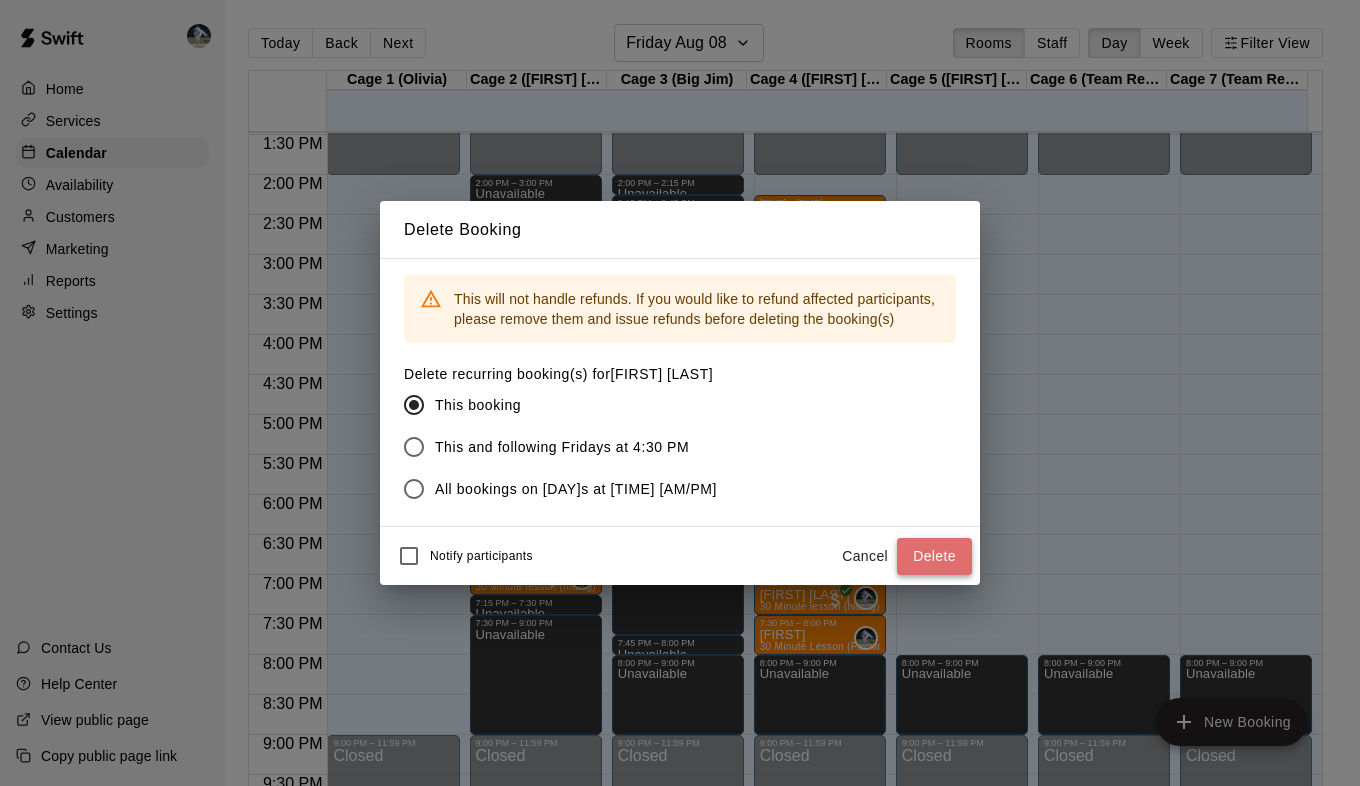 click on "Delete" at bounding box center (934, 556) 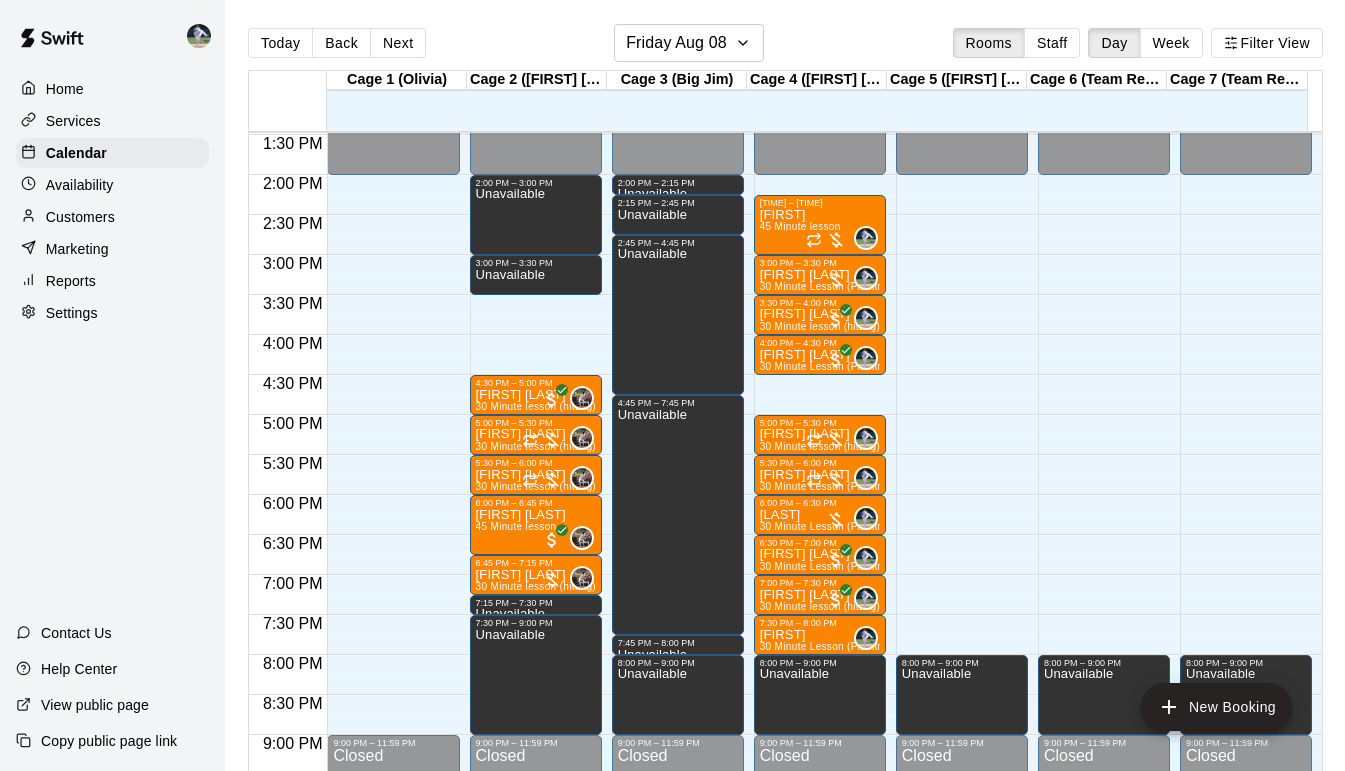 click on "Customers" at bounding box center [80, 217] 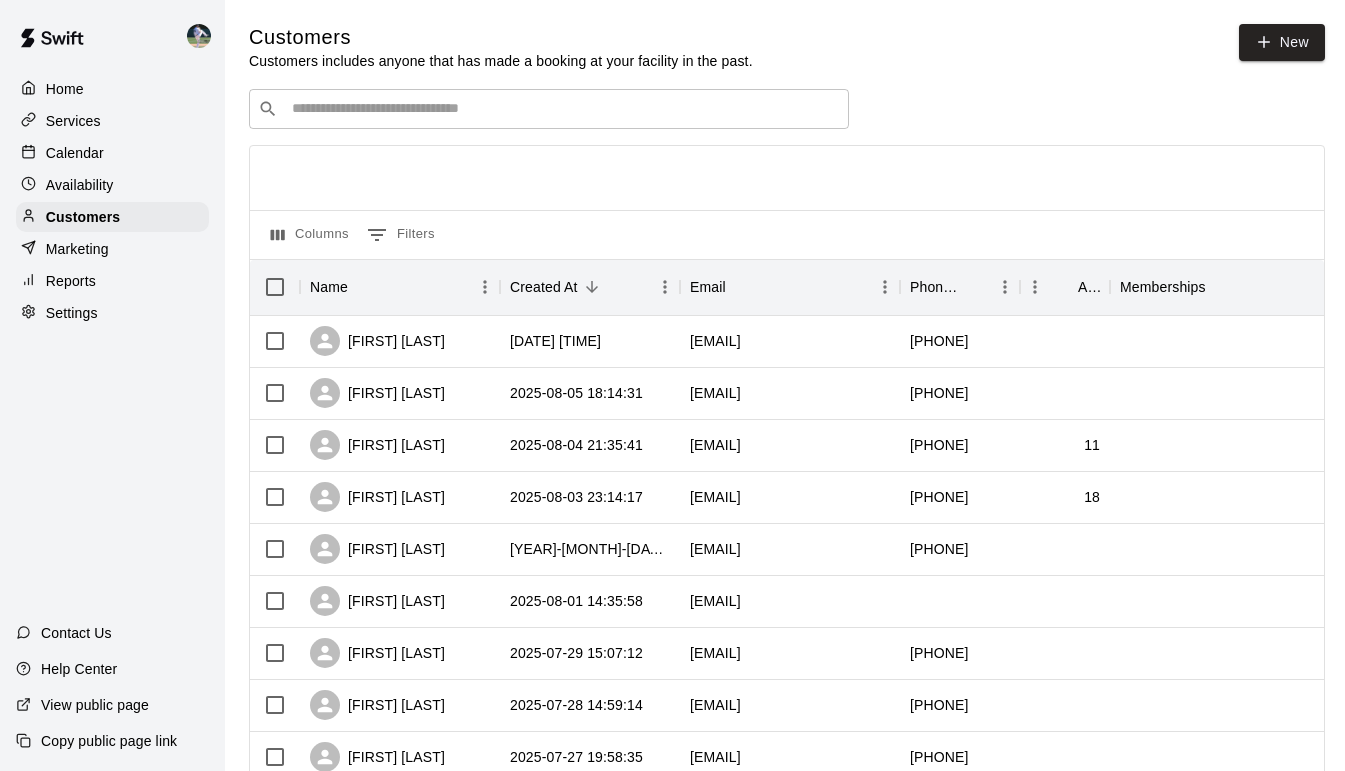 click at bounding box center [563, 109] 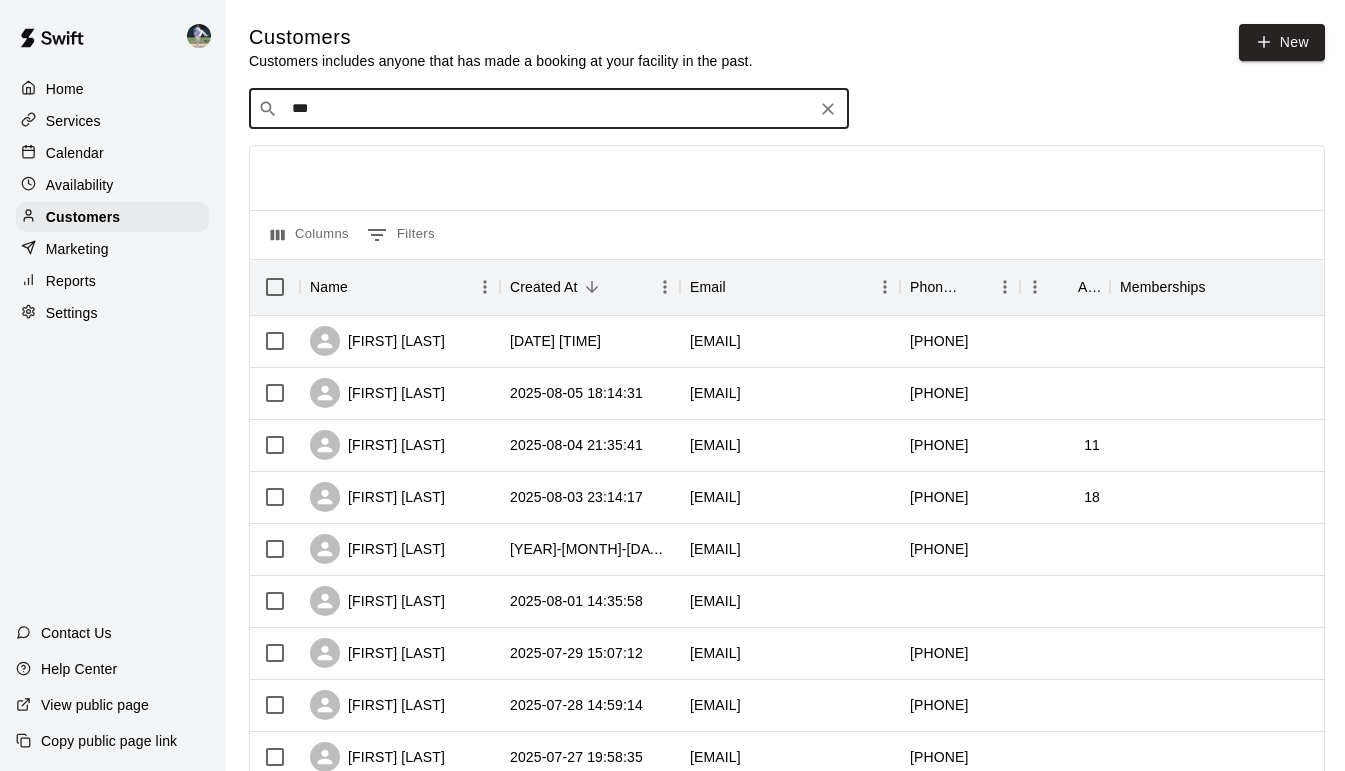 type on "****" 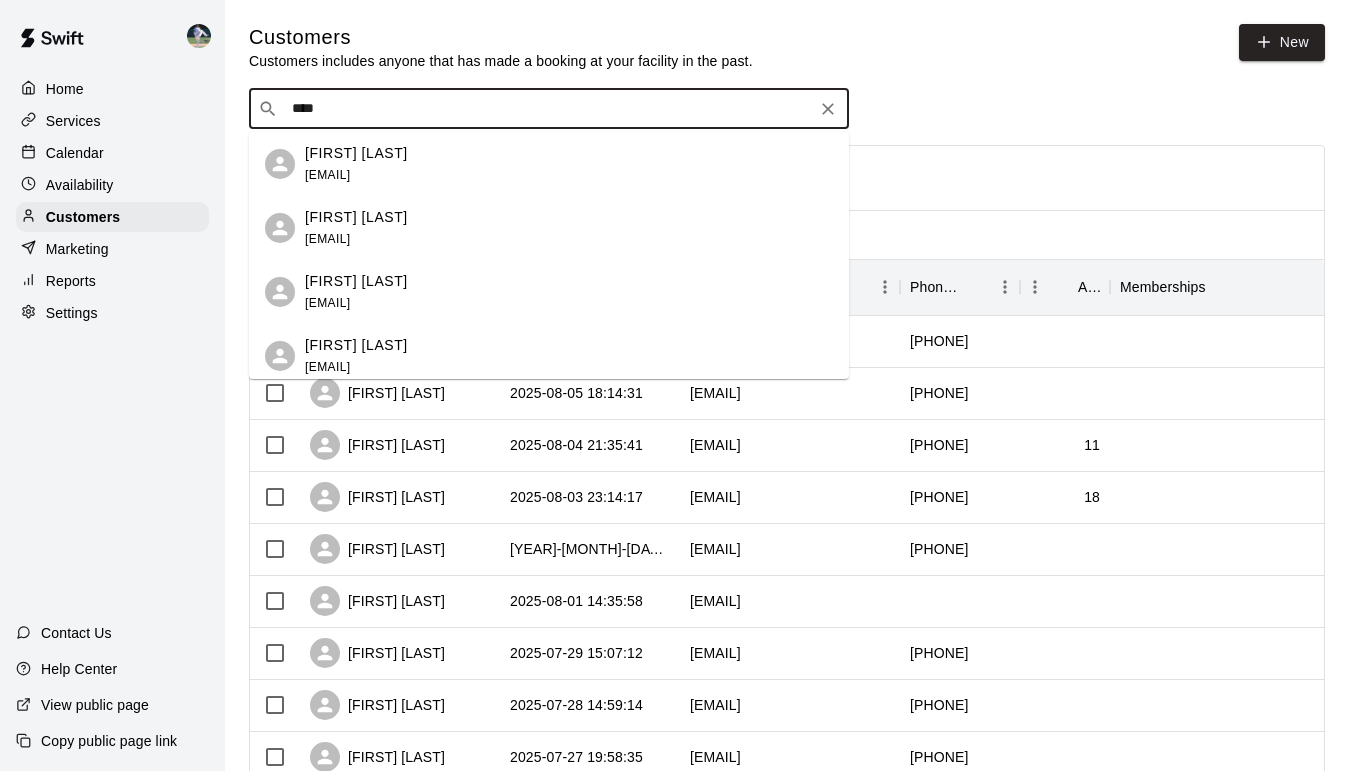 click on "[FIRST] [LAST]" at bounding box center (356, 153) 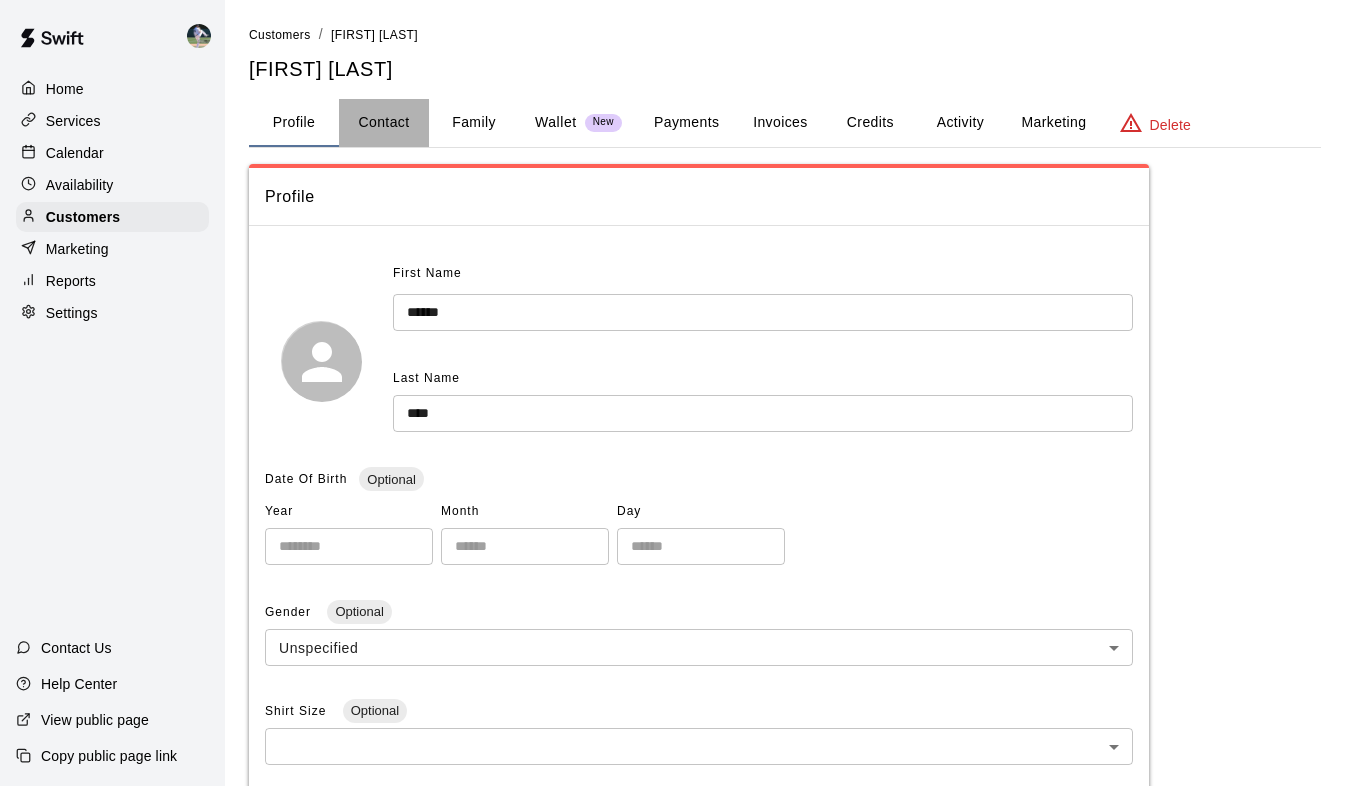 click on "Contact" at bounding box center (384, 123) 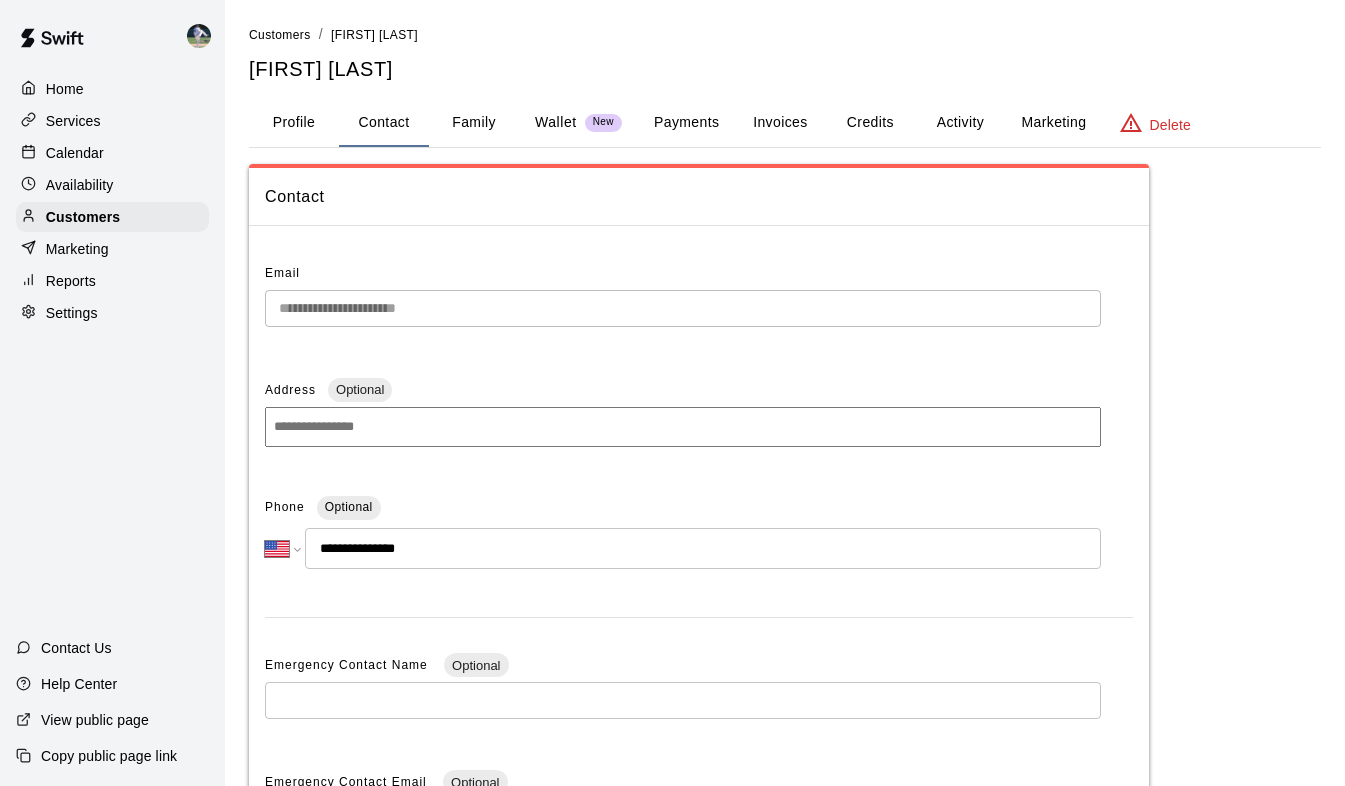 click on "Profile" at bounding box center (294, 123) 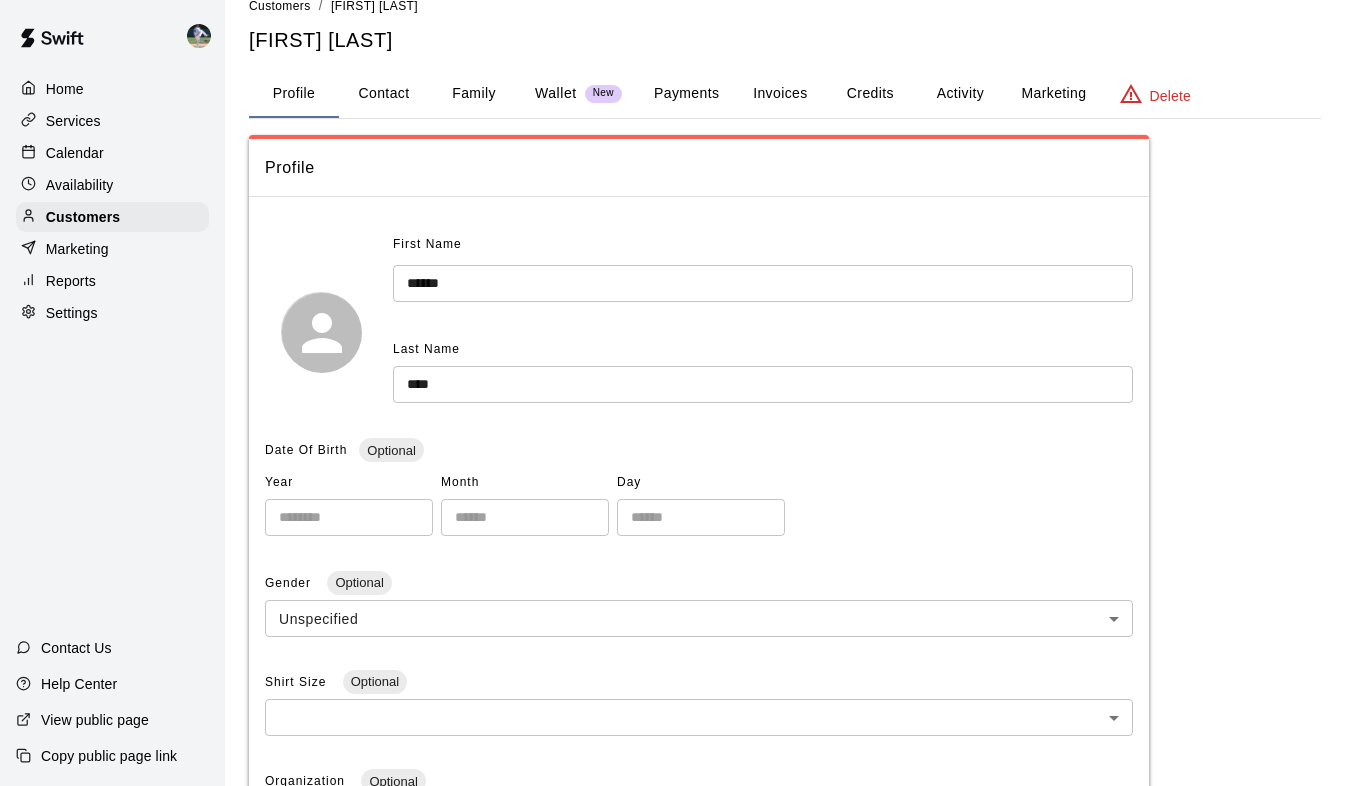 scroll, scrollTop: 33, scrollLeft: 0, axis: vertical 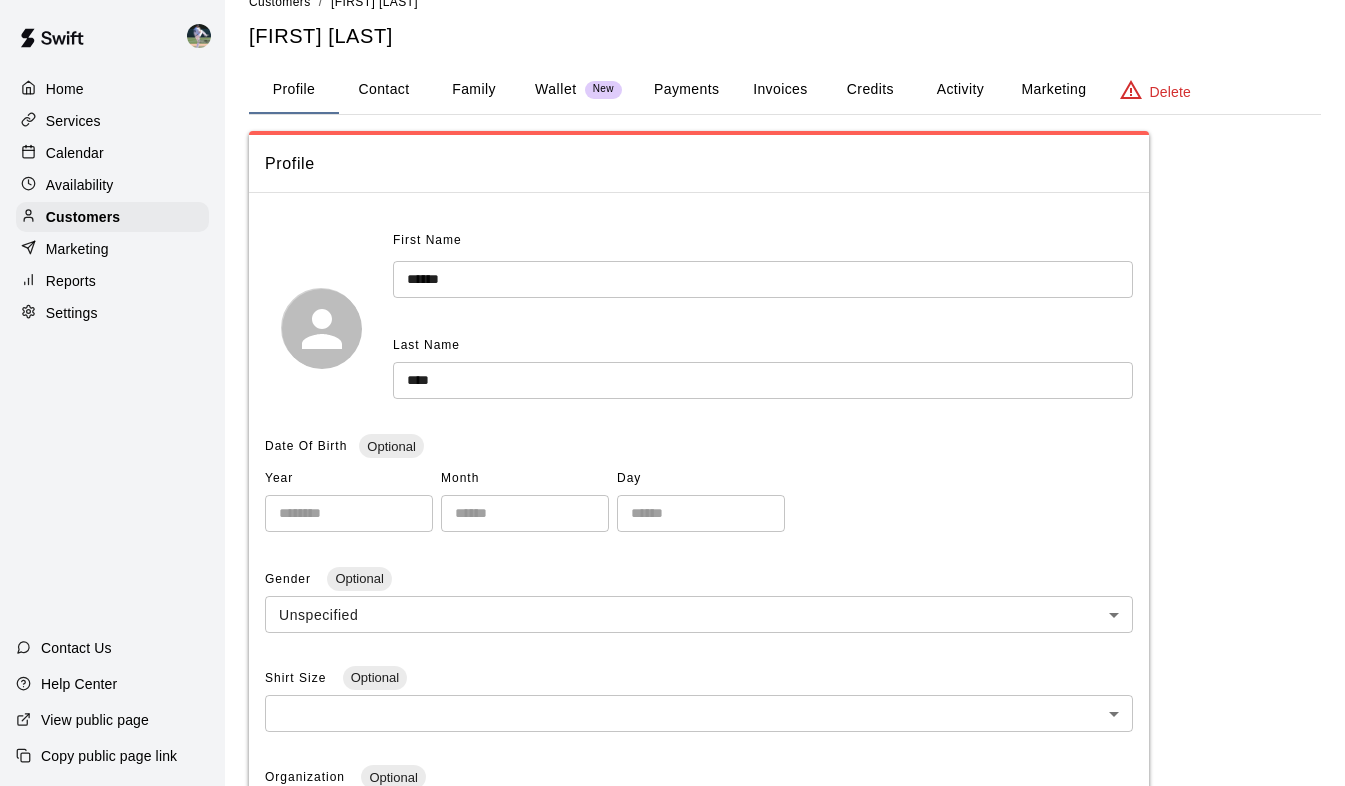 click on "Calendar" at bounding box center (75, 153) 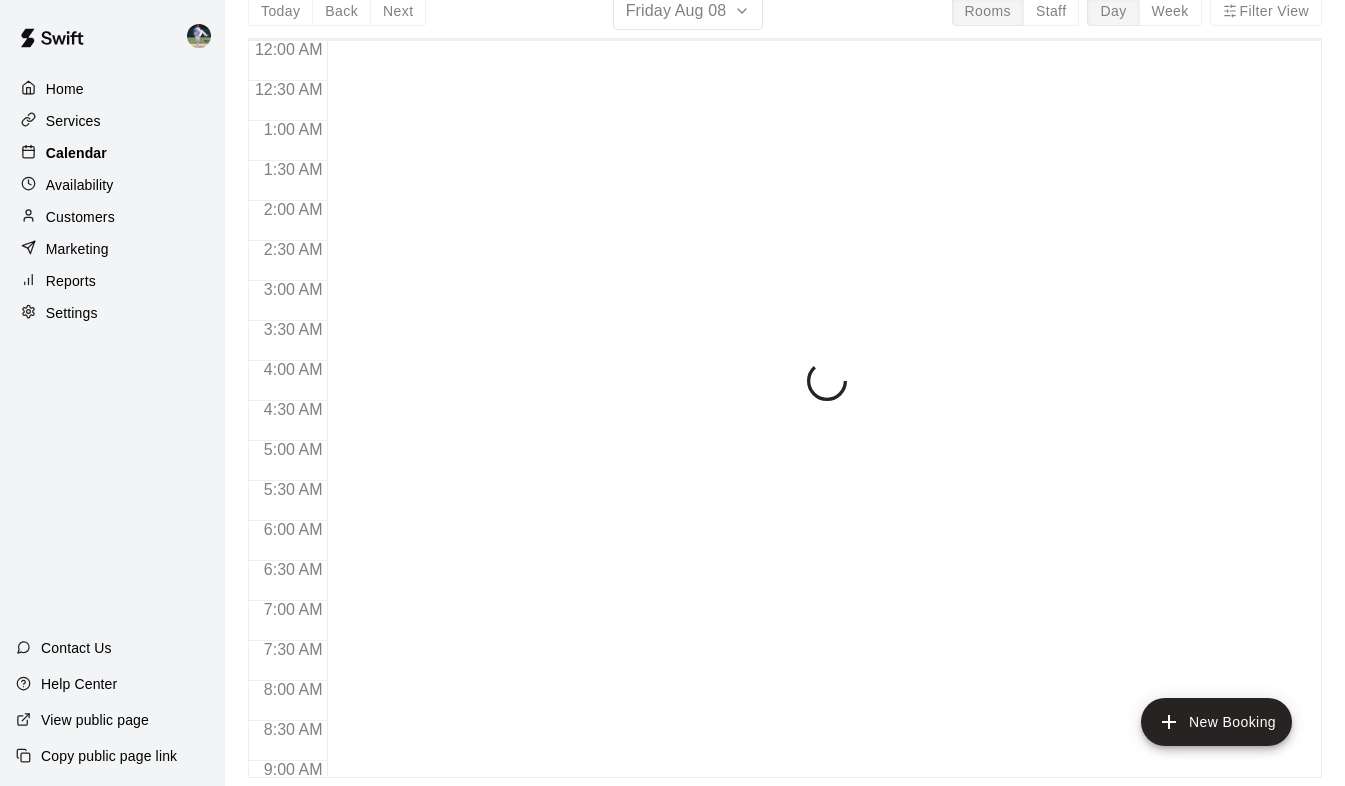 scroll, scrollTop: 0, scrollLeft: 0, axis: both 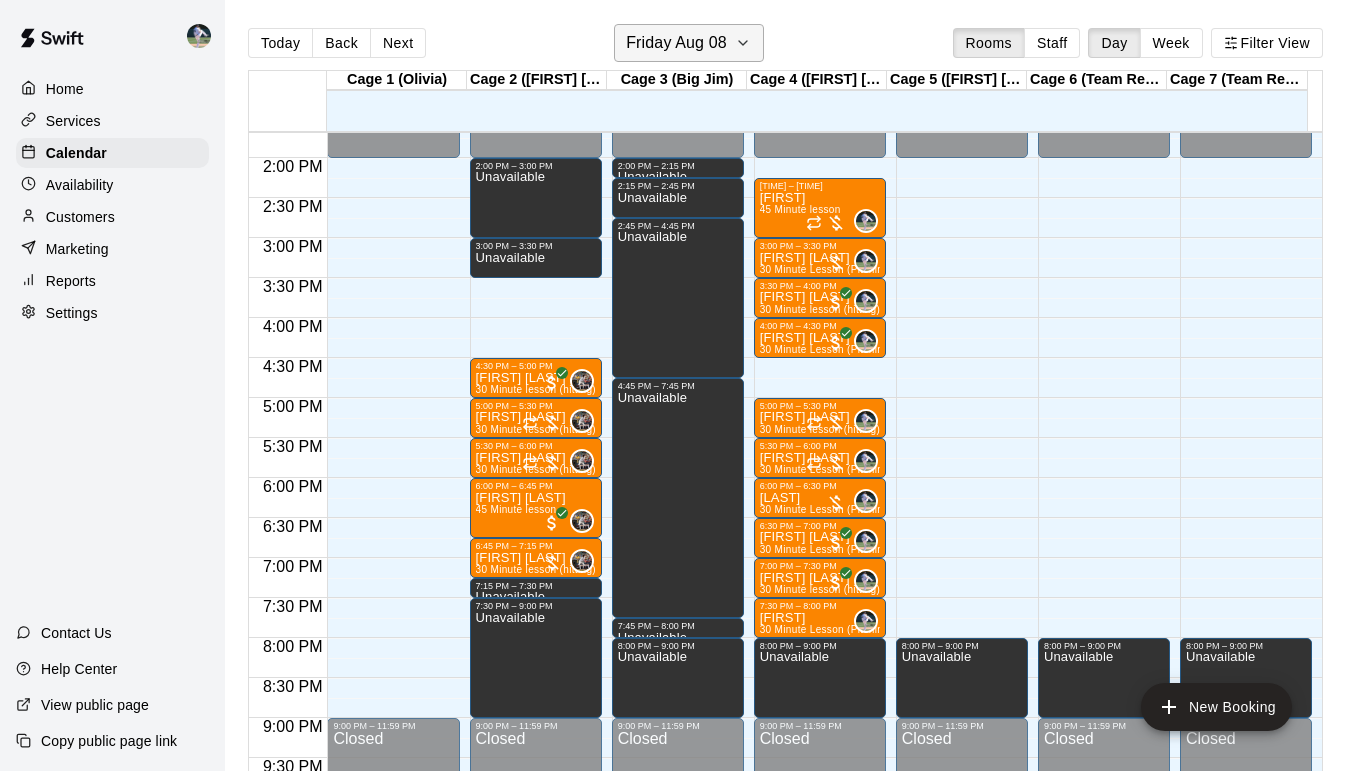 click 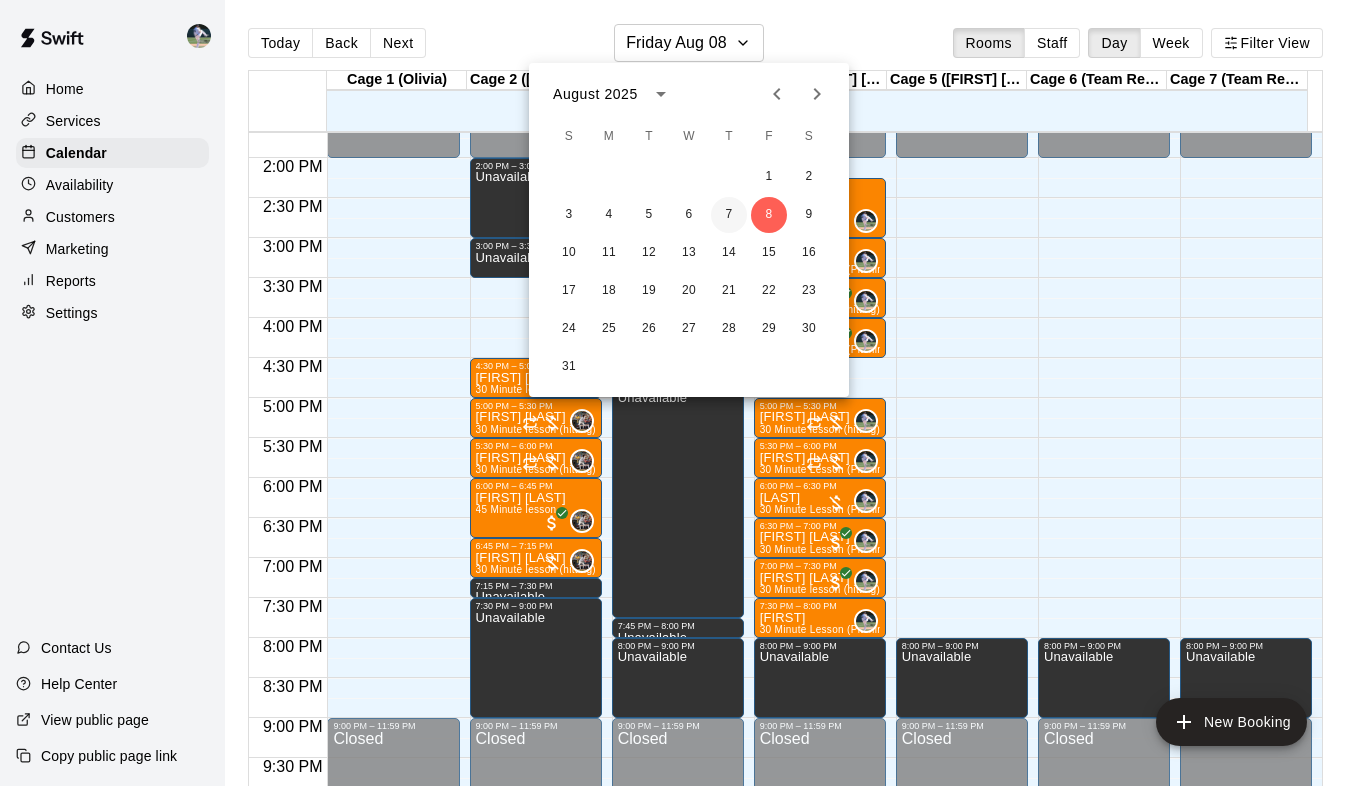 click on "7" at bounding box center (729, 215) 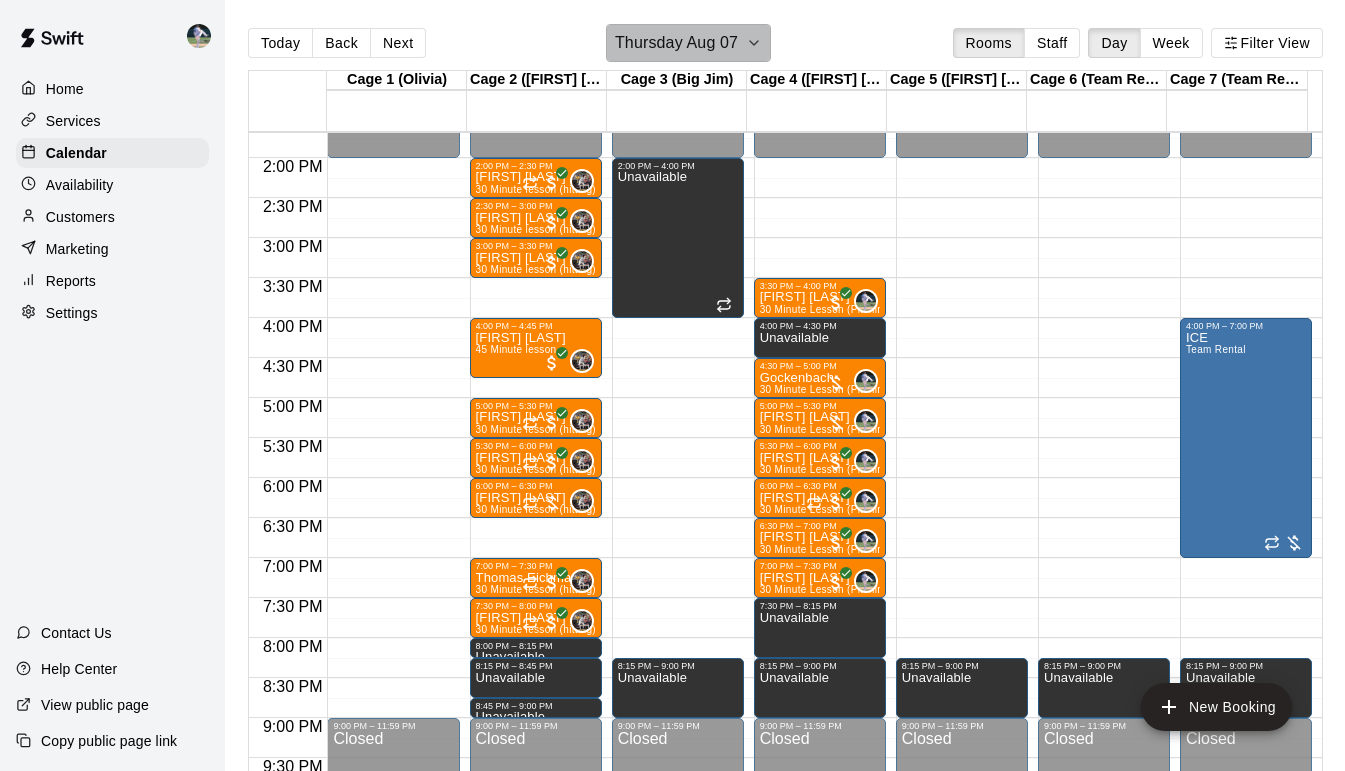 click 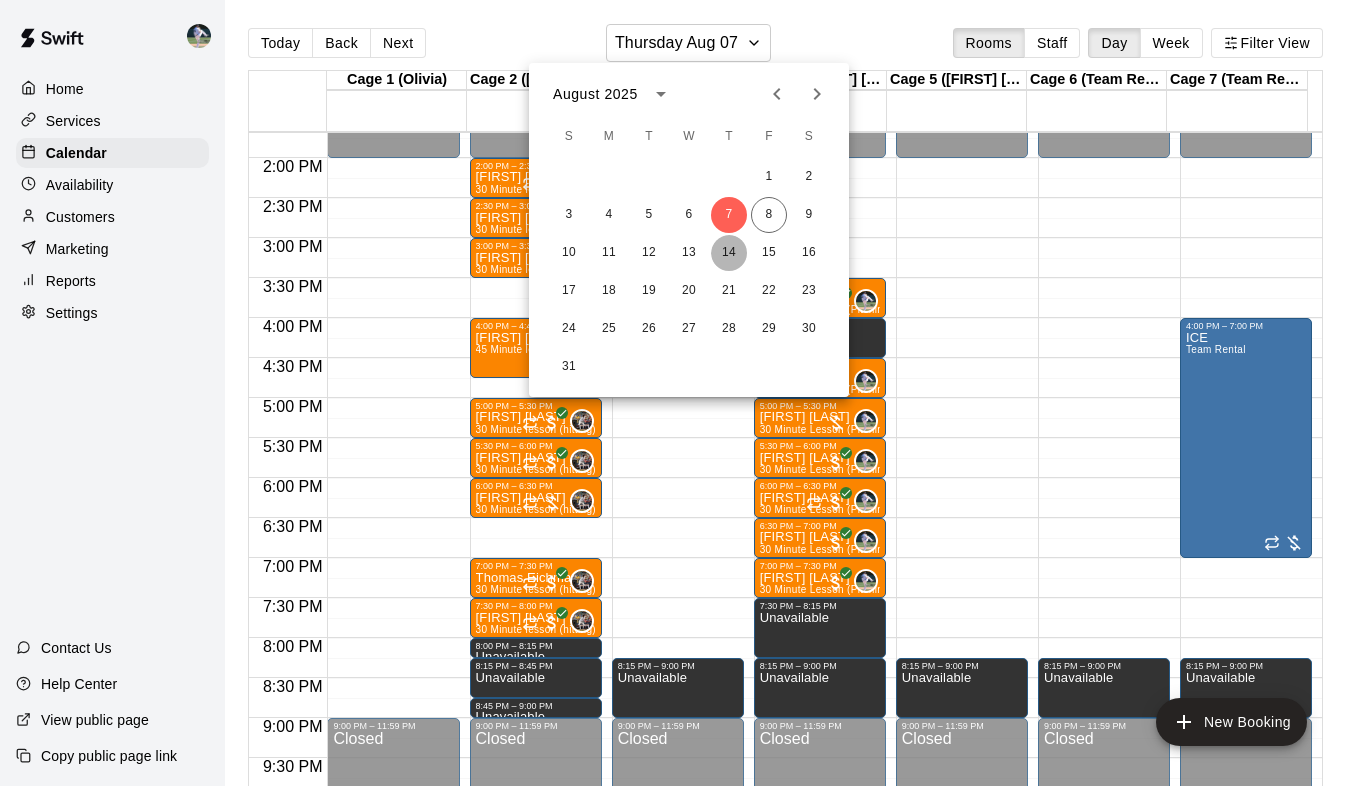 click on "14" at bounding box center (729, 253) 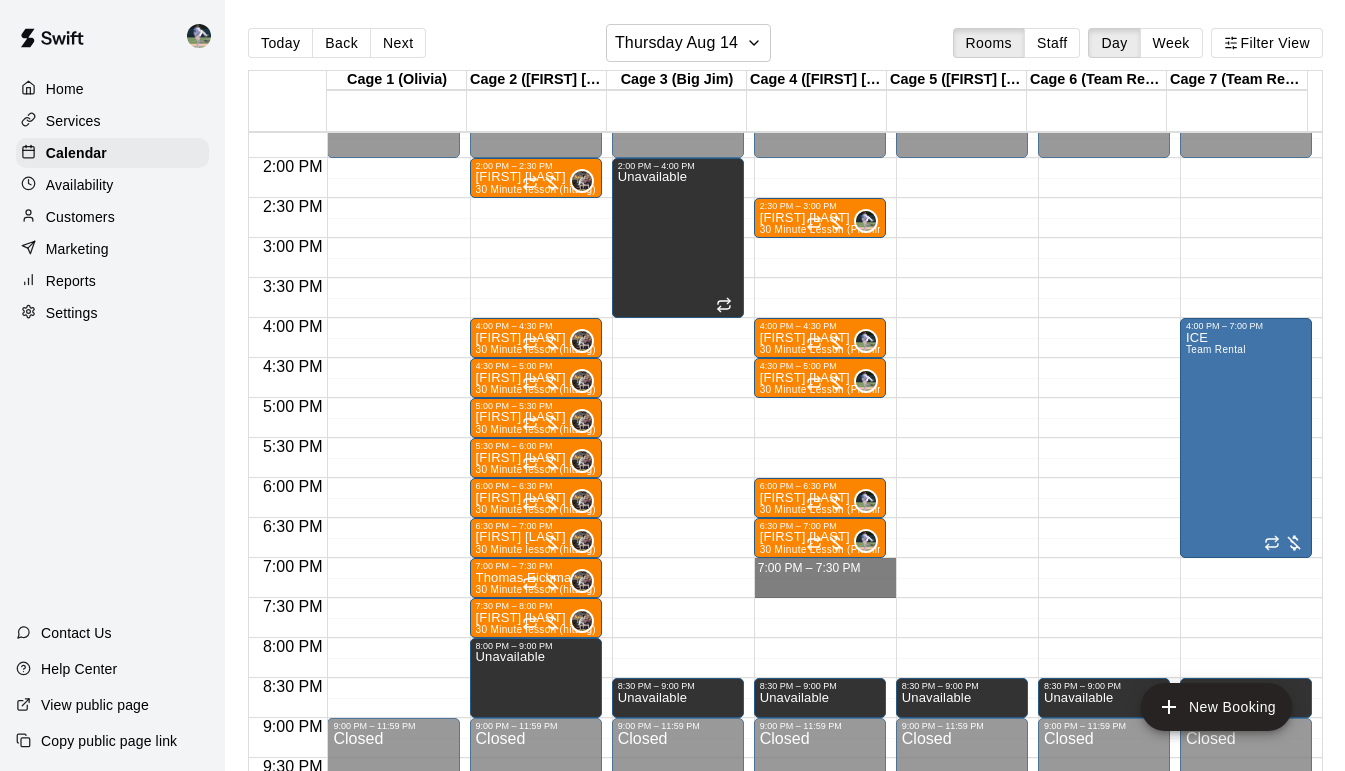 drag, startPoint x: 790, startPoint y: 567, endPoint x: 790, endPoint y: 585, distance: 18 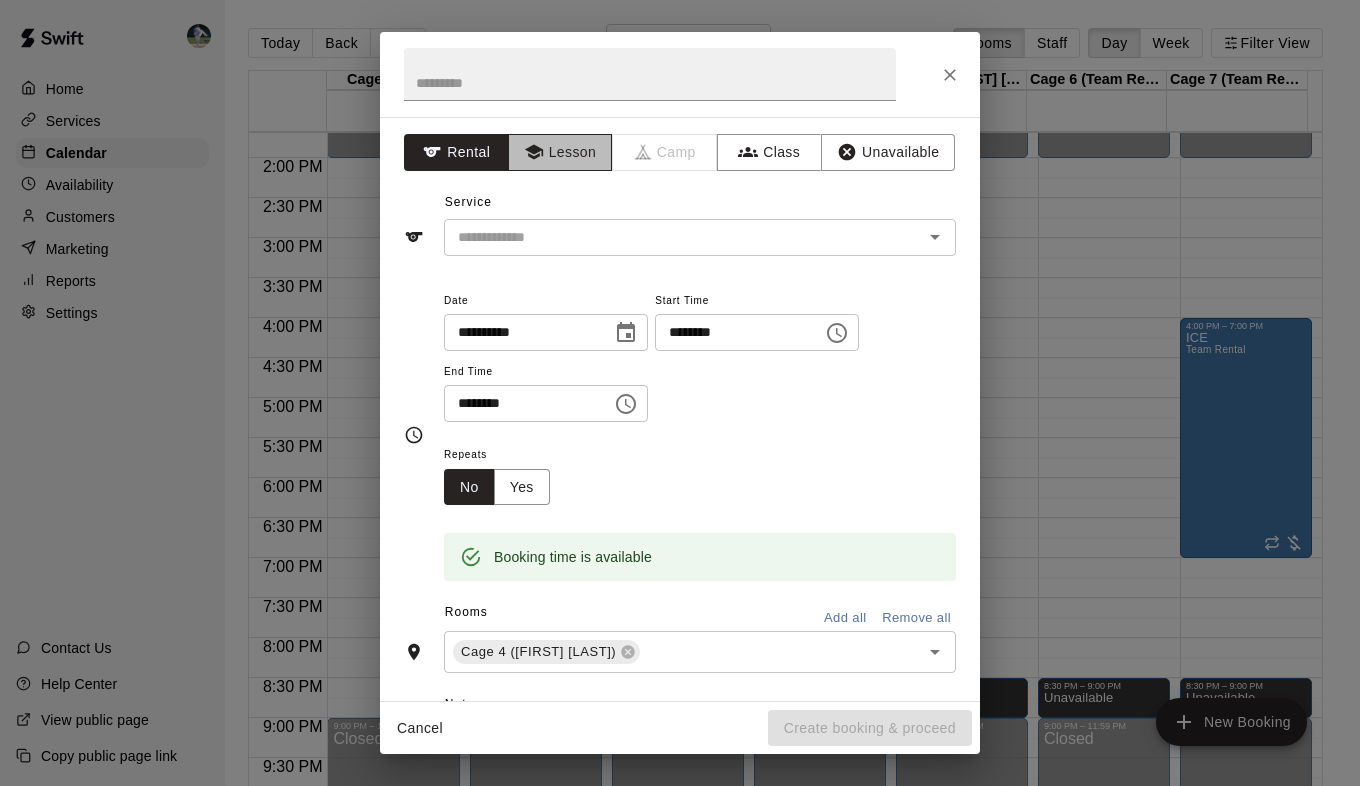 click on "Lesson" at bounding box center (560, 152) 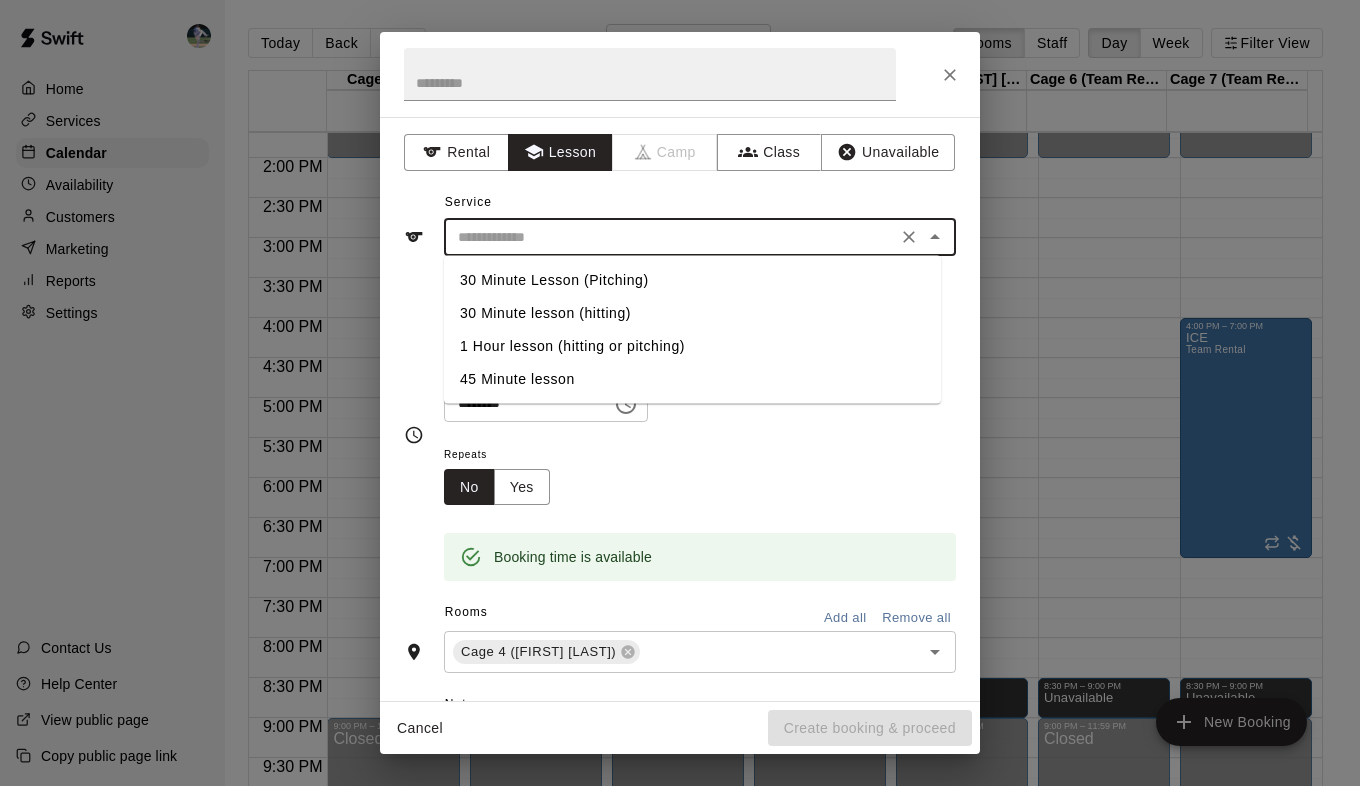 click at bounding box center [670, 237] 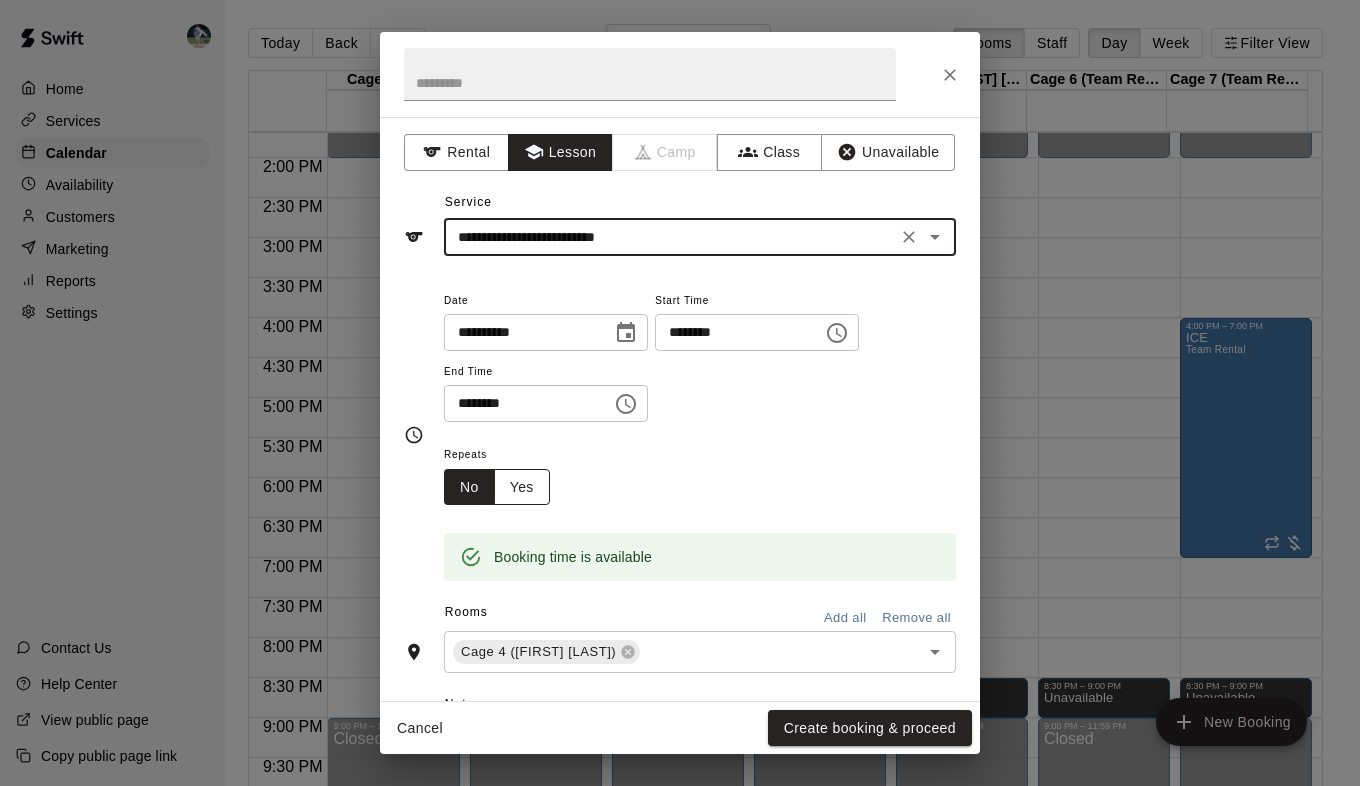 click on "Yes" at bounding box center (522, 487) 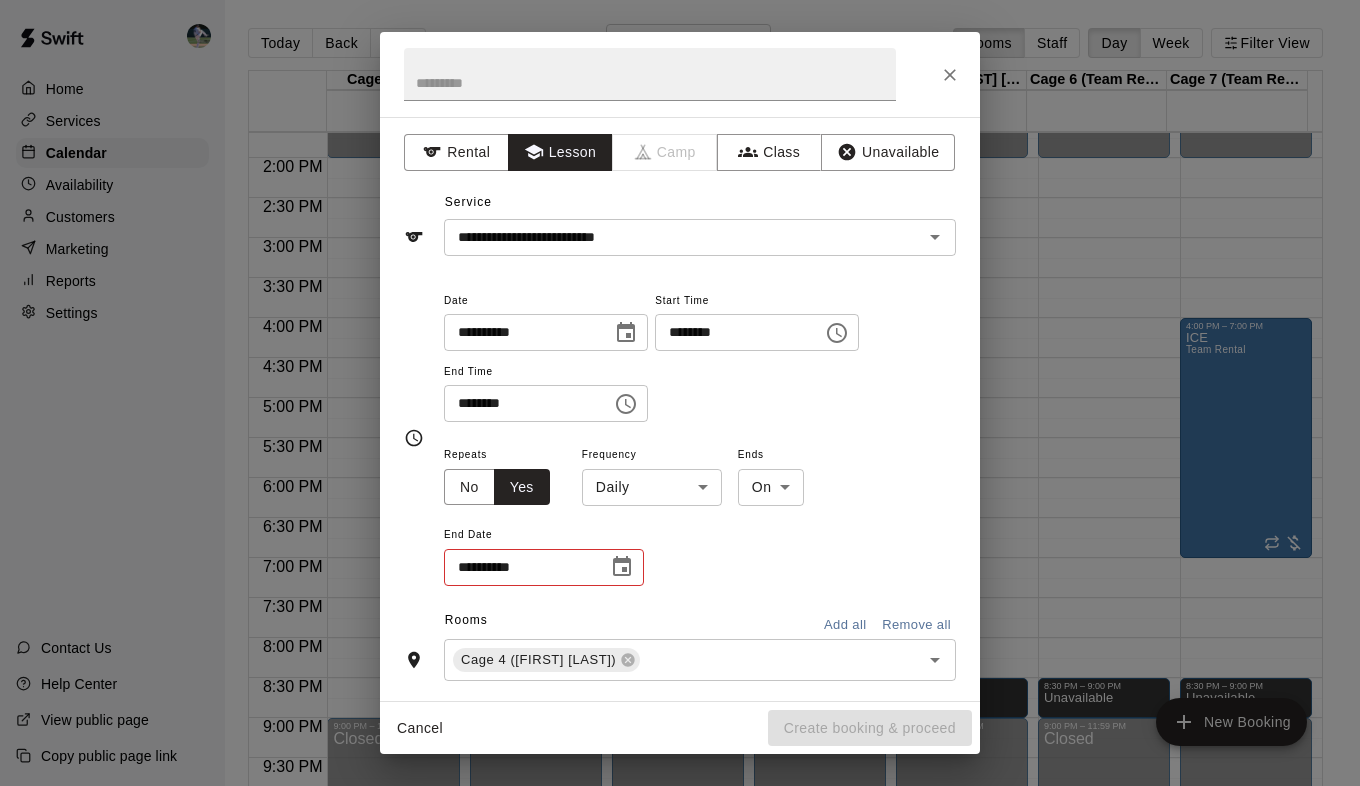click on "Cage 1 ([FIRST]) [DAY_NUM] [DAY] Cage 2 ([FIRST] [LAST]) [DAY_NUM] [DAY] Cage 3 ([FIRST] [LAST]) [DAY_NUM] [DAY] Cage 4 ([FIRST] [LAST]) [DAY_NUM] [DAY] Cage 5 ([FIRST] [LAST]) [DAY_NUM] [DAY] Cage 6 (Team Rental) [DAY_NUM] [DAY] Cage 7 (Team Rental) [DAY_NUM] [DAY] [TIME] – [TIME] Closed [TIME] – [TIME] Closed [TIME] – [TIME] Closed [TIME] – [TIME] [FIRST] [LAST] 30 Minute lesson (hitting) 0 [TIME] – [TIME] [FIRST] [LAST] 30 Minute lesson (hitting) 0 [TIME] – [TIME] [FIRST]" at bounding box center [680, 409] 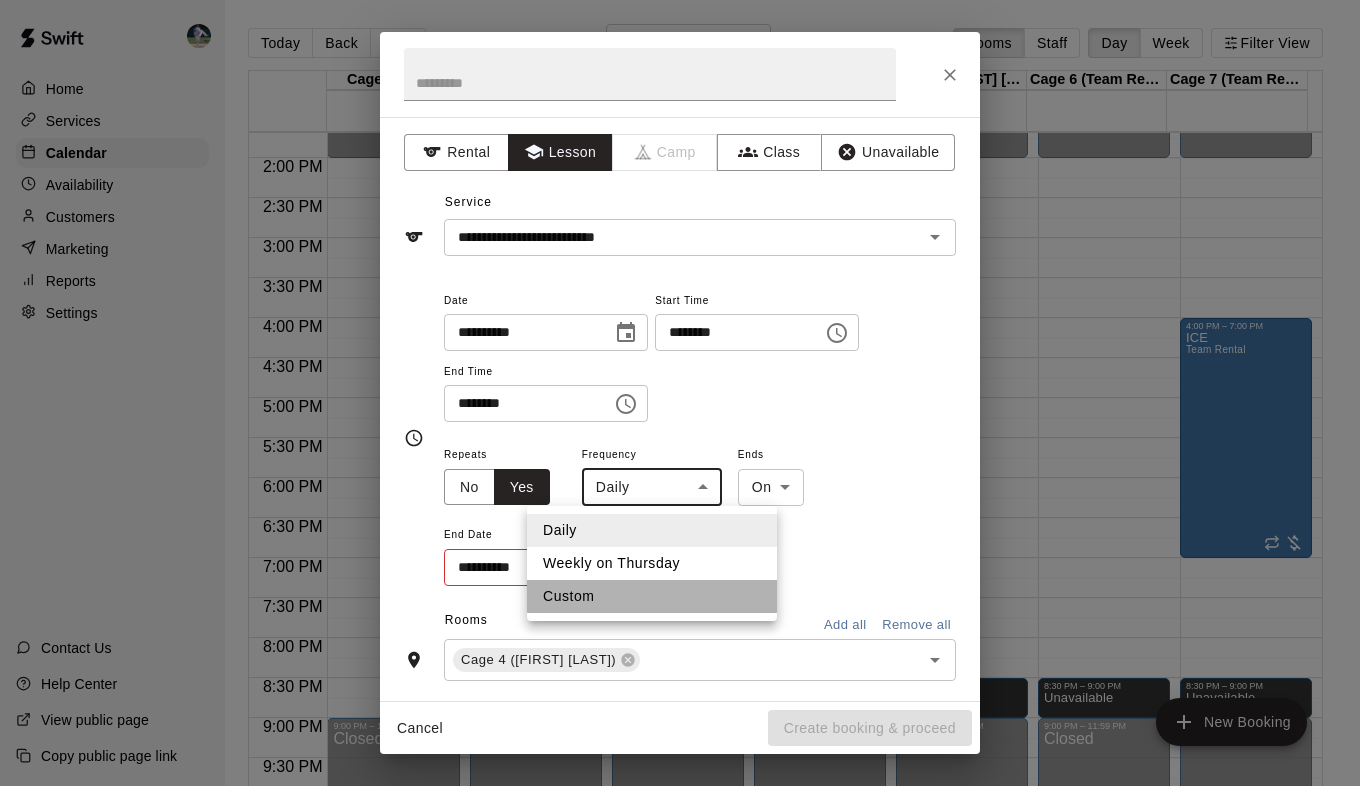 click on "Custom" at bounding box center [652, 596] 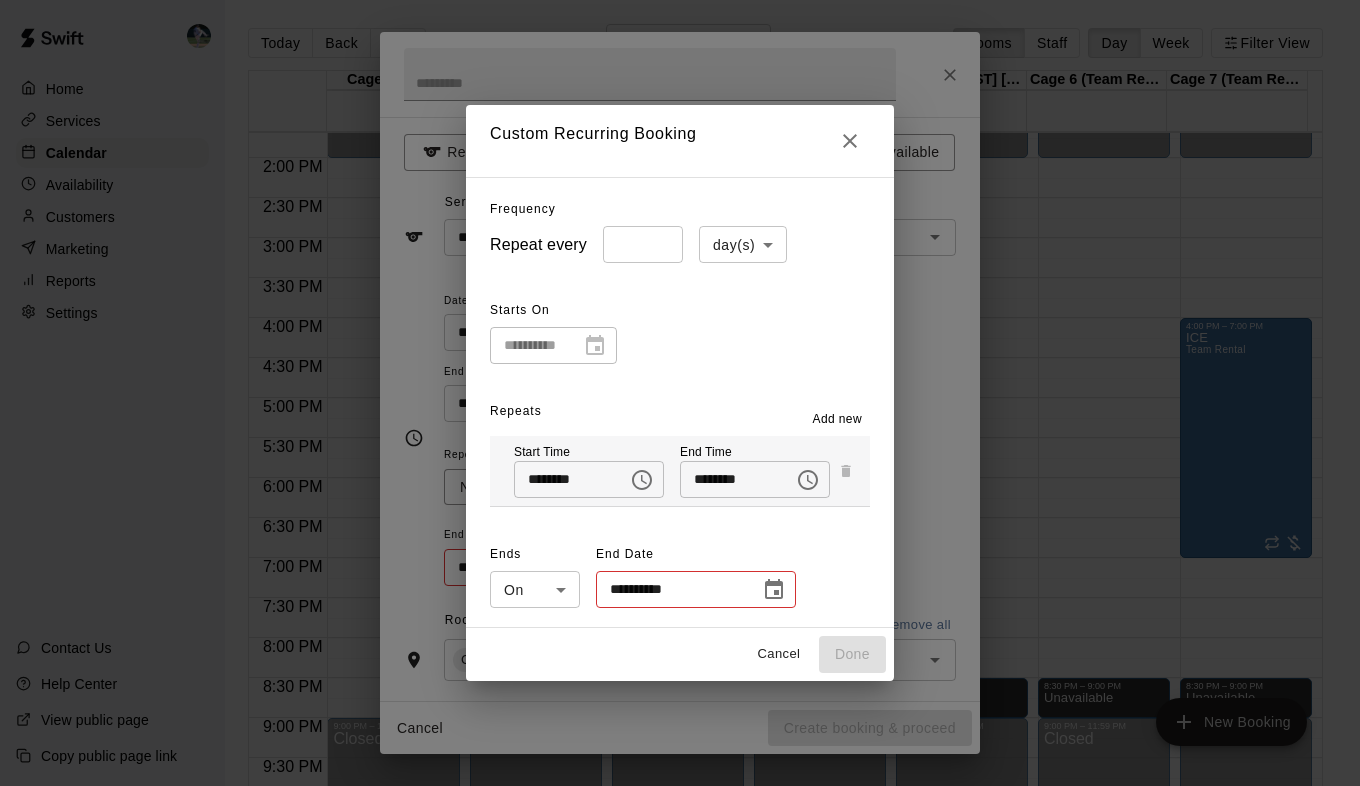 click on "*" at bounding box center [643, 244] 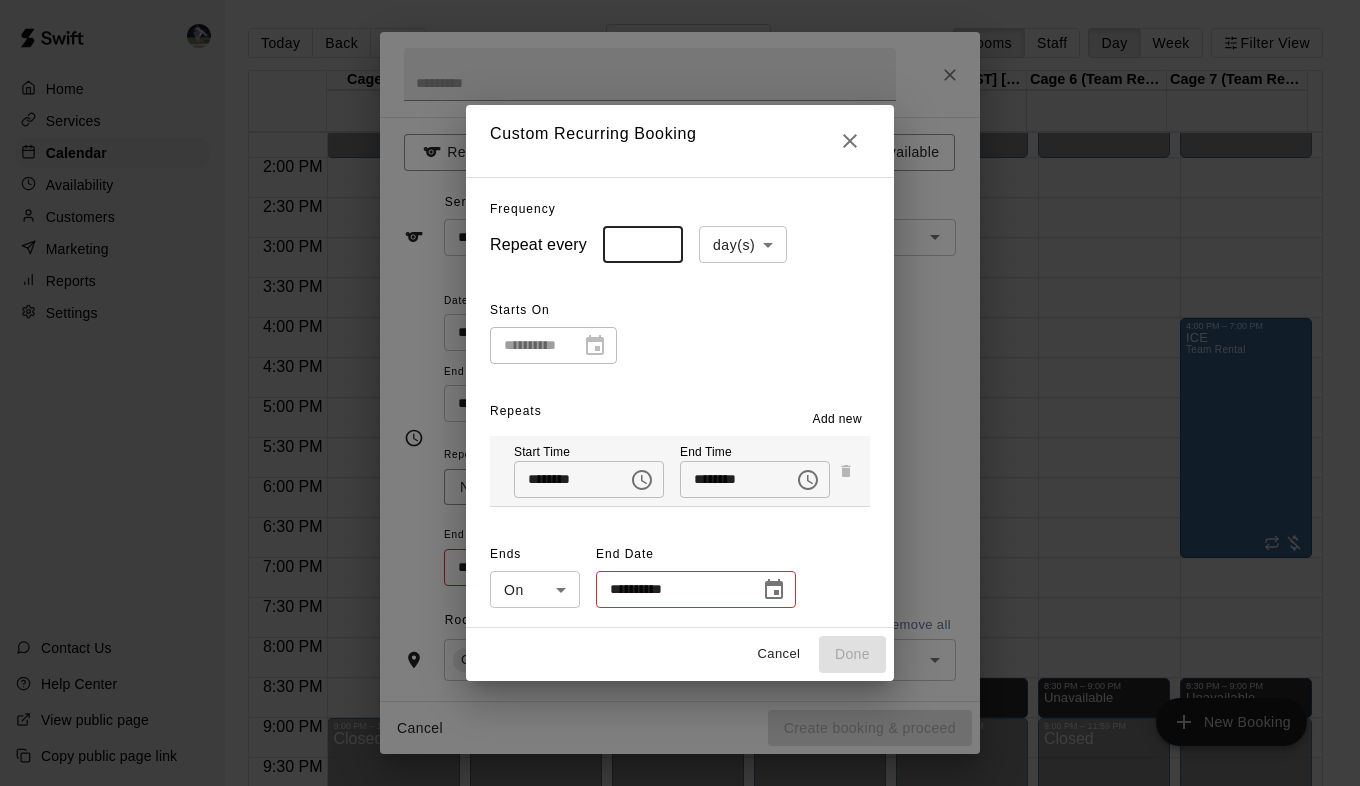 click on "*" at bounding box center (643, 244) 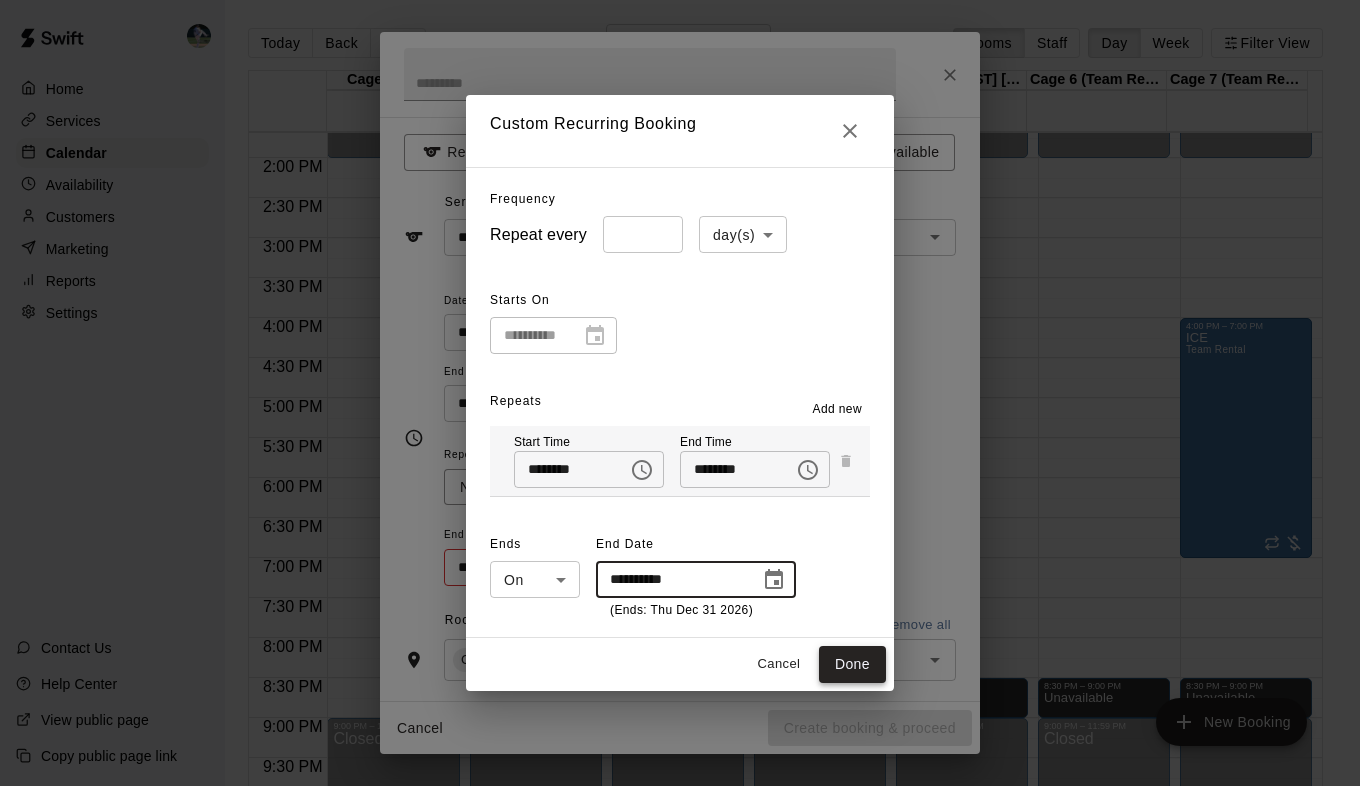 type on "**********" 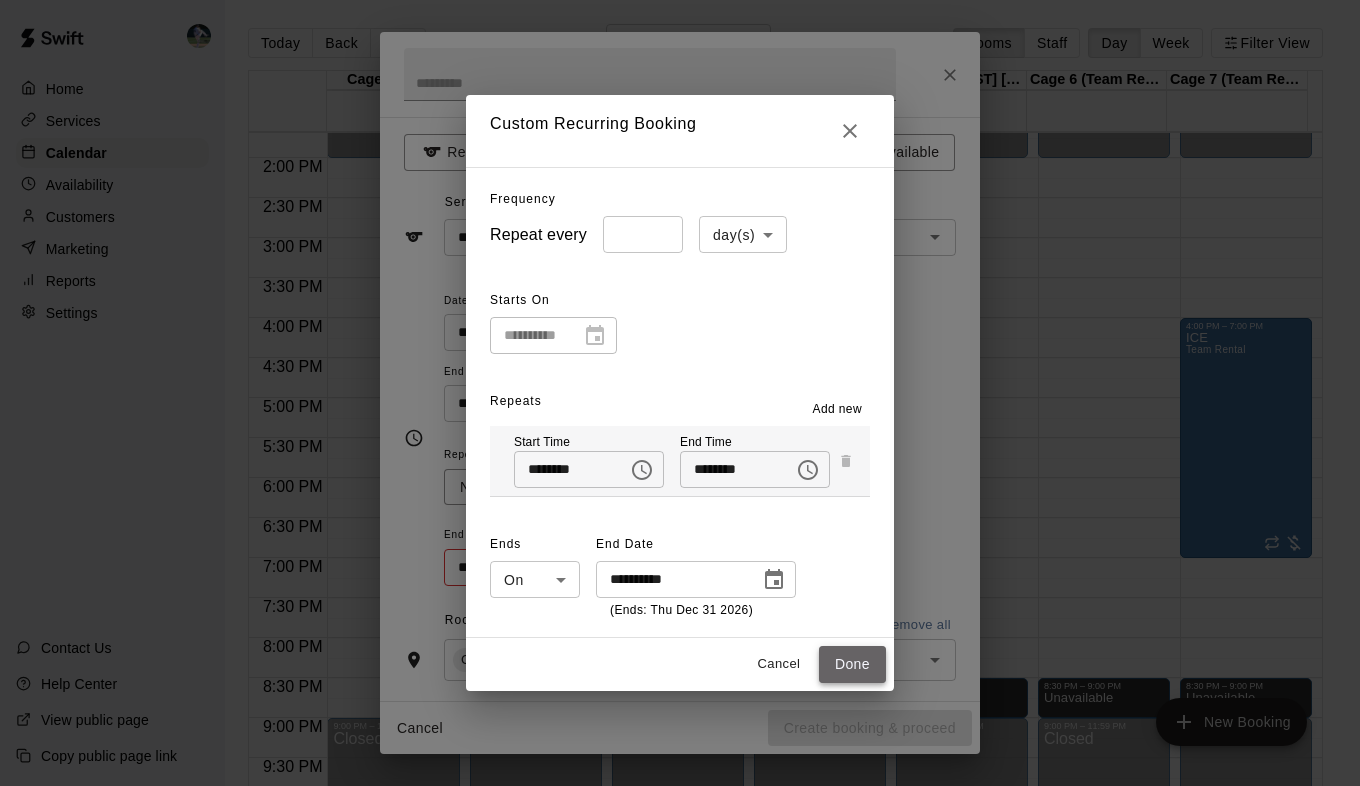 click on "Done" at bounding box center [852, 664] 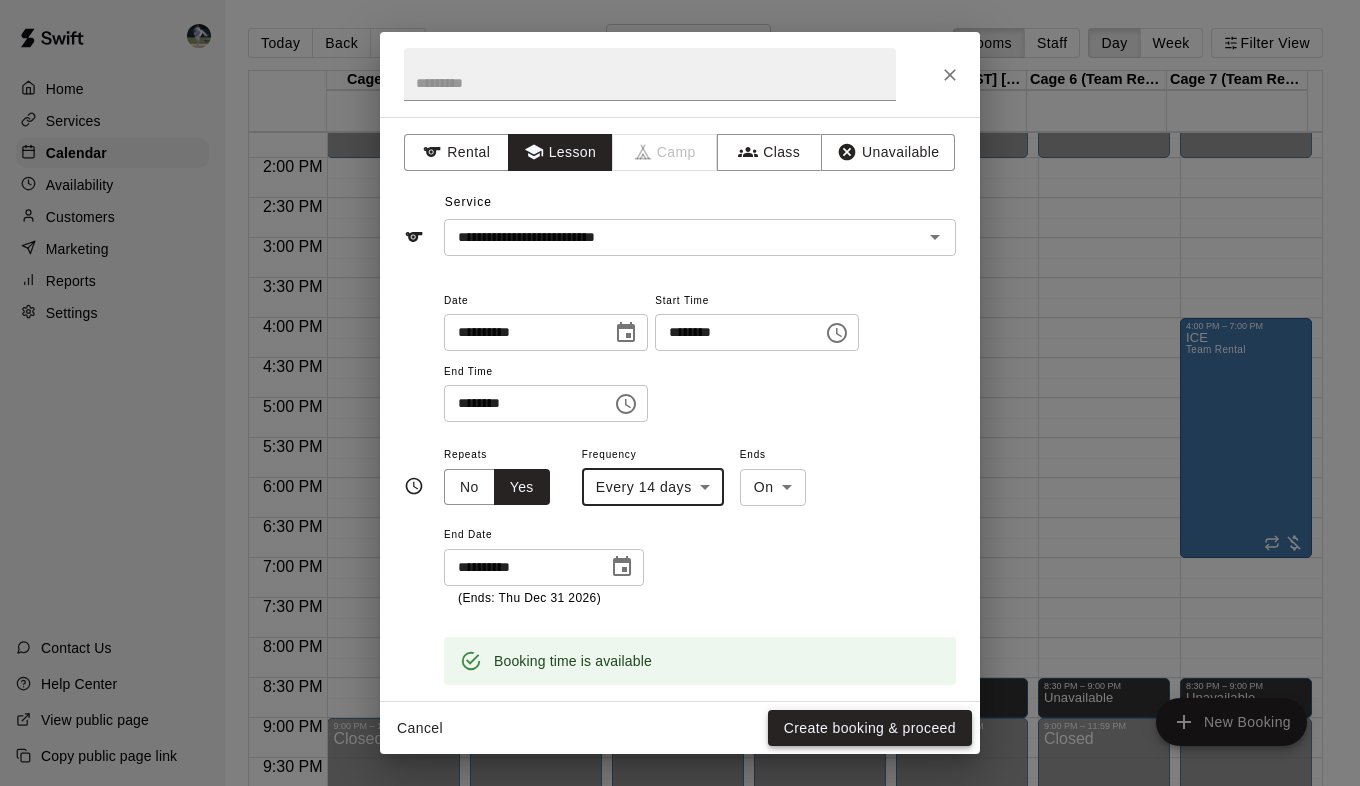 click on "Create booking & proceed" at bounding box center (870, 728) 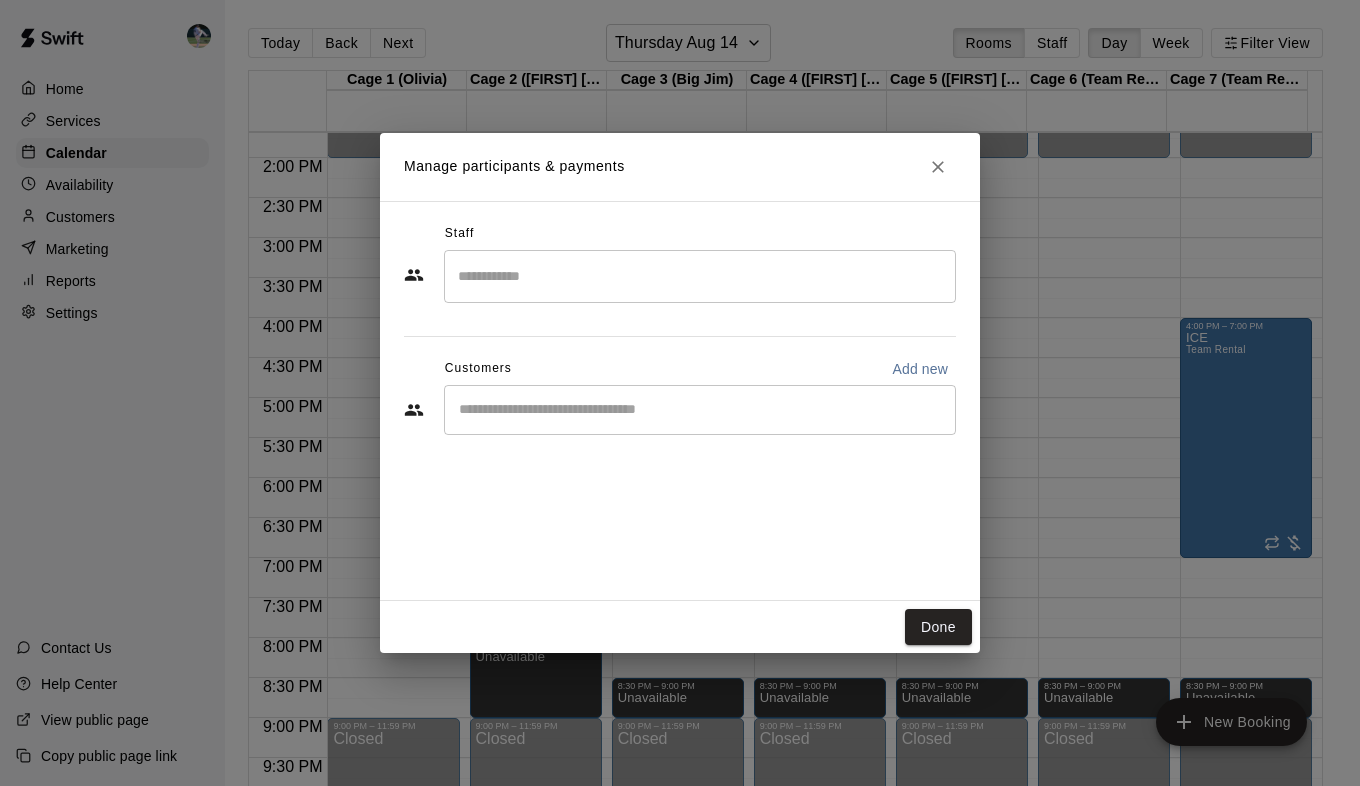 click at bounding box center [700, 410] 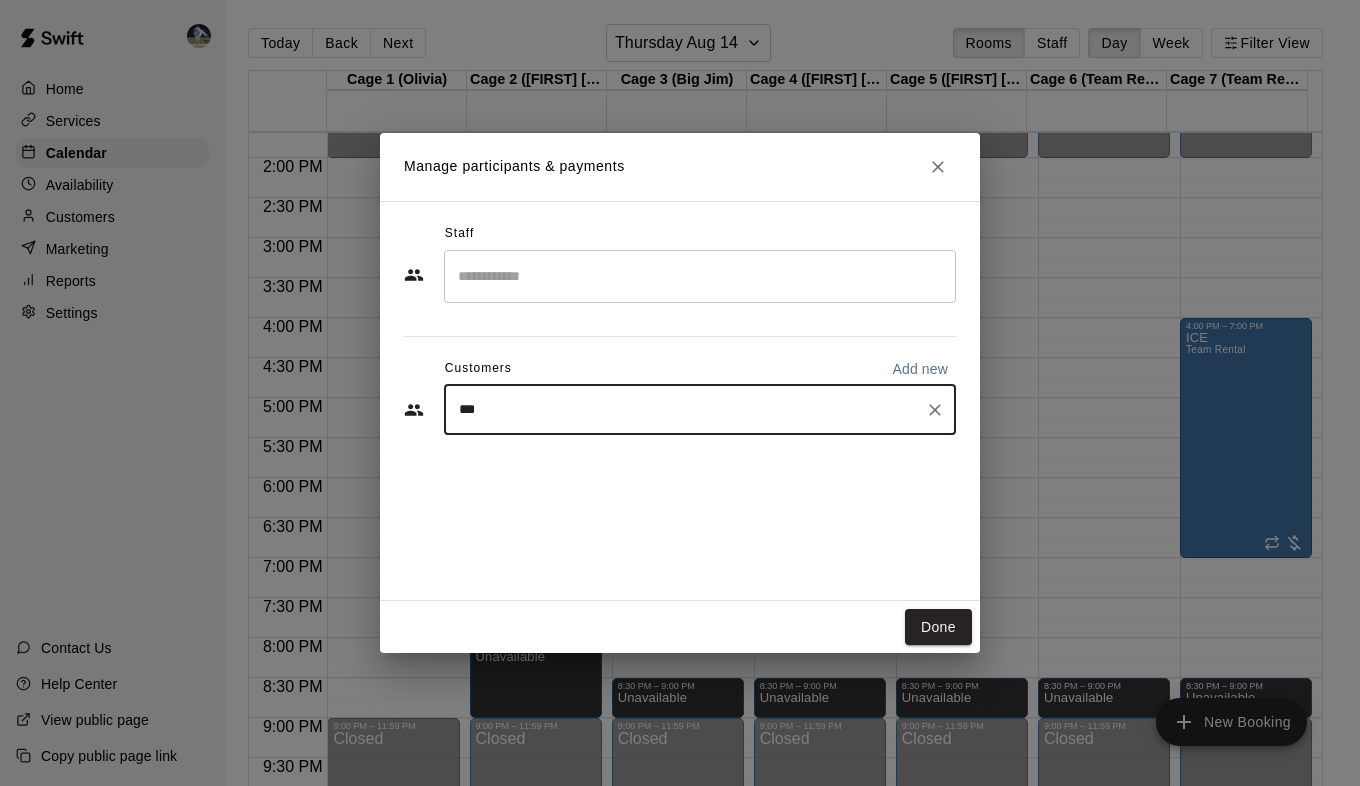 type on "****" 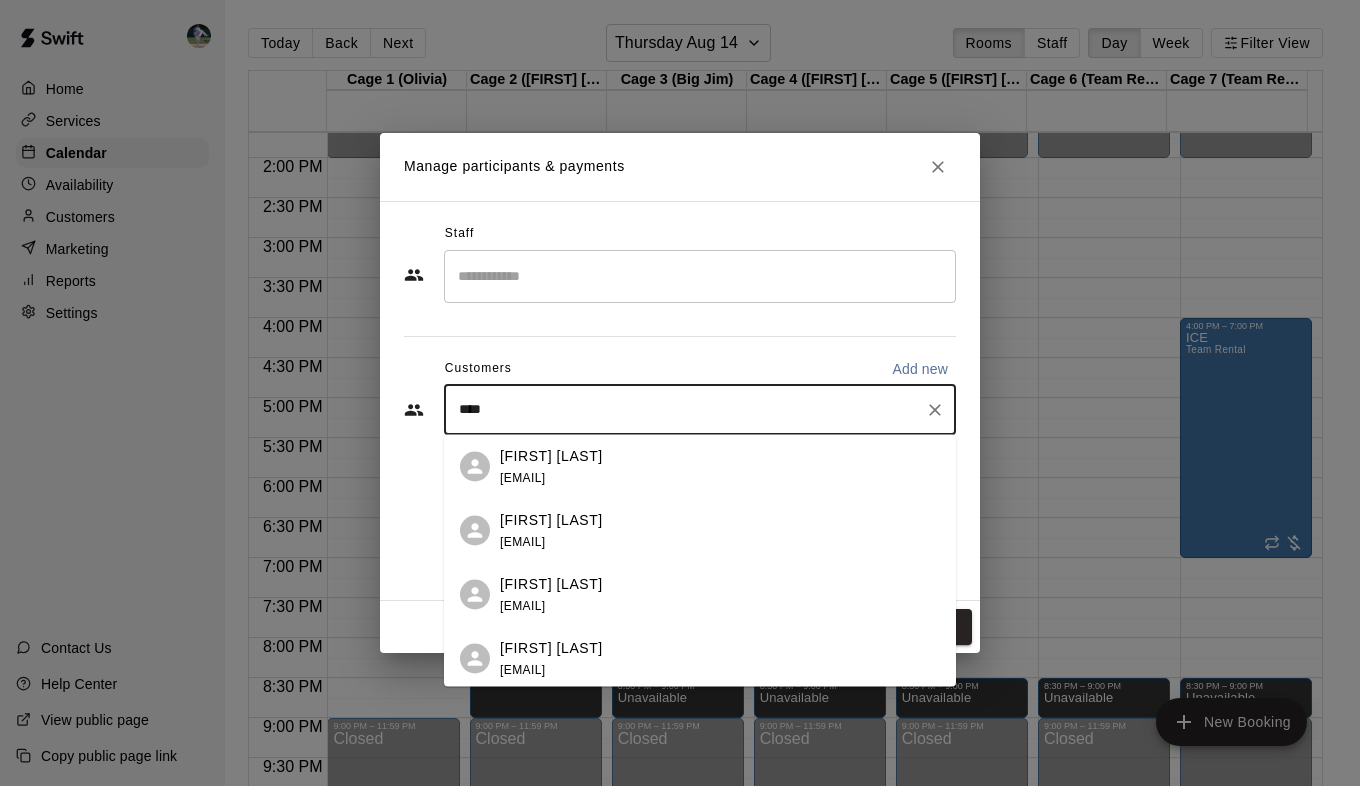 click on "[FIRST] [LAST]" at bounding box center [551, 455] 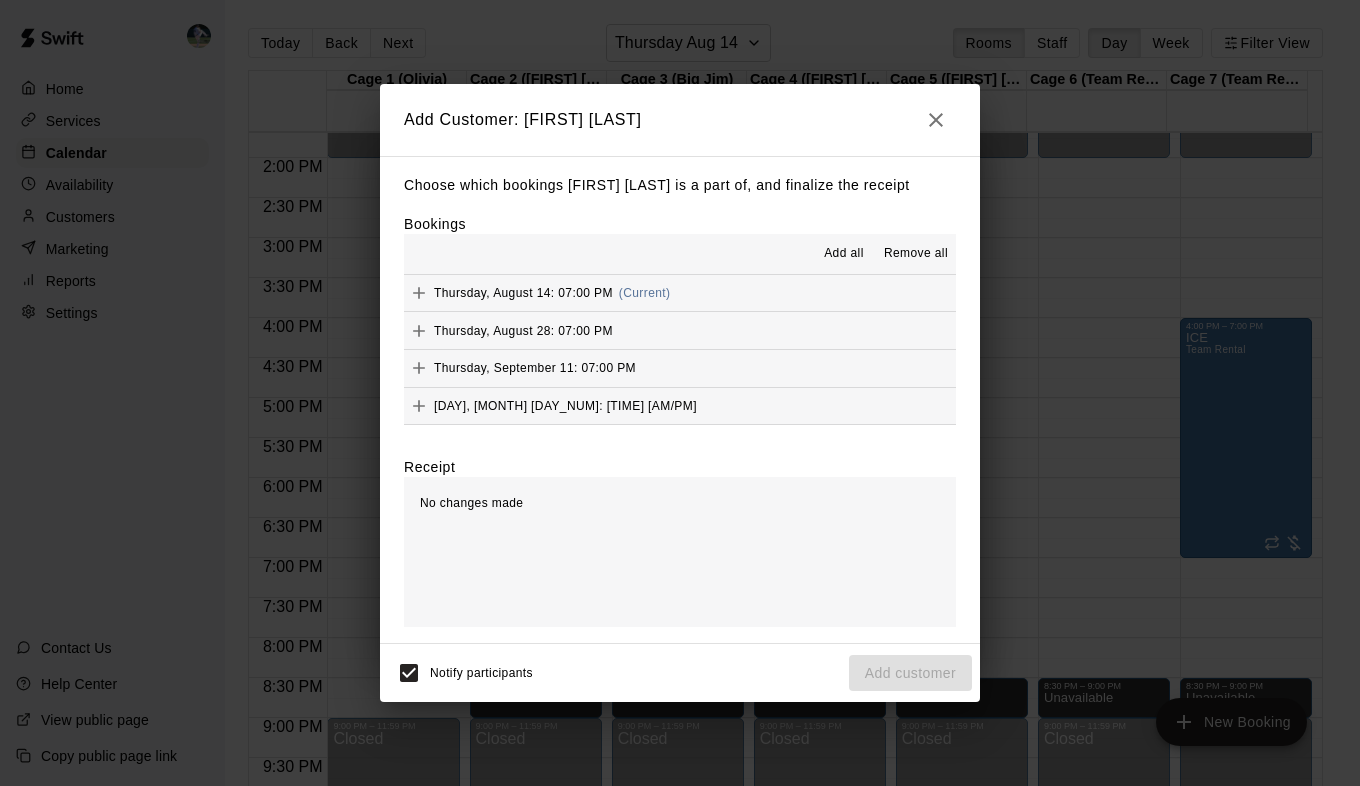 click on "Add all" at bounding box center (844, 254) 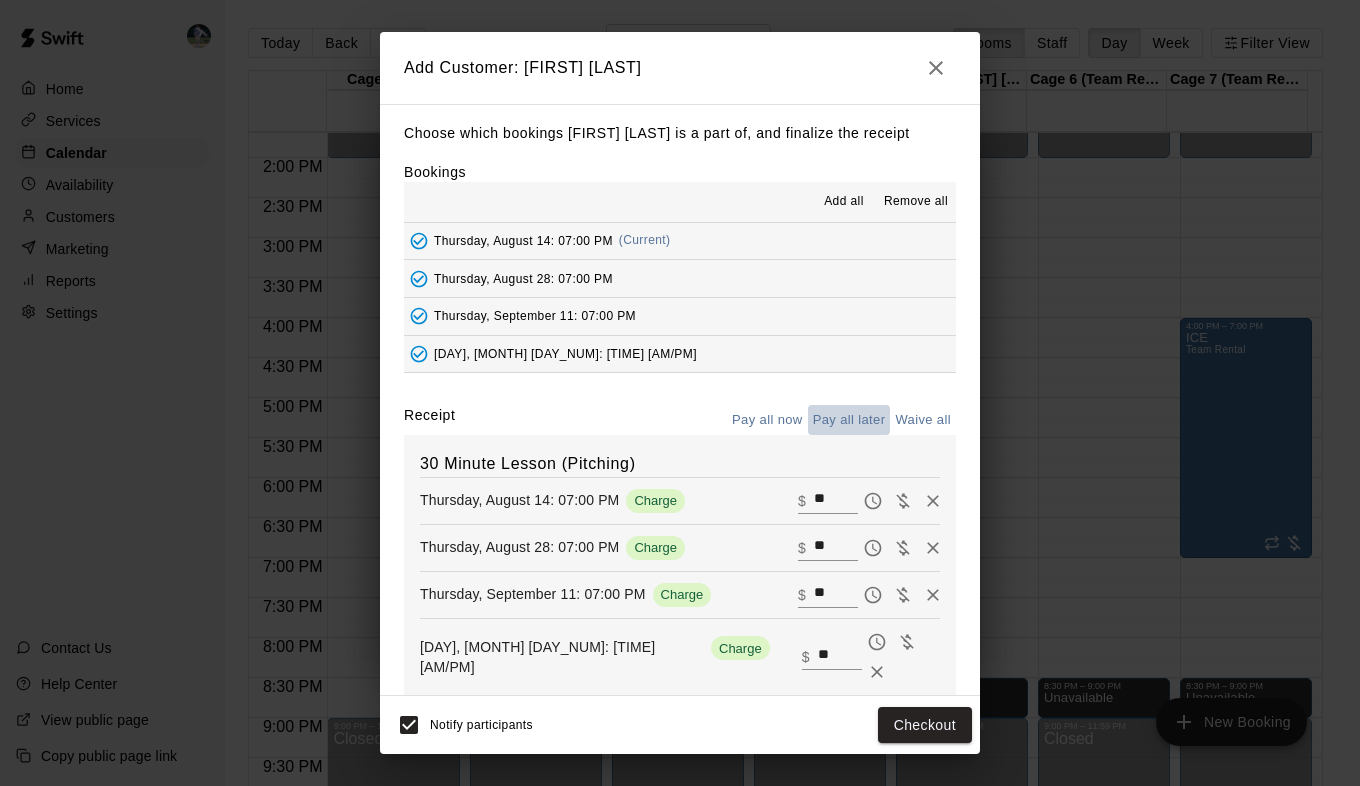 click on "Pay all later" at bounding box center [849, 420] 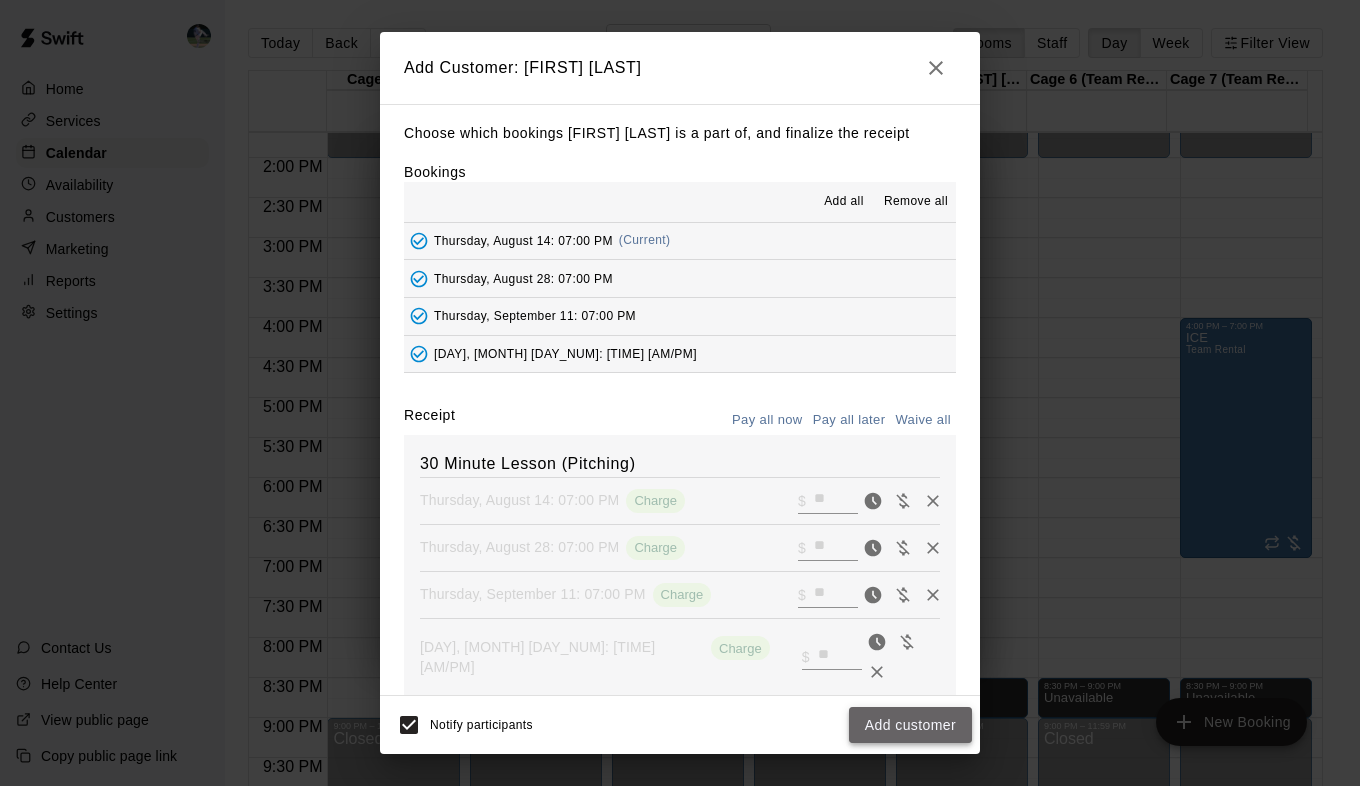 click on "Add customer" at bounding box center (910, 725) 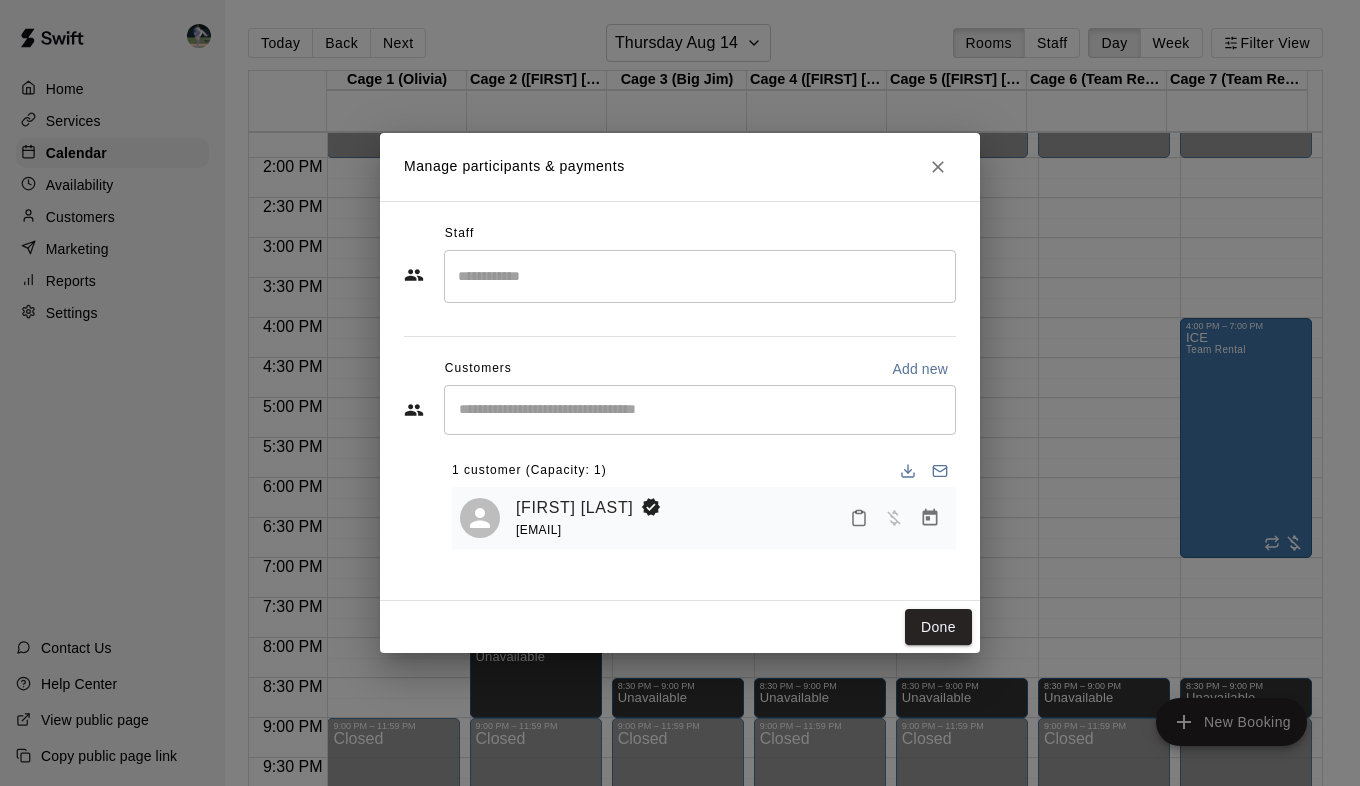 click at bounding box center [700, 276] 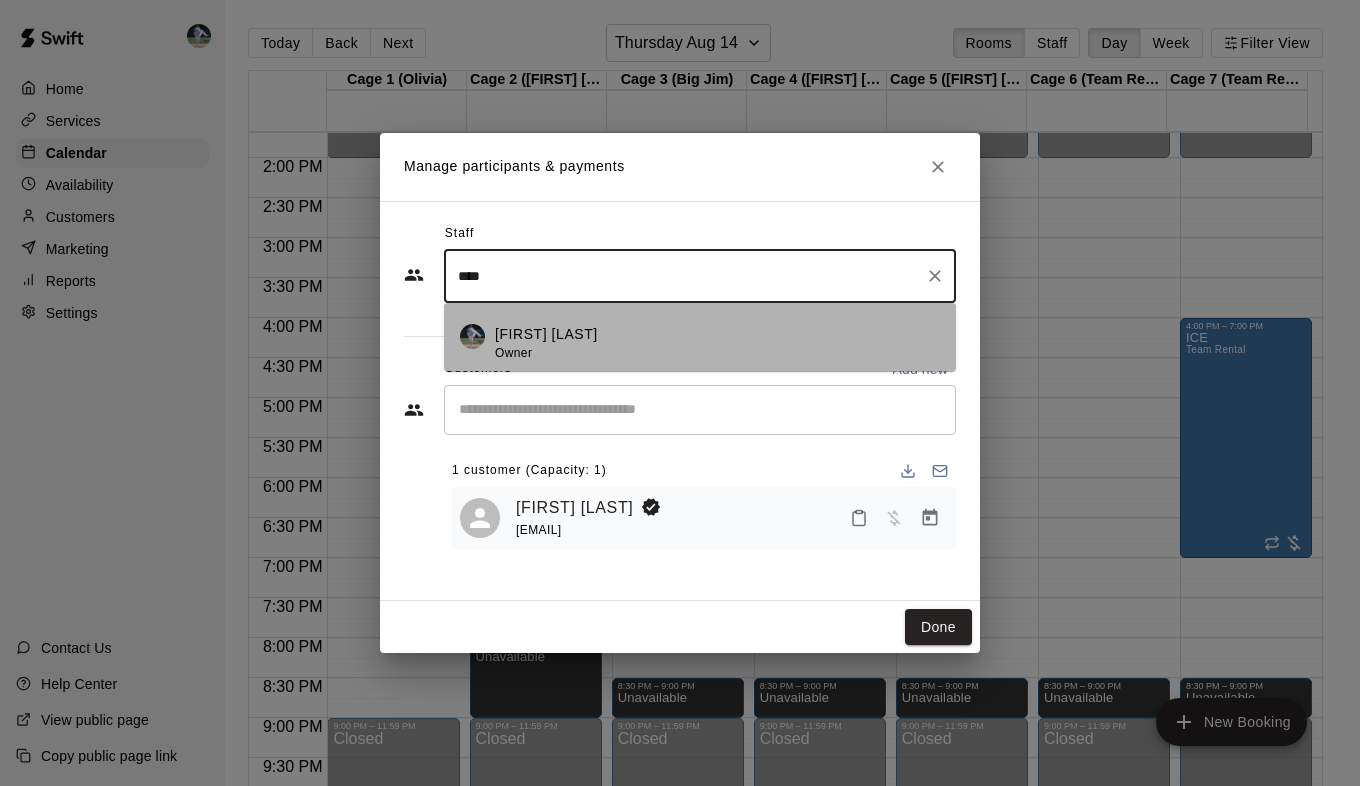 click on "[FIRST] [LAST] Owner" at bounding box center [717, 343] 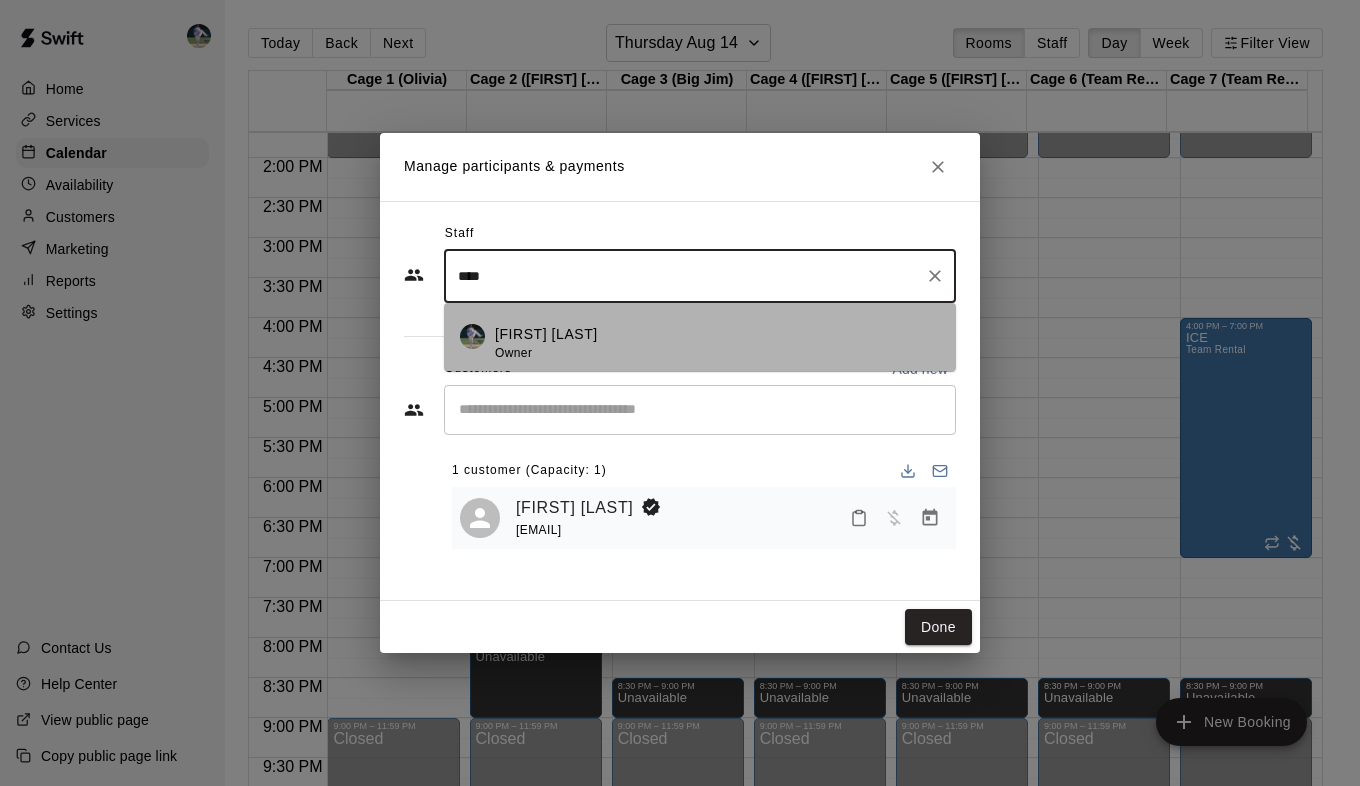 type on "****" 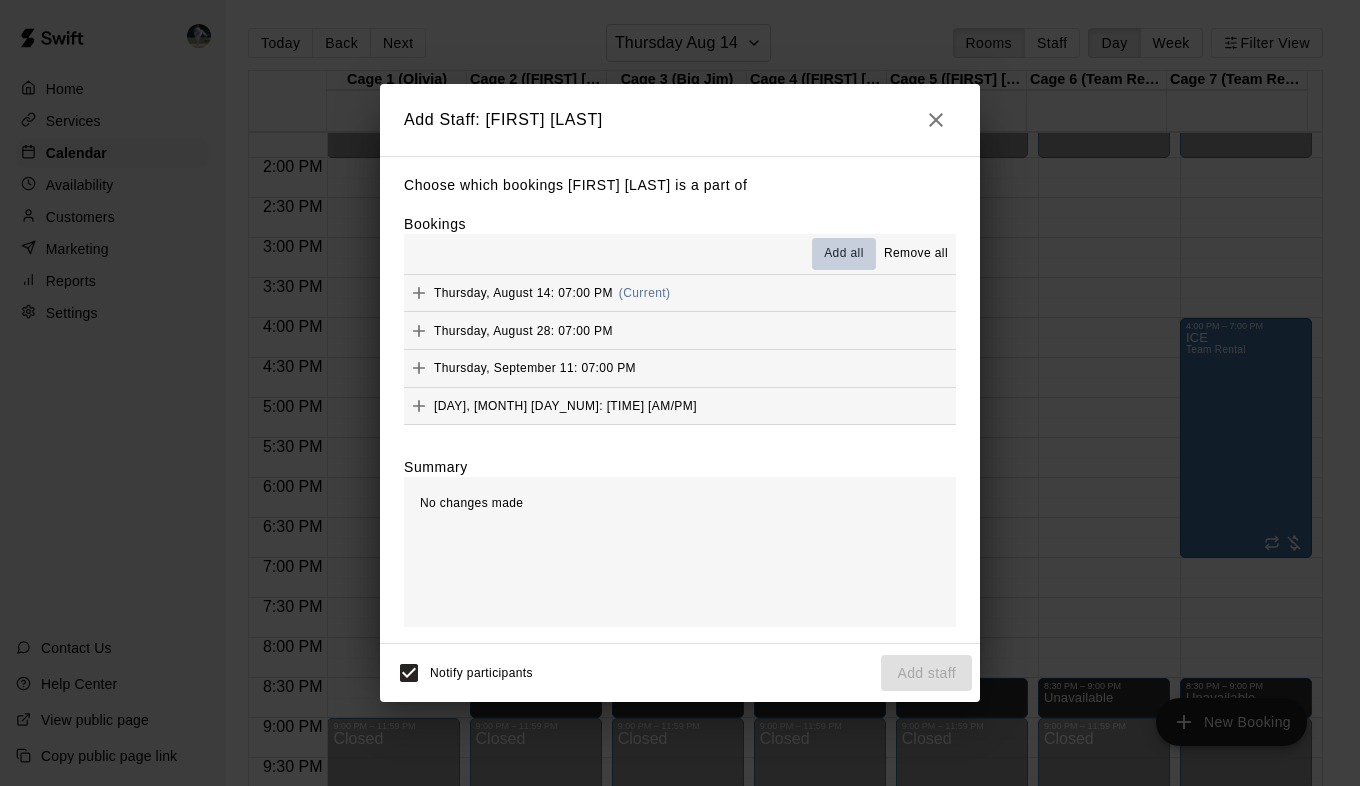 click on "Add all" at bounding box center (844, 254) 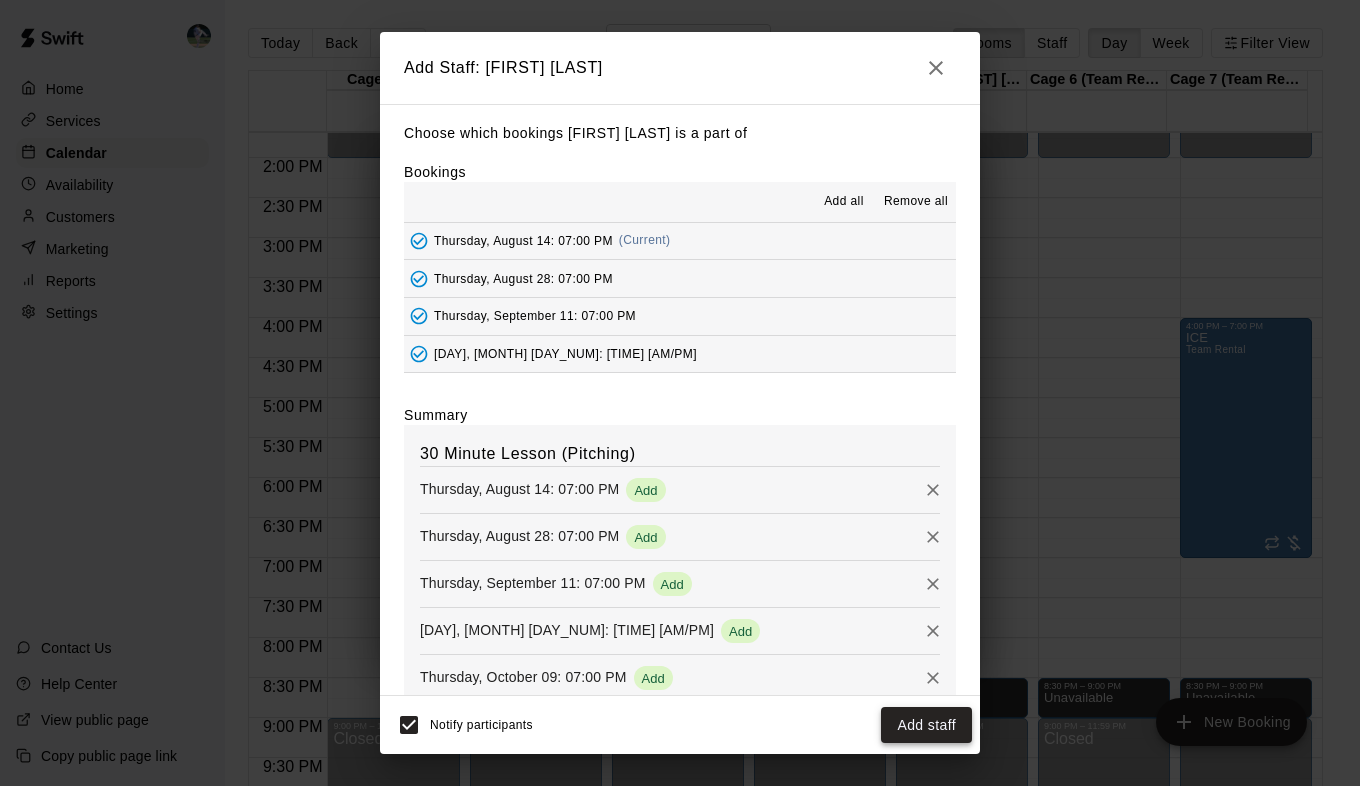 click on "Add staff" at bounding box center [926, 725] 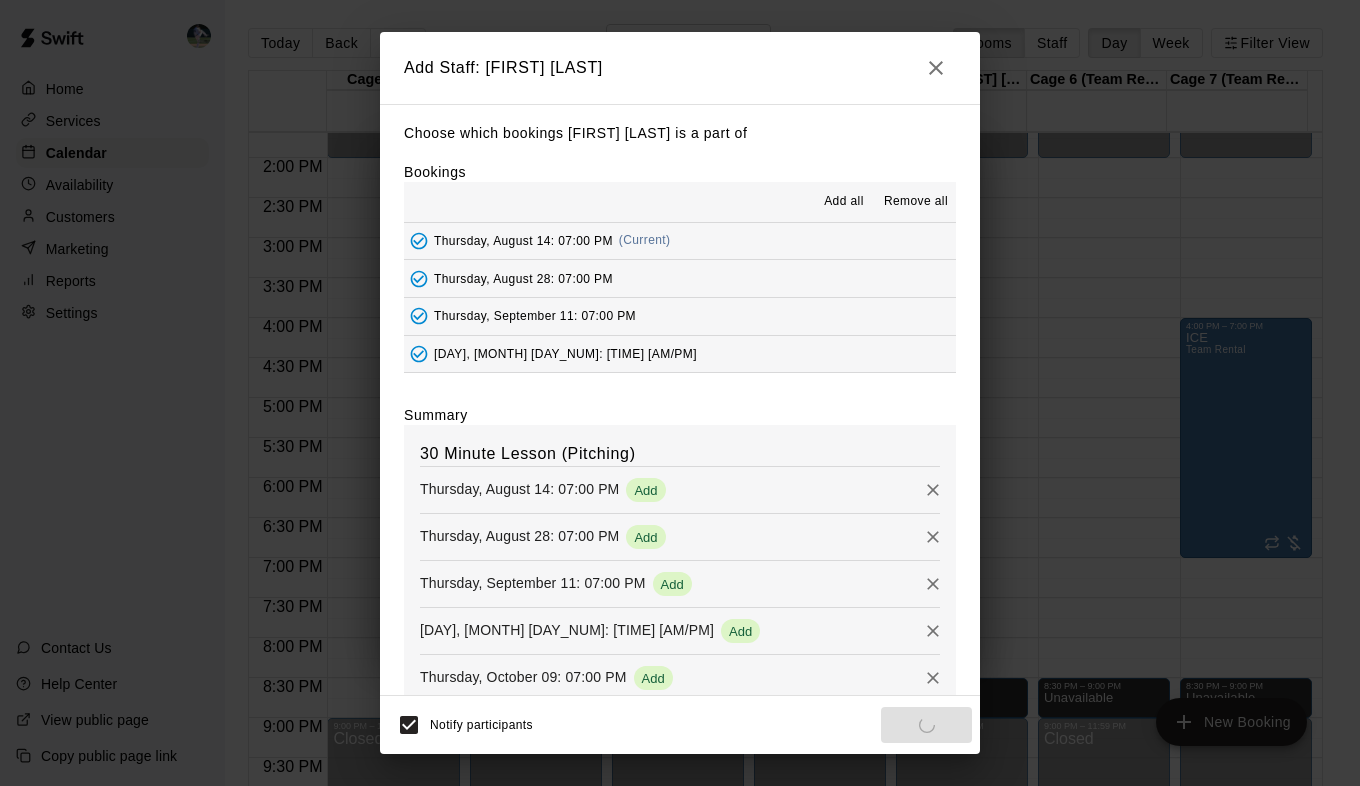 click on "Notify participants Add staff" at bounding box center (680, 725) 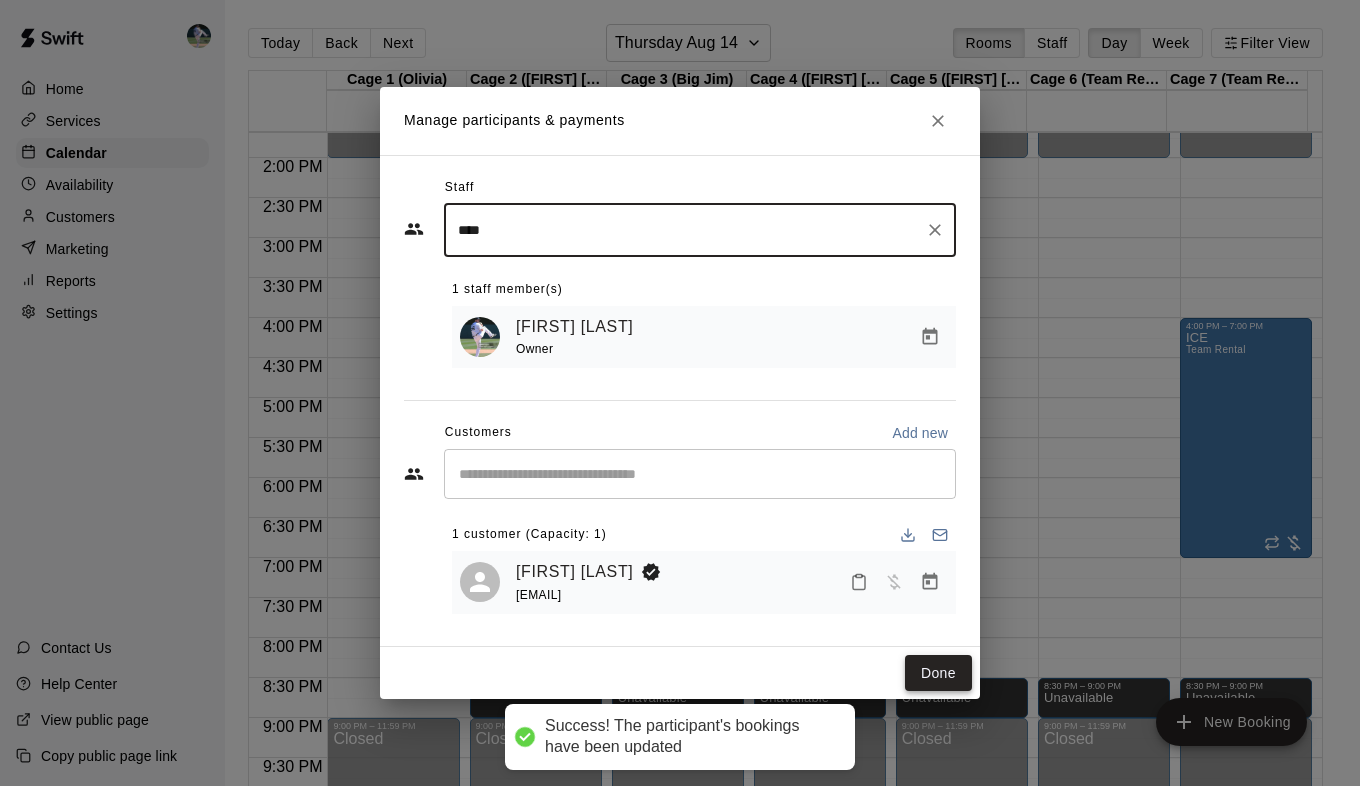 click on "Done" at bounding box center (938, 673) 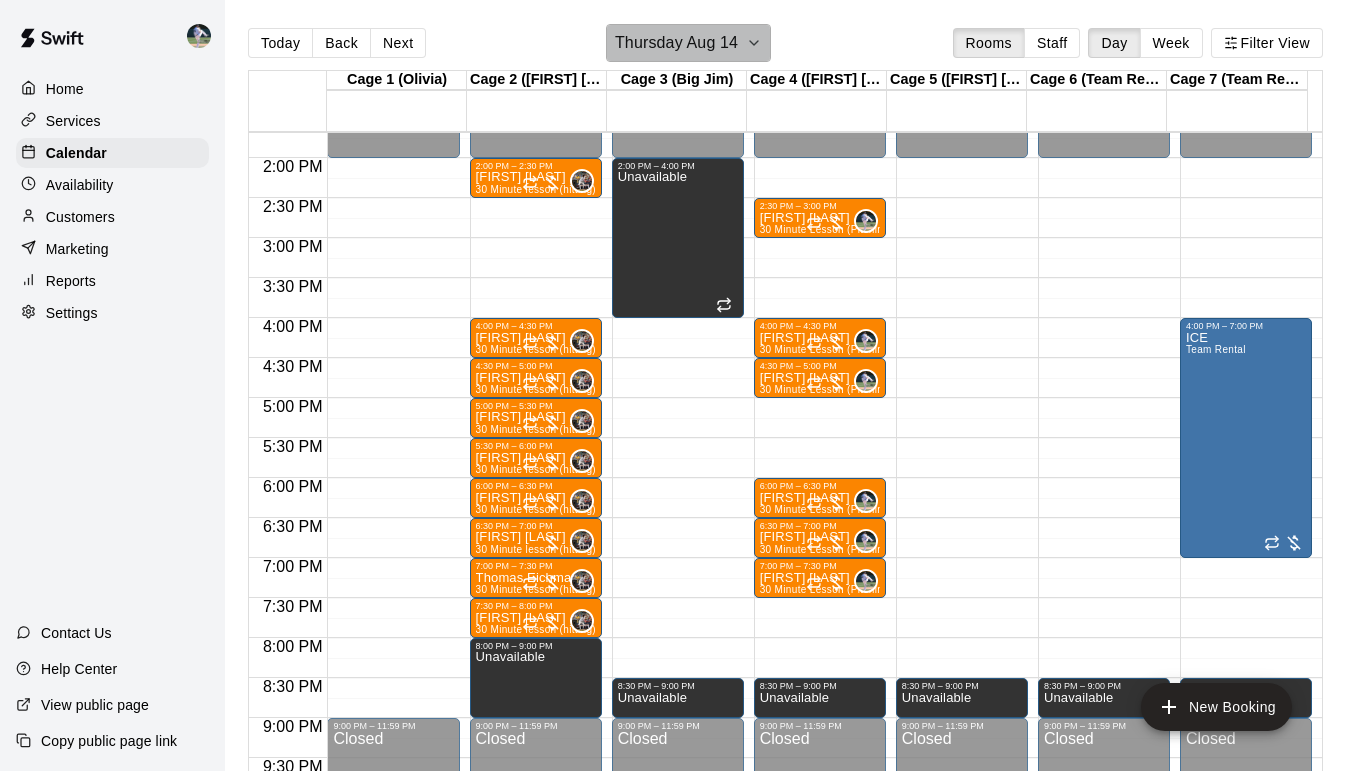 click 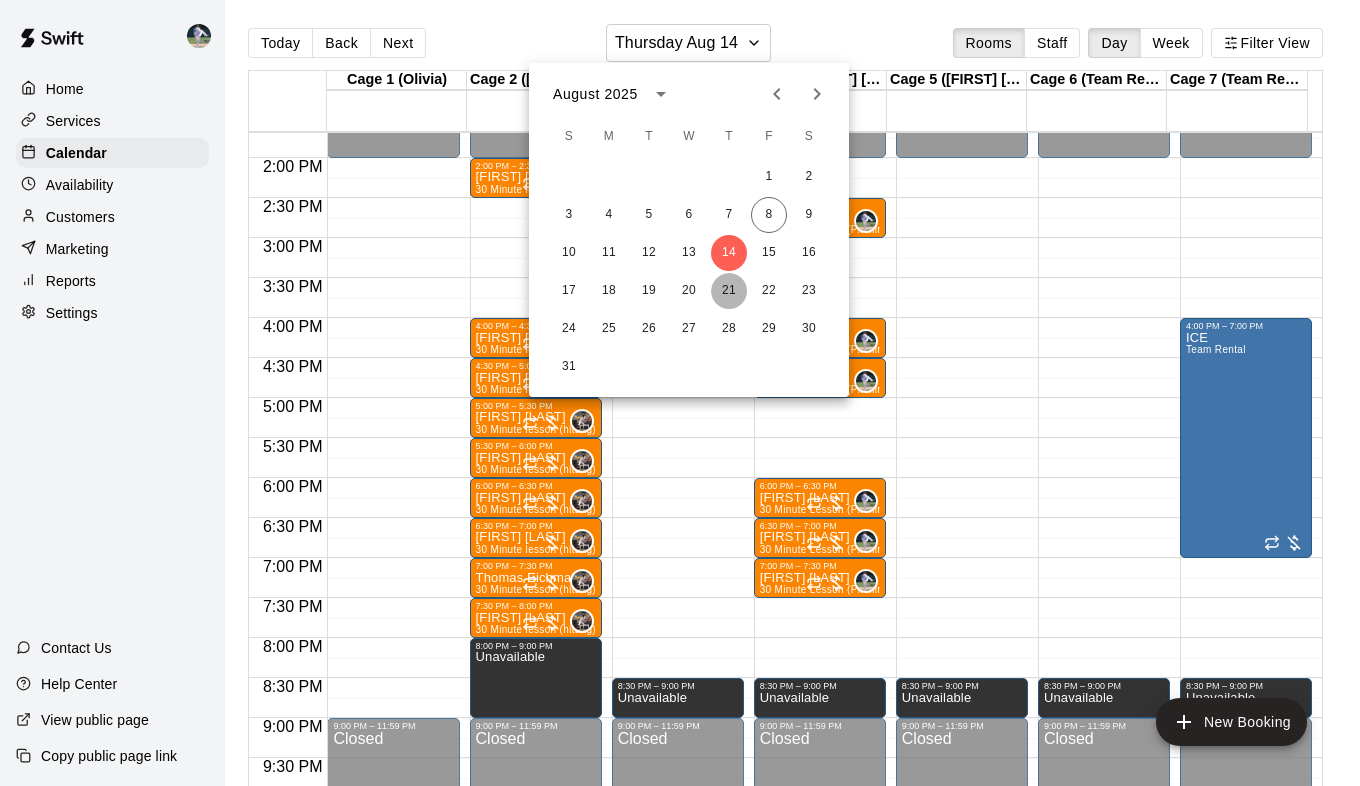 click on "21" at bounding box center [729, 291] 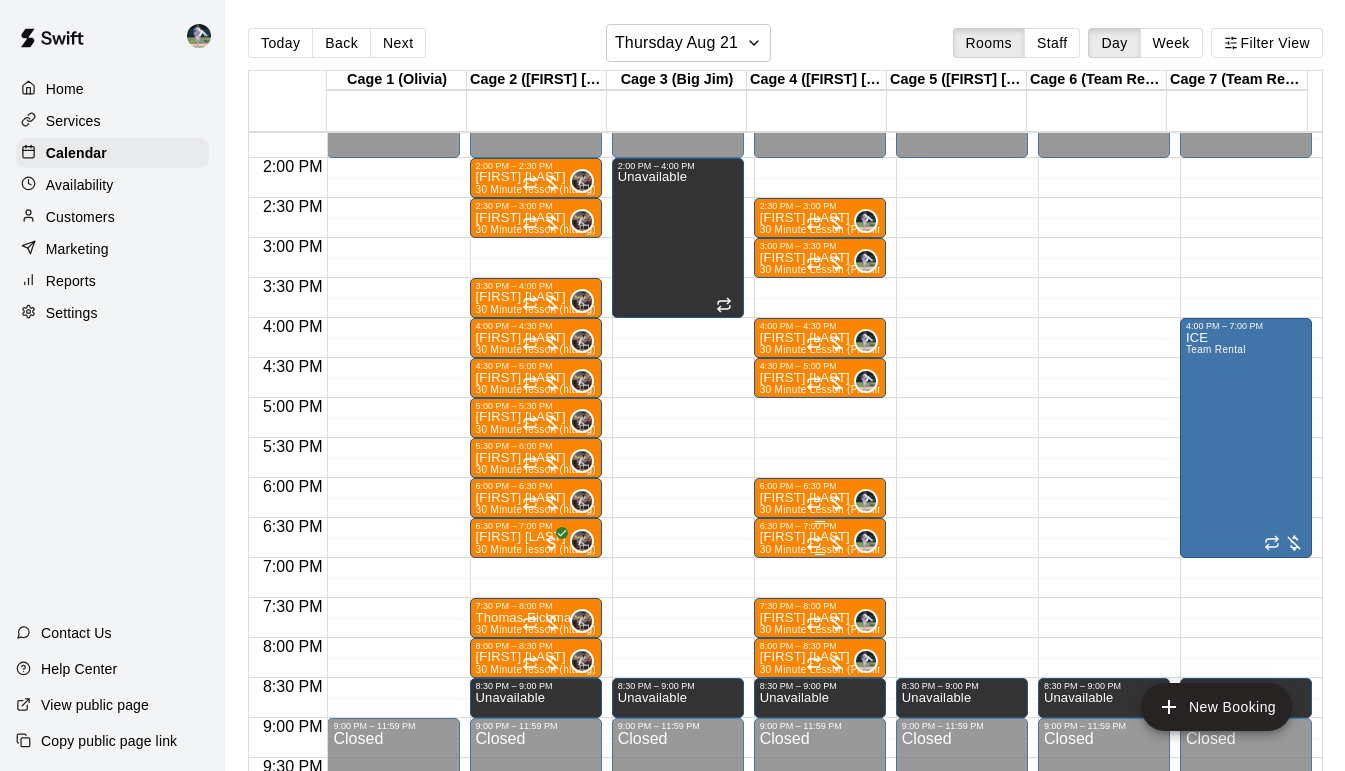 click on "[FIRST] [LAST]" at bounding box center [820, 537] 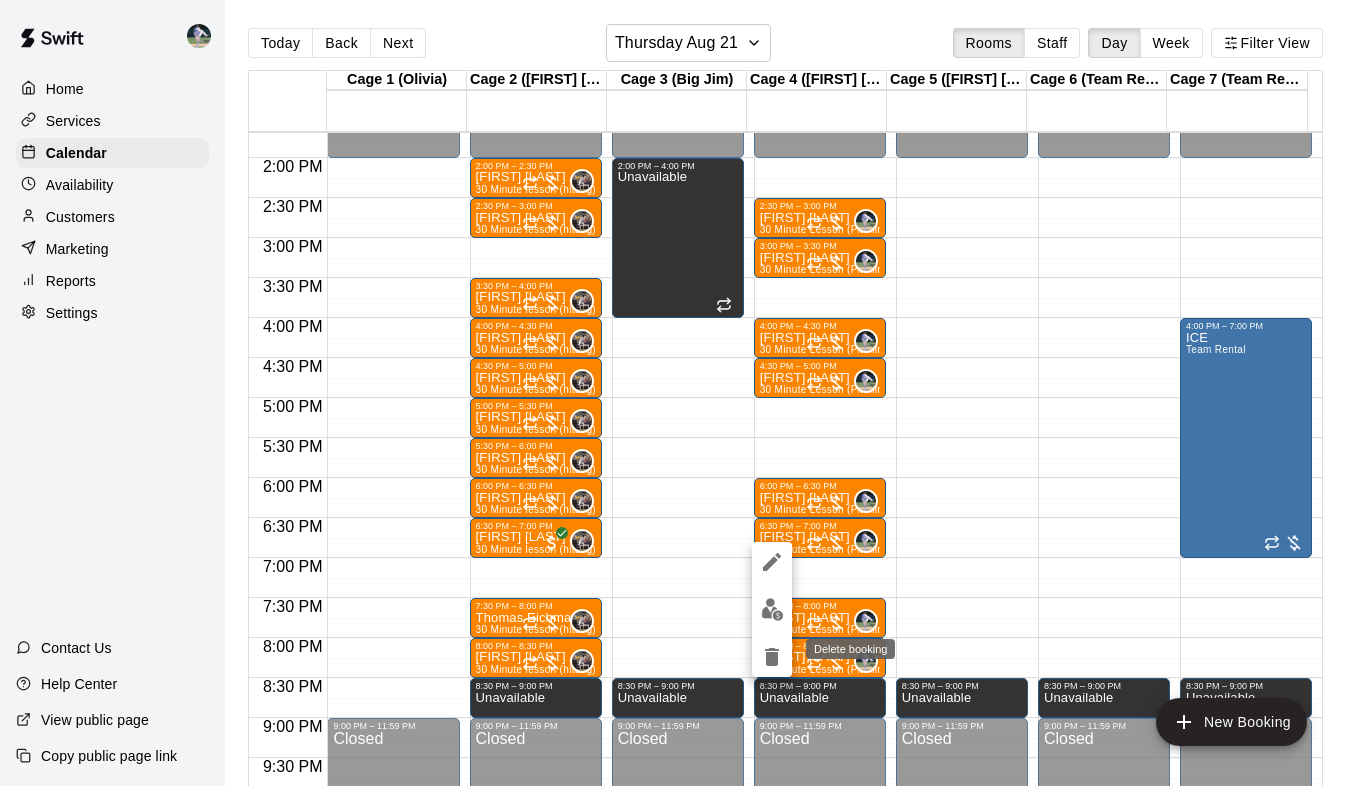 click 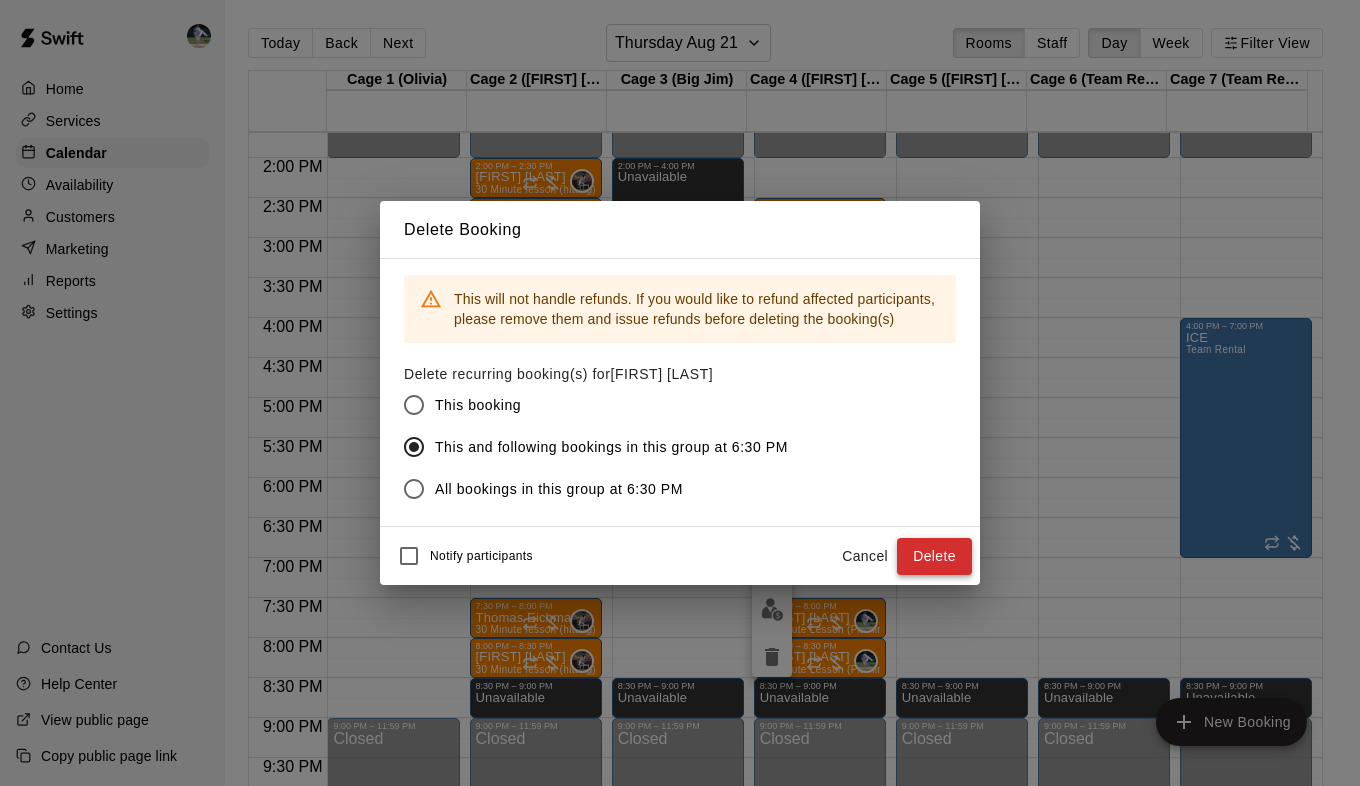 click on "Delete" at bounding box center (934, 556) 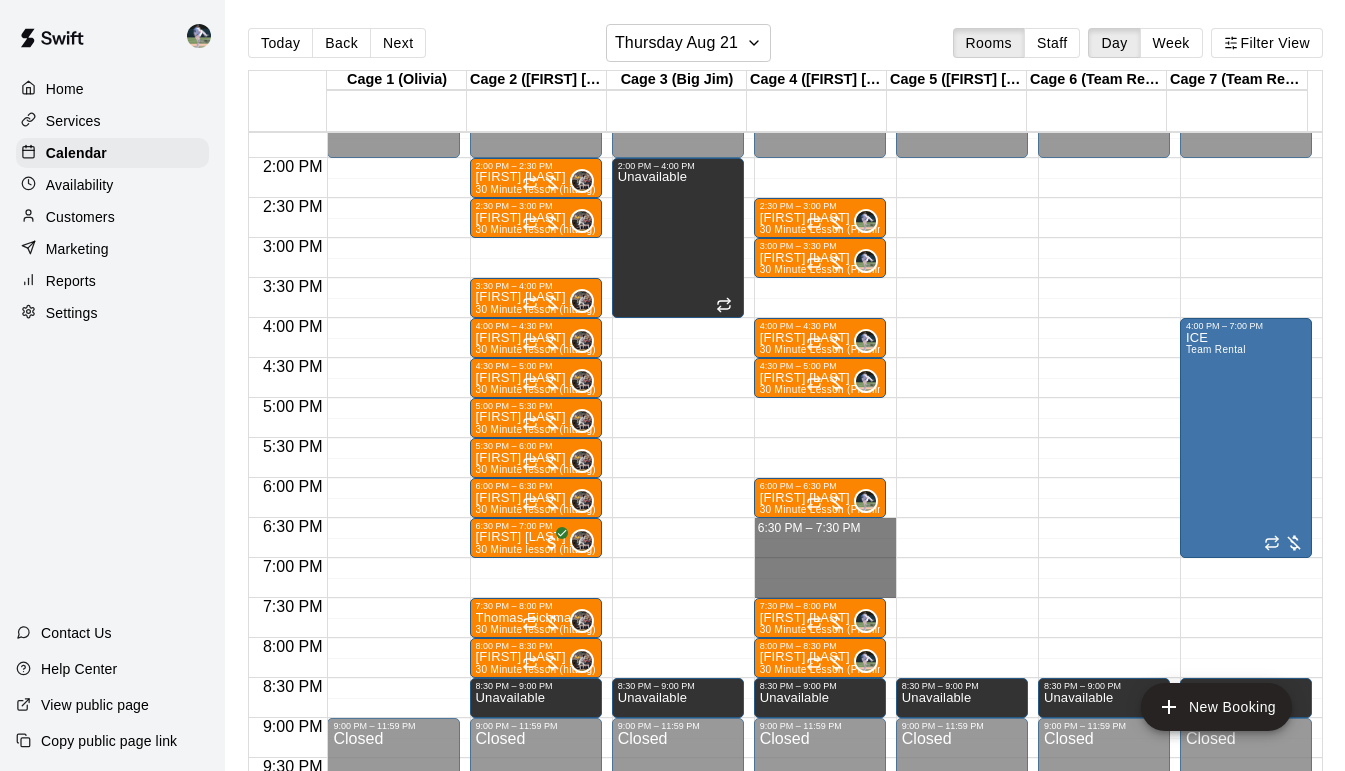 drag, startPoint x: 788, startPoint y: 526, endPoint x: 792, endPoint y: 582, distance: 56.142673 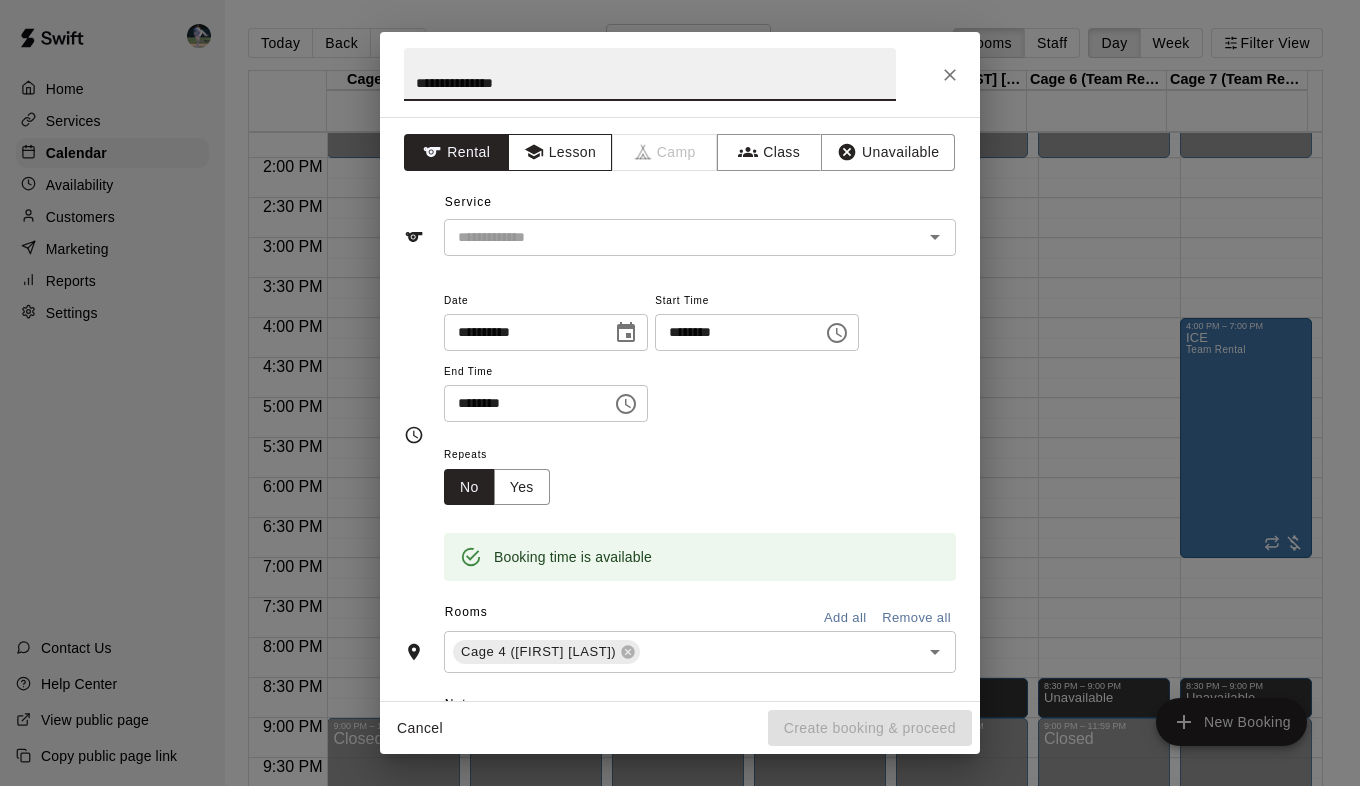 type on "**********" 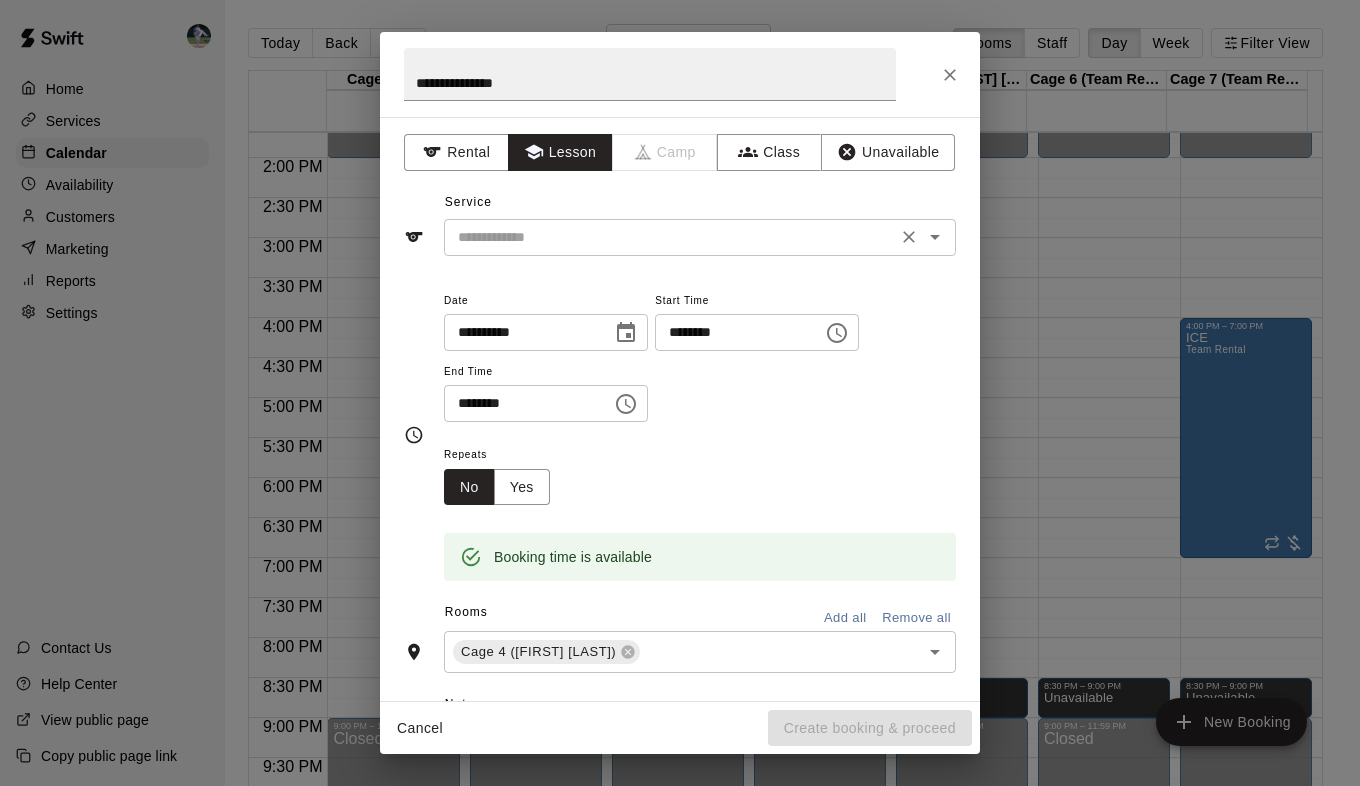 click at bounding box center (670, 237) 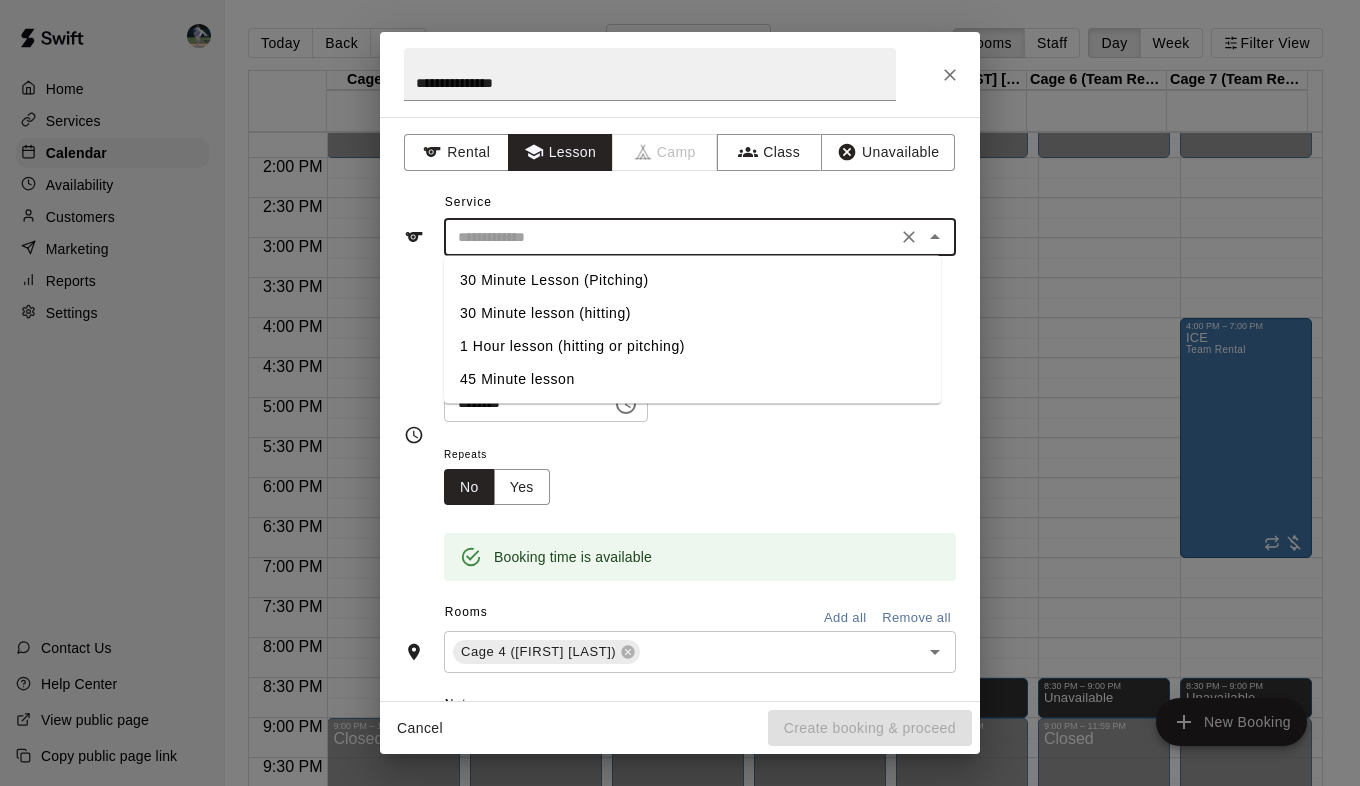 click on "1 Hour lesson (hitting or pitching)" at bounding box center (692, 346) 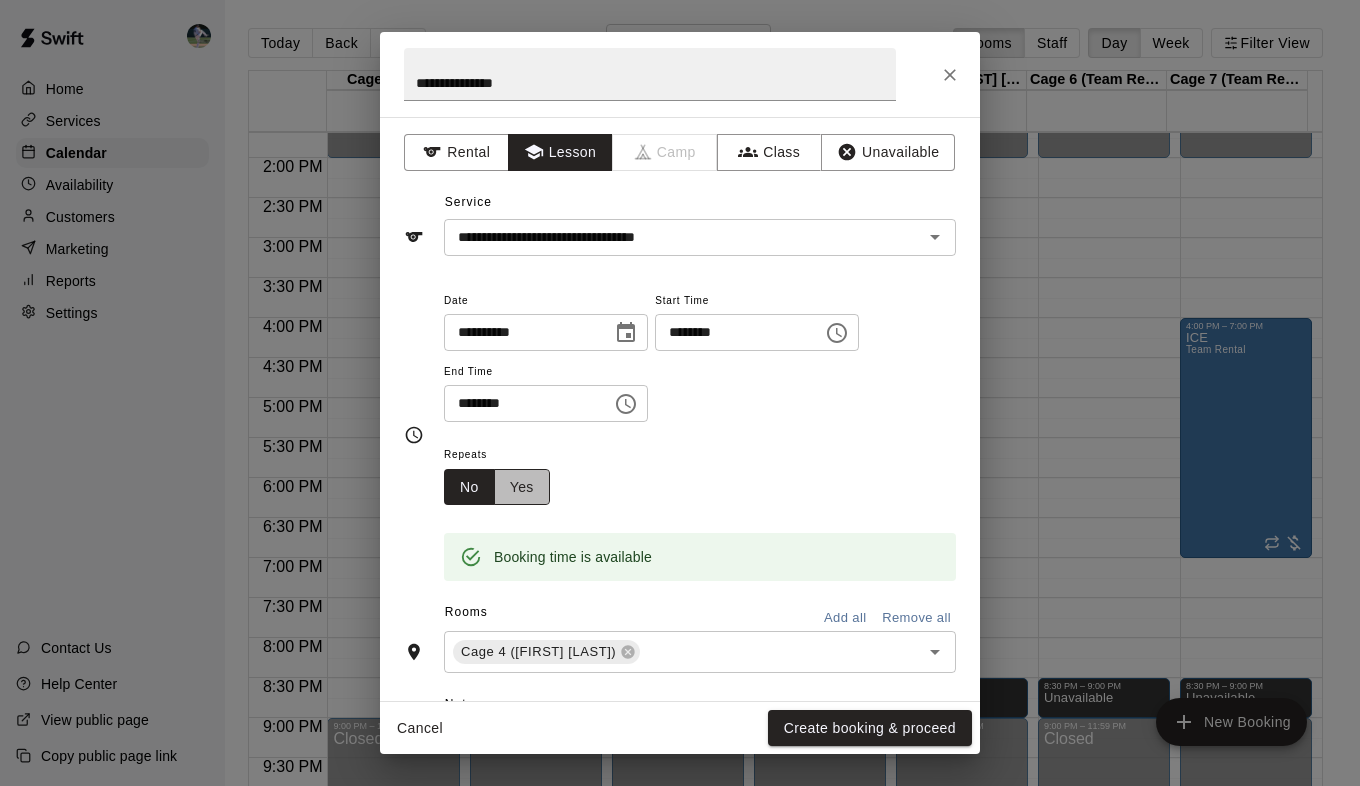 click on "Yes" at bounding box center (522, 487) 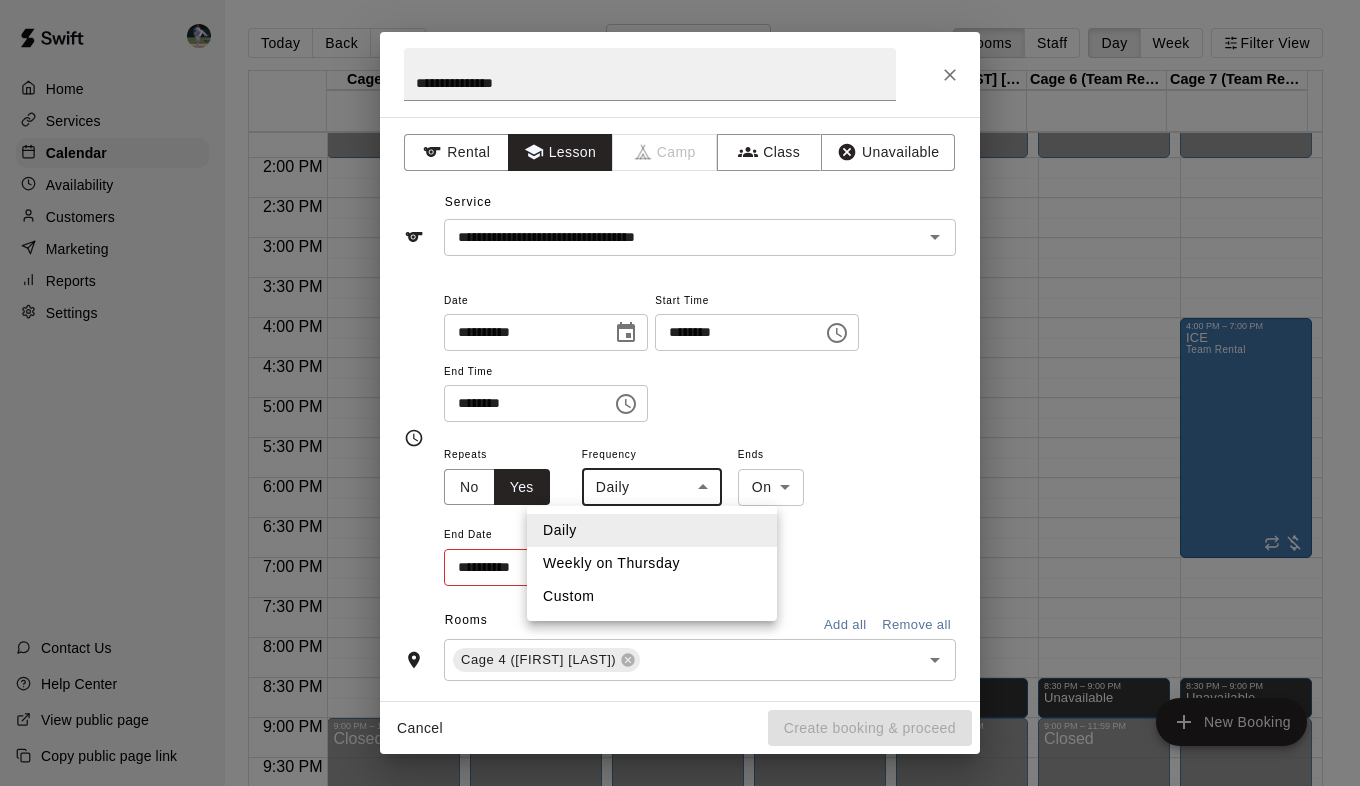 click on "Cage 1 ([FIRST]) [DAY_NUM] [DAY] Cage 2 ([FIRST] [LAST]) [DAY_NUM] [DAY] Cage 3 ([FIRST] [LAST]) [DAY_NUM] [DAY] Cage 4 ([FIRST] [LAST]) [DAY_NUM] [DAY] Cage 5 ([FIRST] [LAST]) [DAY_NUM] [DAY] Cage 6 (Team Rental) [DAY_NUM] [DAY] Cage 7 (Team Rental) [DAY_NUM] [DAY] [TIME] – [TIME] Closed [TIME] – [TIME] Closed [TIME] – [TIME] Closed [TIME] – [TIME] [FIRST] [LAST] 30 Minute lesson (hitting) 0 [TIME] – [TIME] [FIRST] [LAST] 30 Minute lesson (hitting) 0 [TIME] – [TIME] [FIRST]" at bounding box center [680, 409] 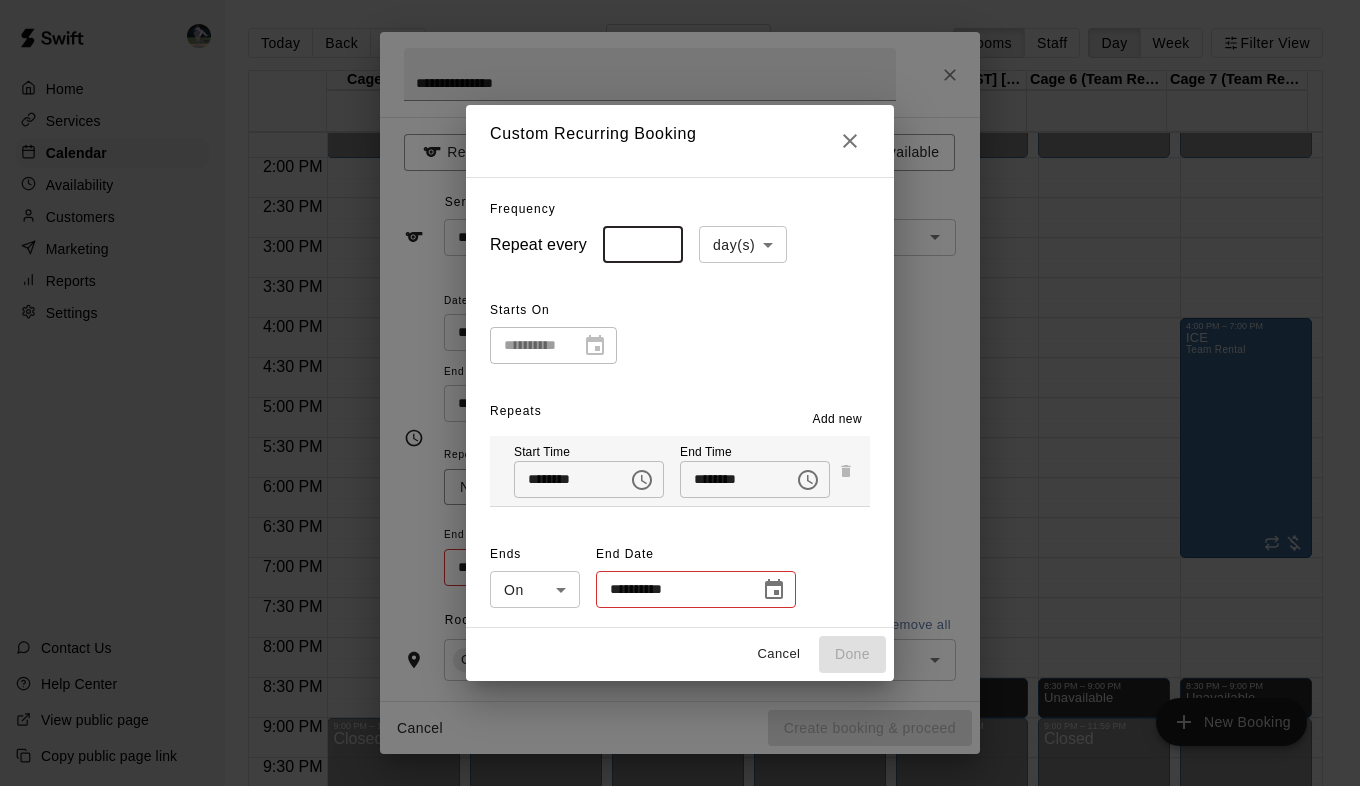 click on "*" at bounding box center [643, 244] 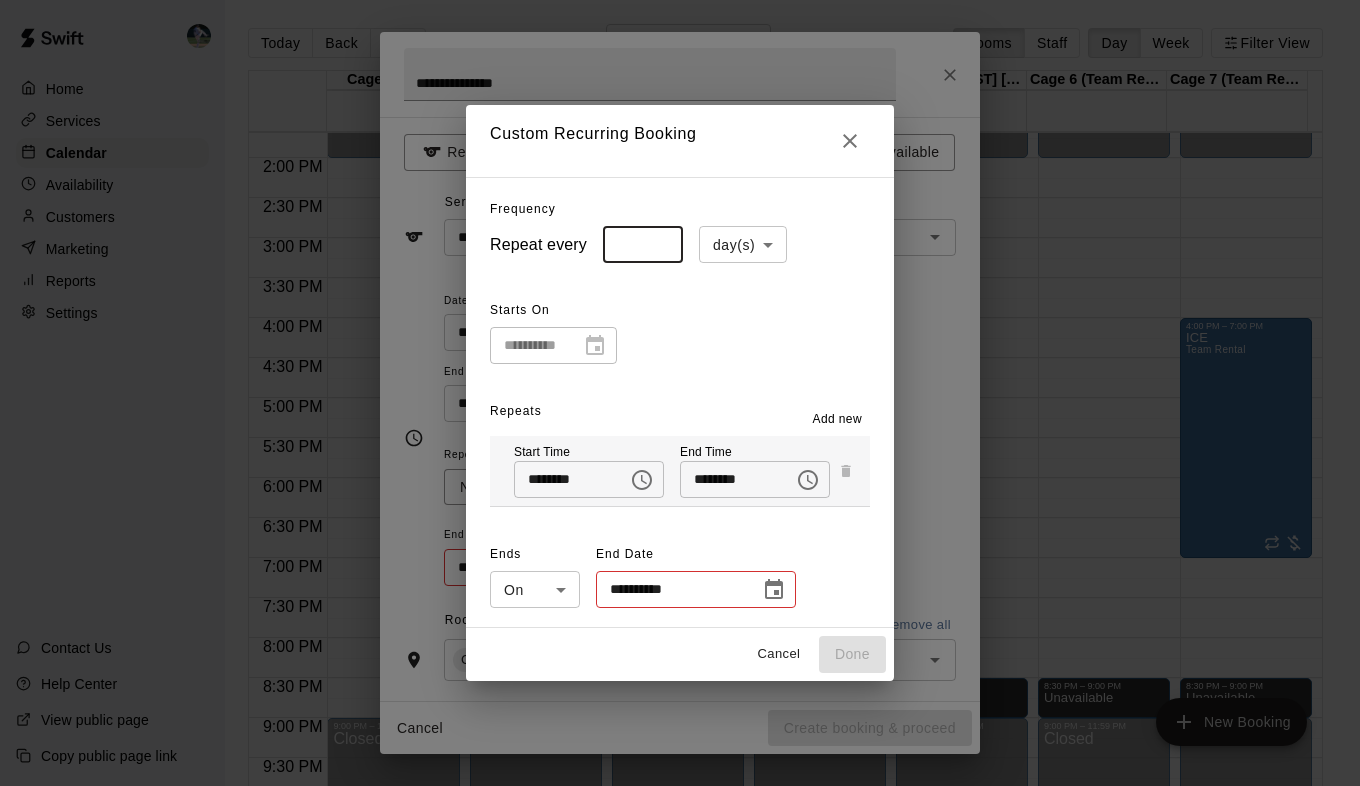 type on "**" 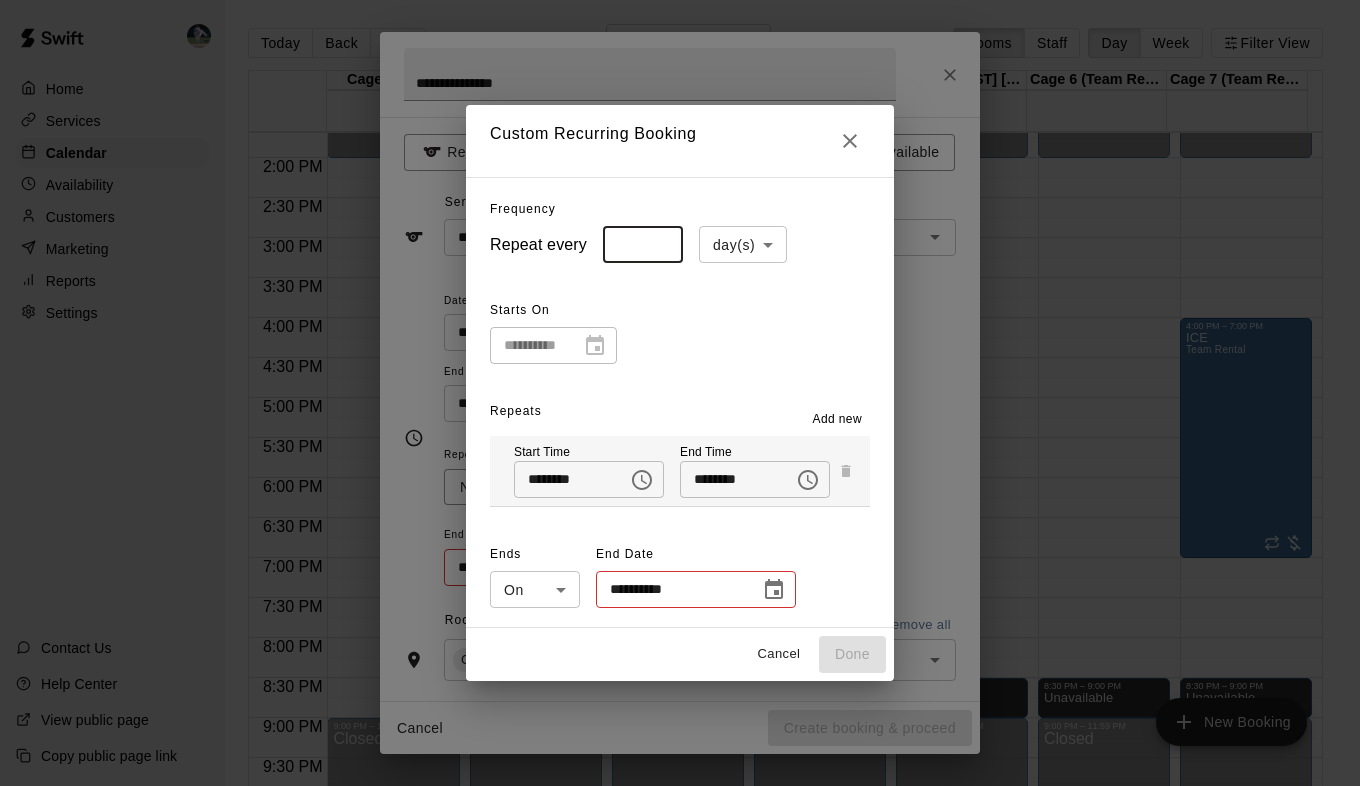 click on "**********" at bounding box center (671, 589) 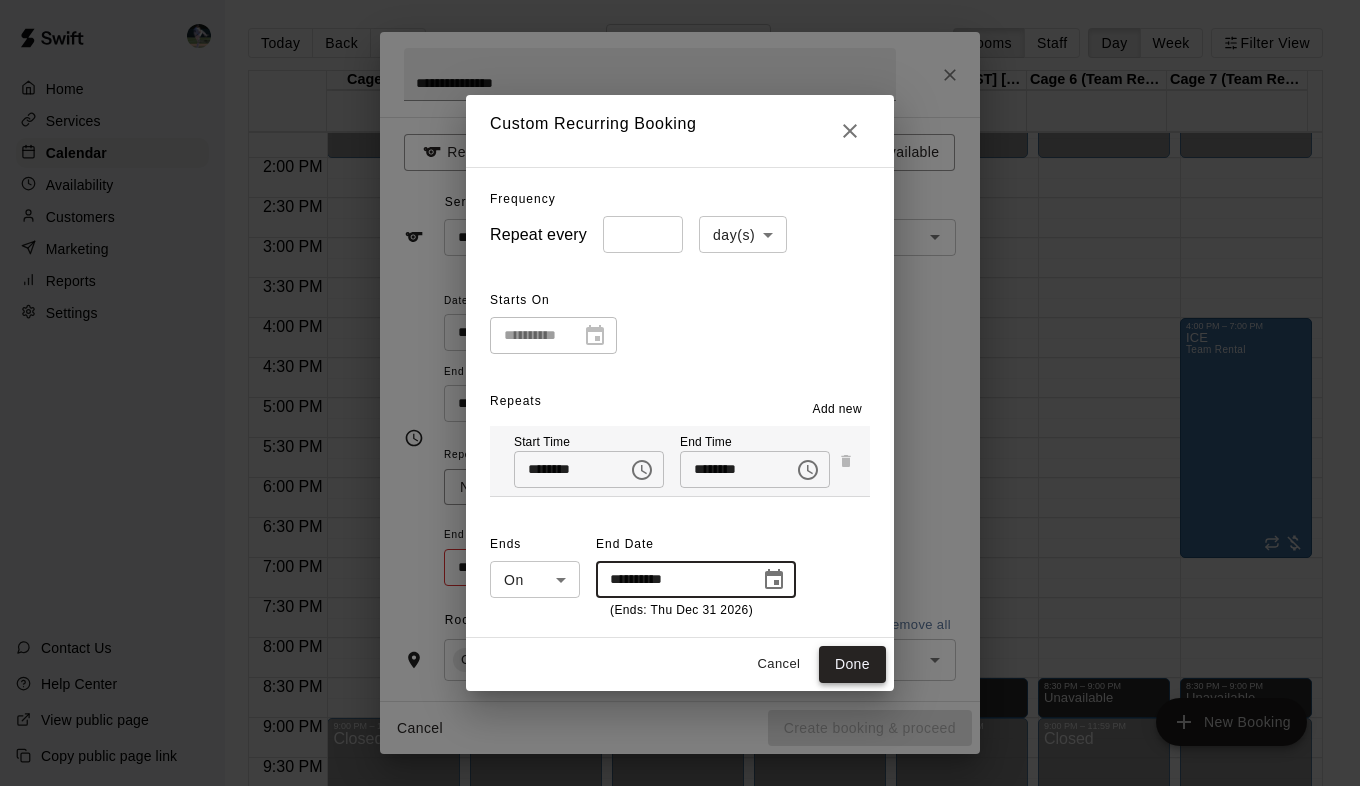 type on "**********" 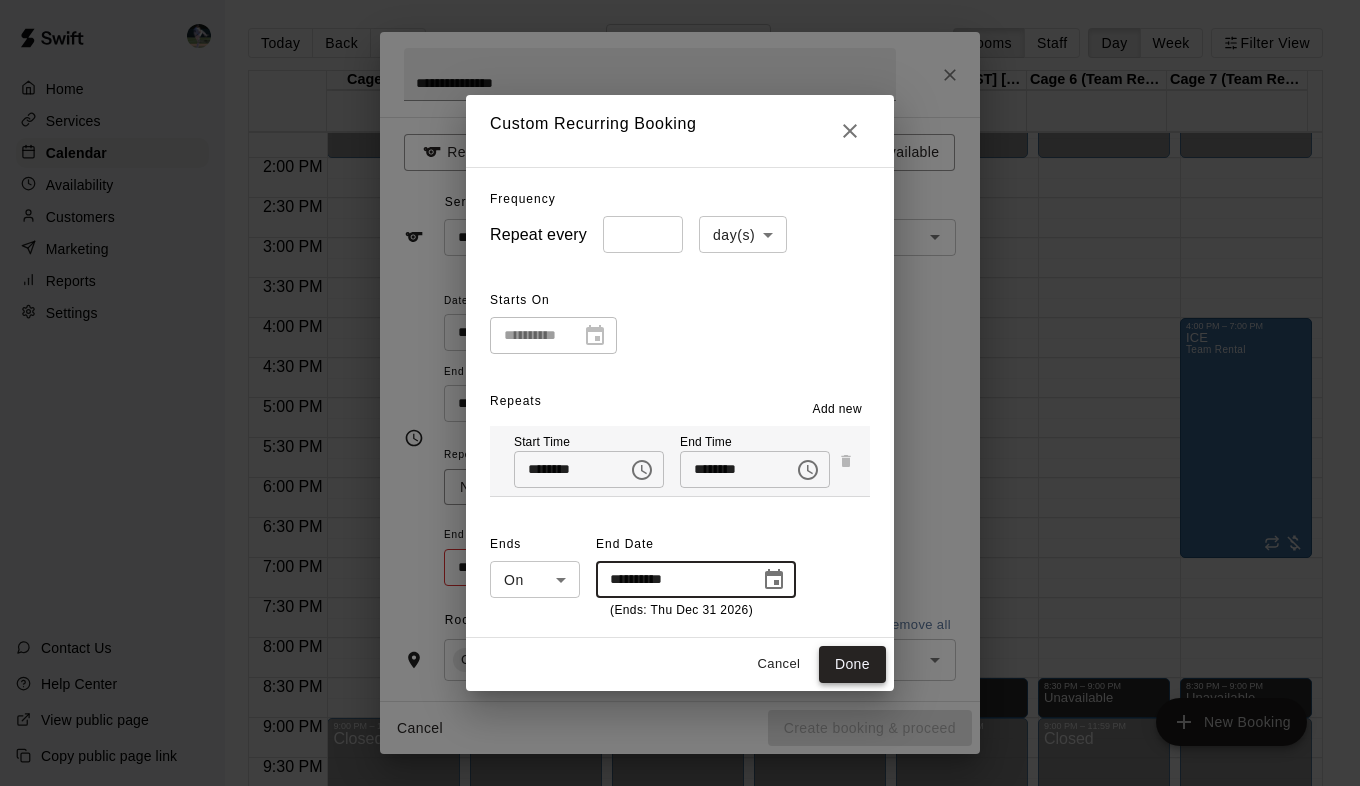 click on "Done" at bounding box center (852, 664) 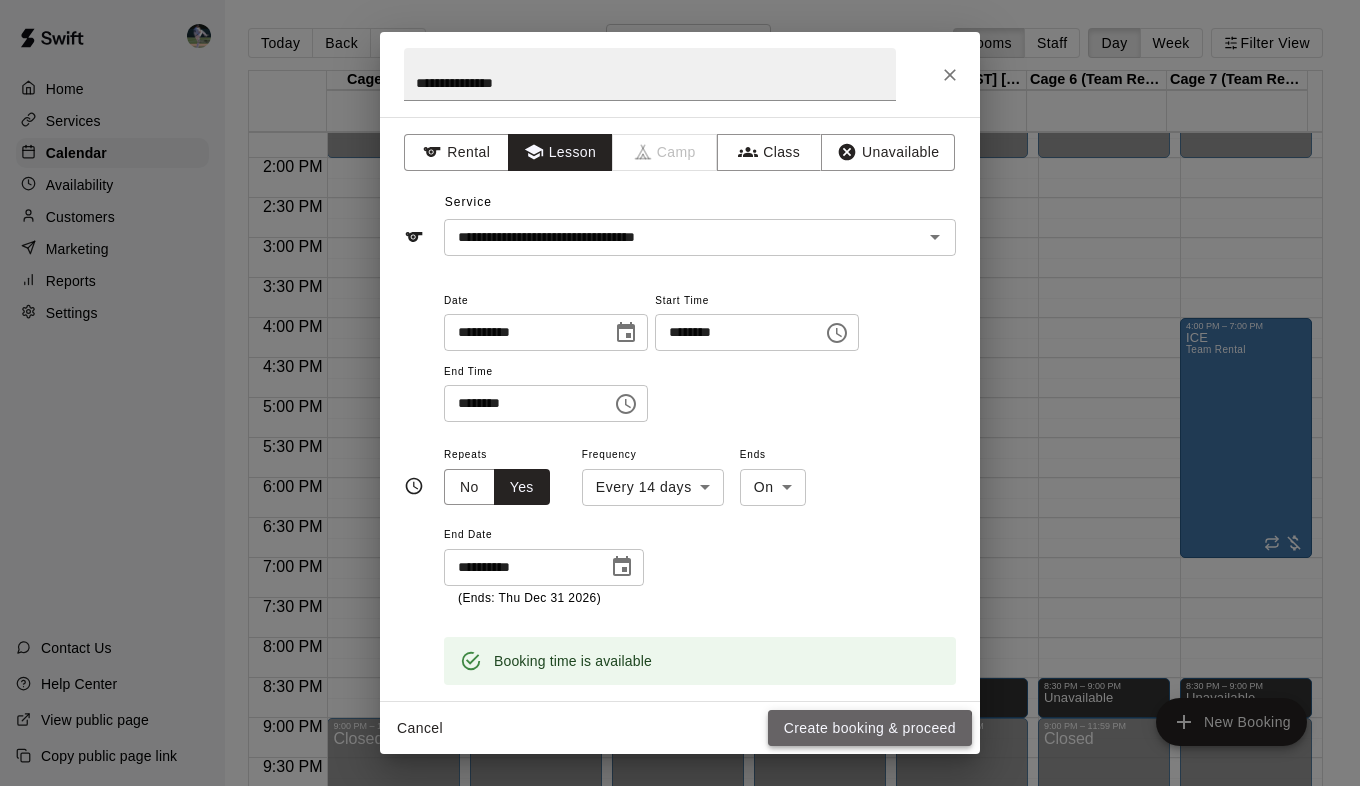 click on "Create booking & proceed" at bounding box center (870, 728) 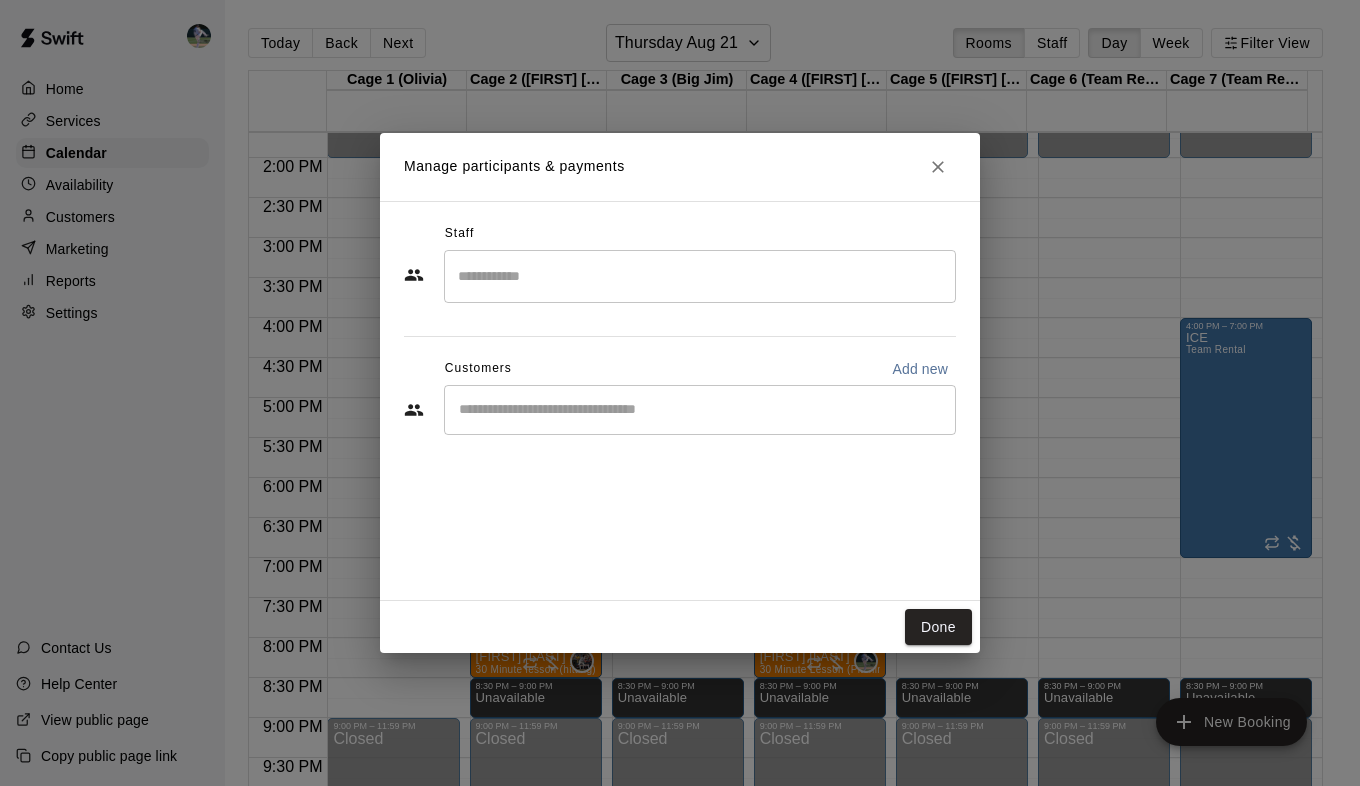 click at bounding box center (700, 276) 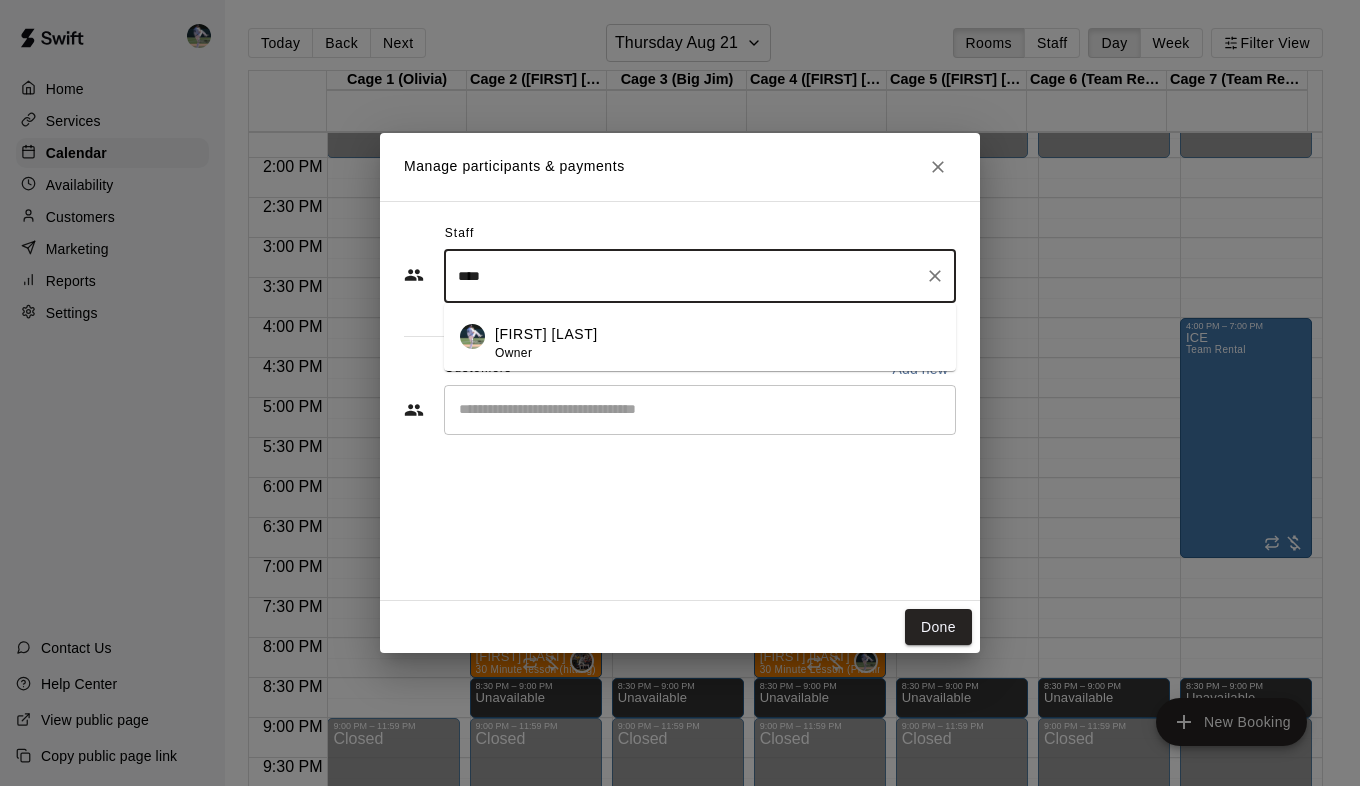 click on "[FIRST] [LAST]" at bounding box center [546, 334] 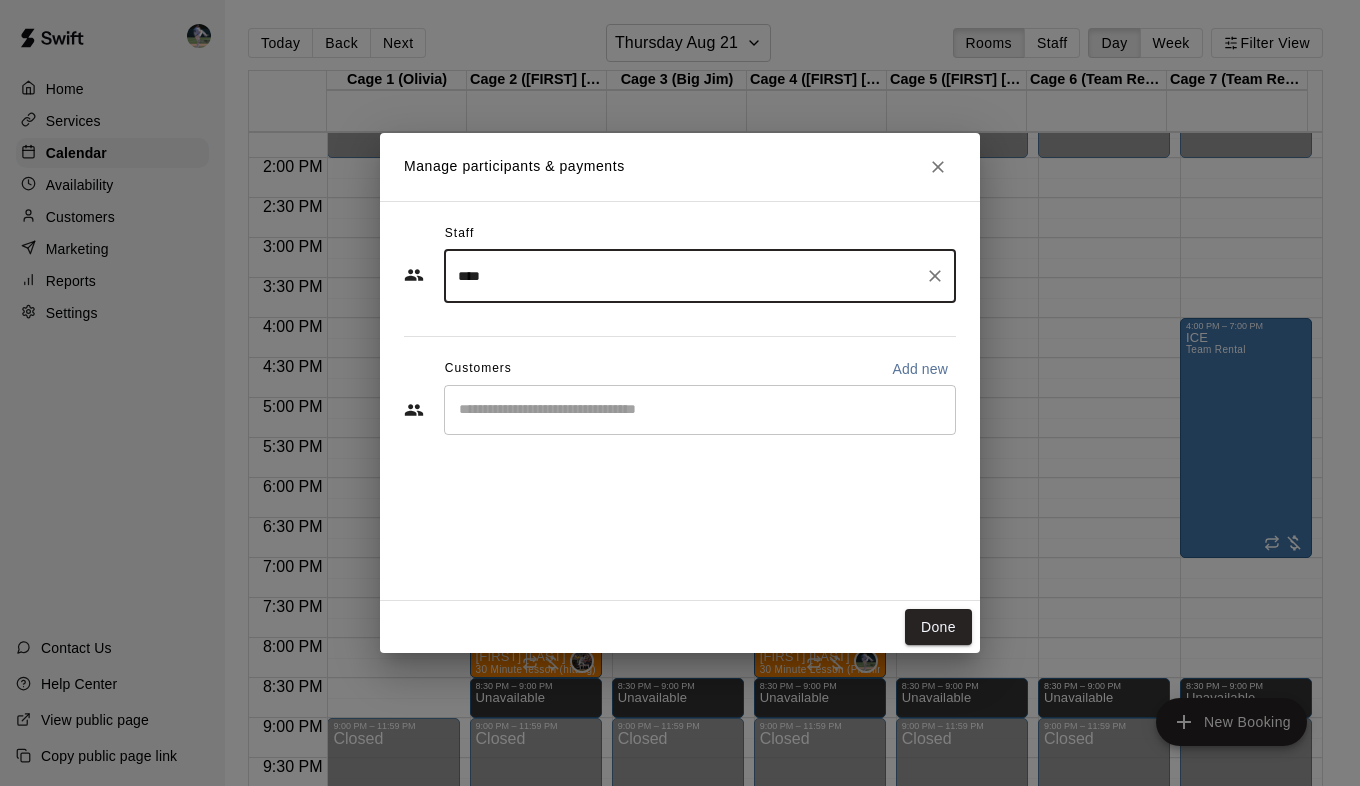 type on "****" 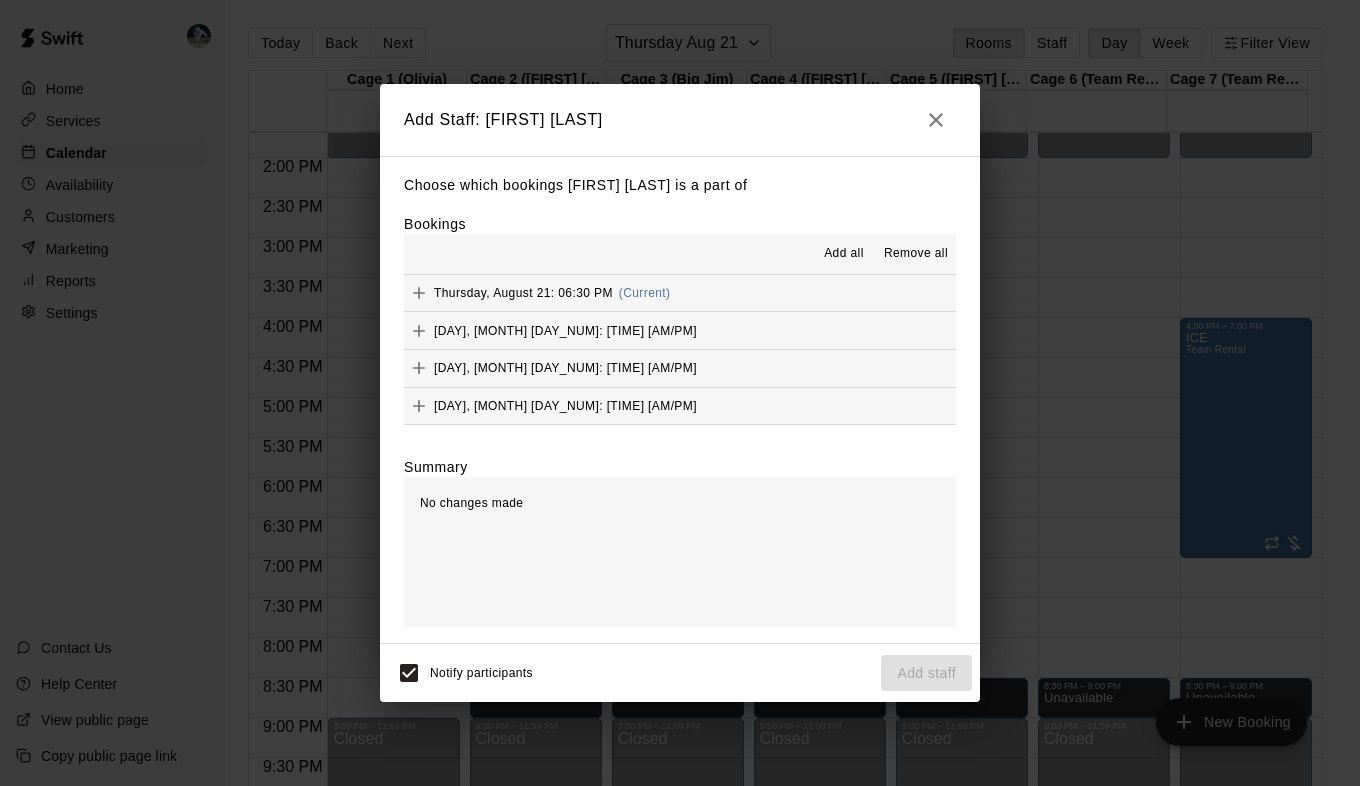 click on "Add all" at bounding box center [844, 254] 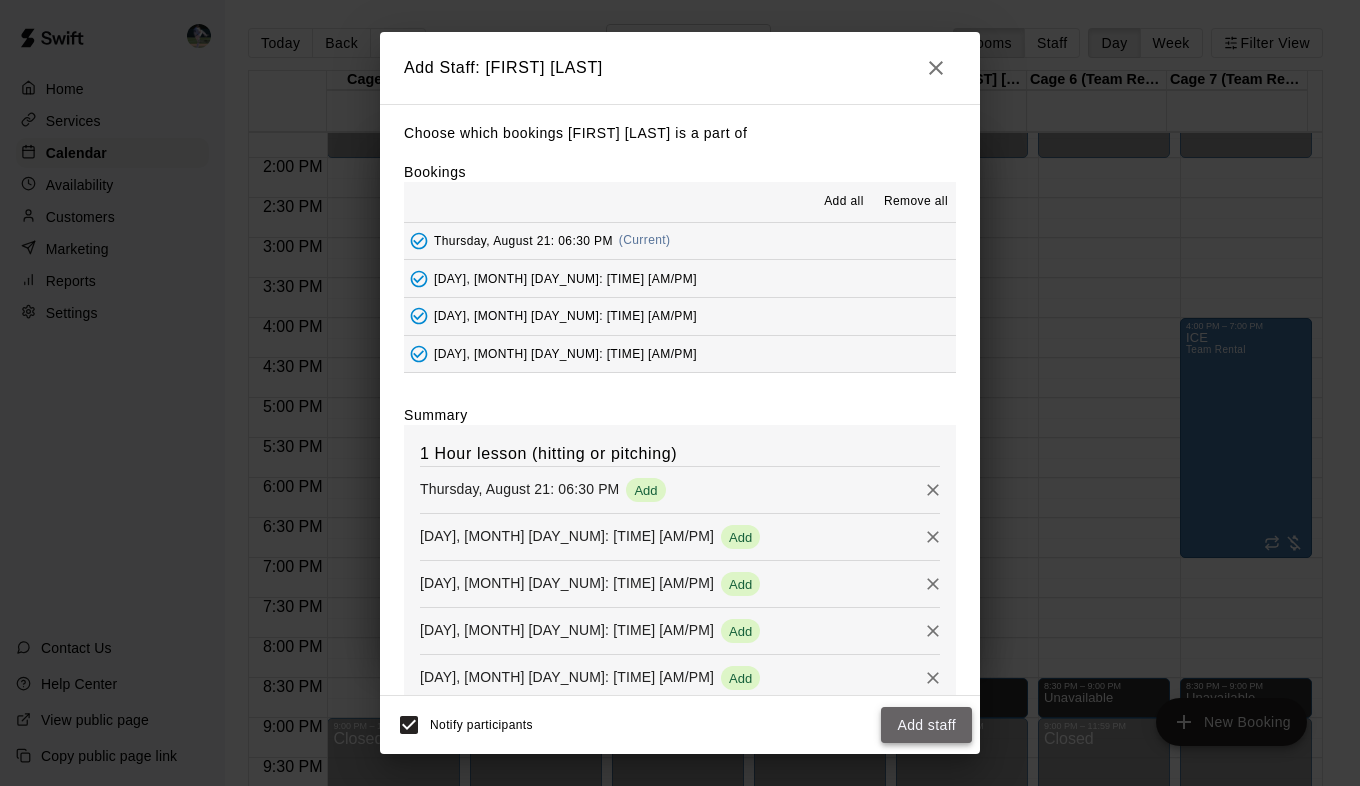 click on "Add staff" at bounding box center [926, 725] 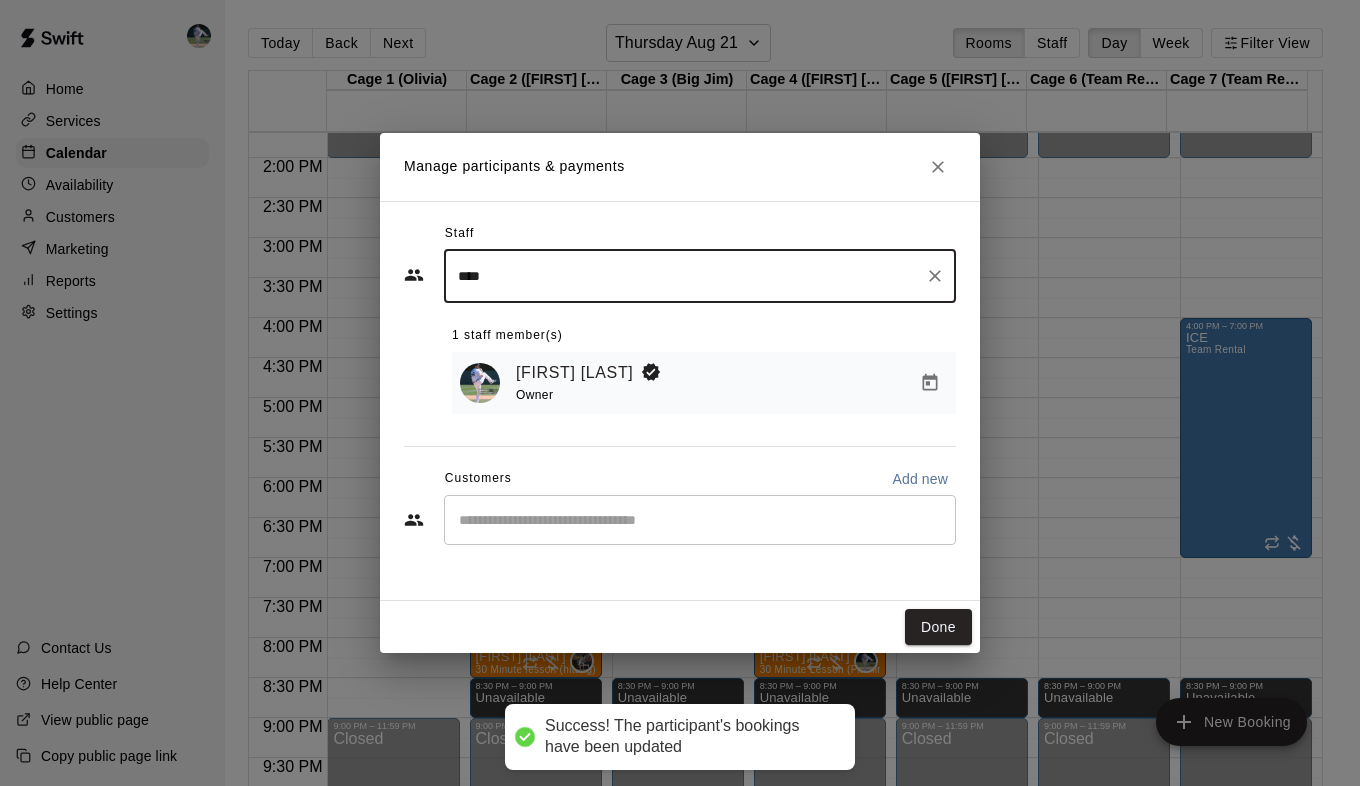 click at bounding box center [700, 520] 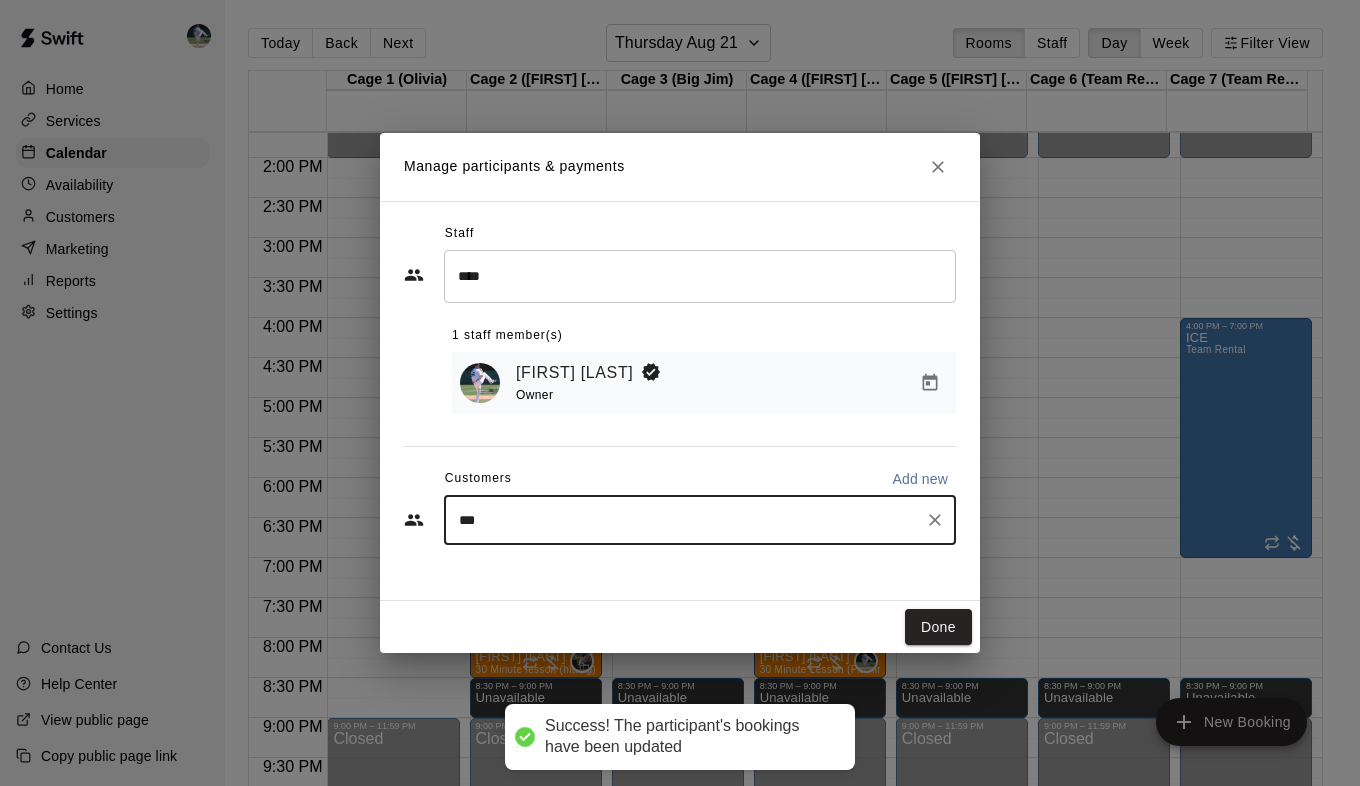 type on "****" 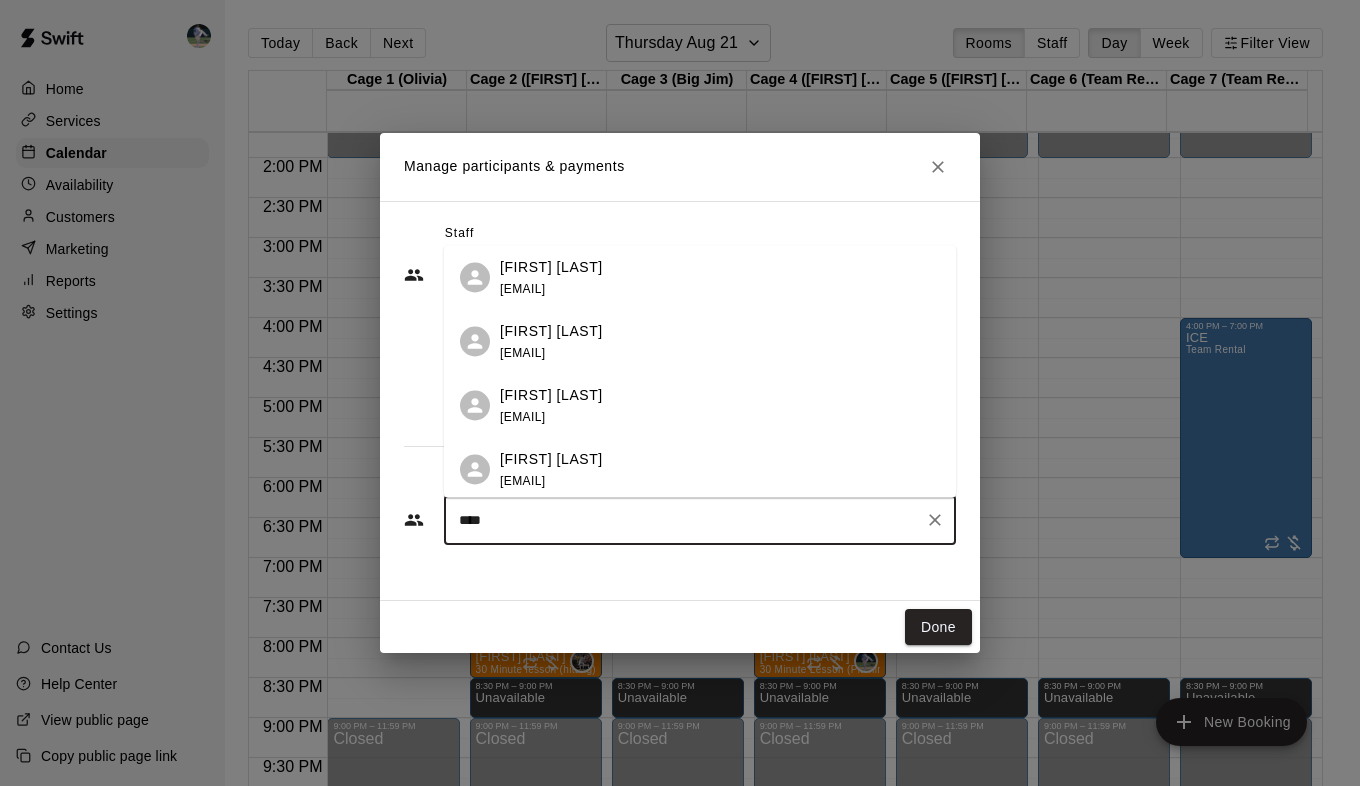 click on "[FIRST] [LAST] [EMAIL]" at bounding box center (720, 278) 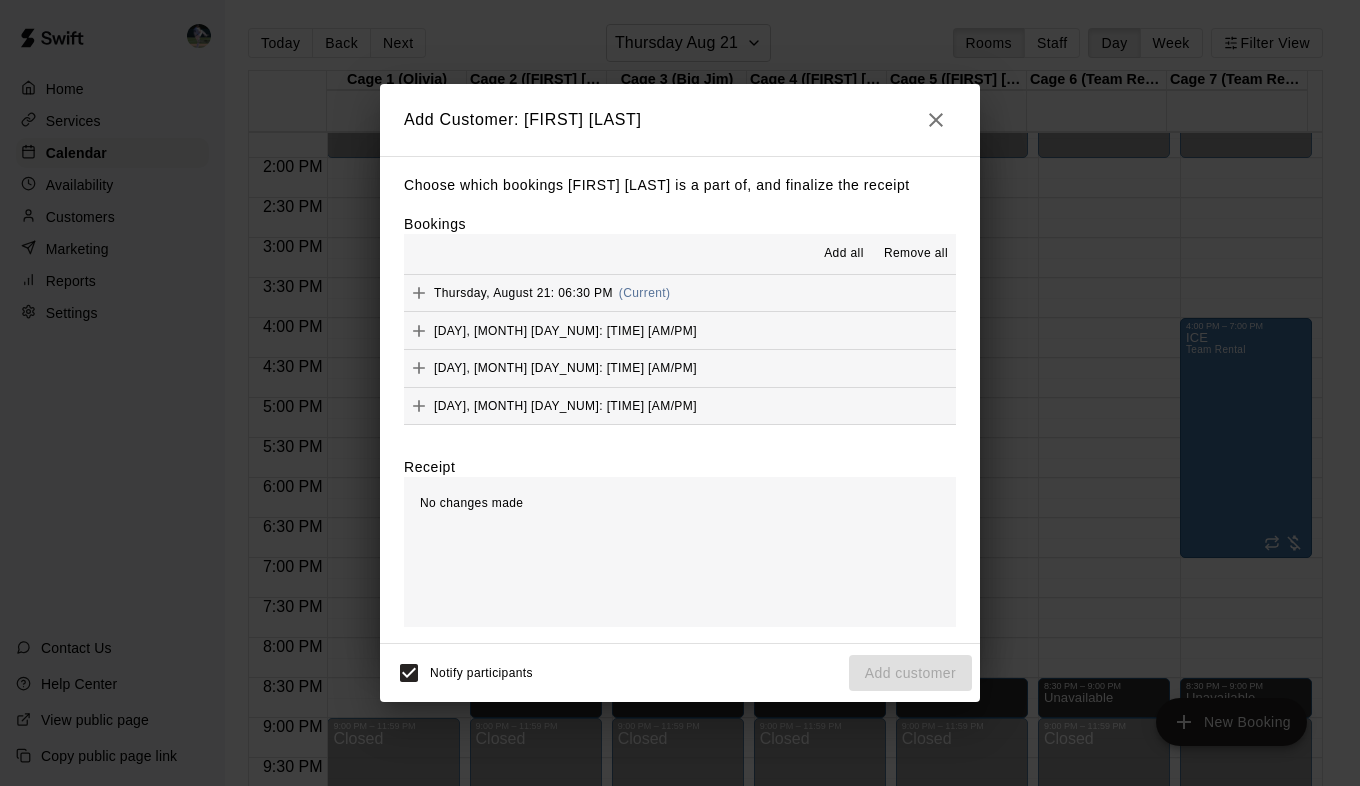 click on "Add all" at bounding box center [844, 254] 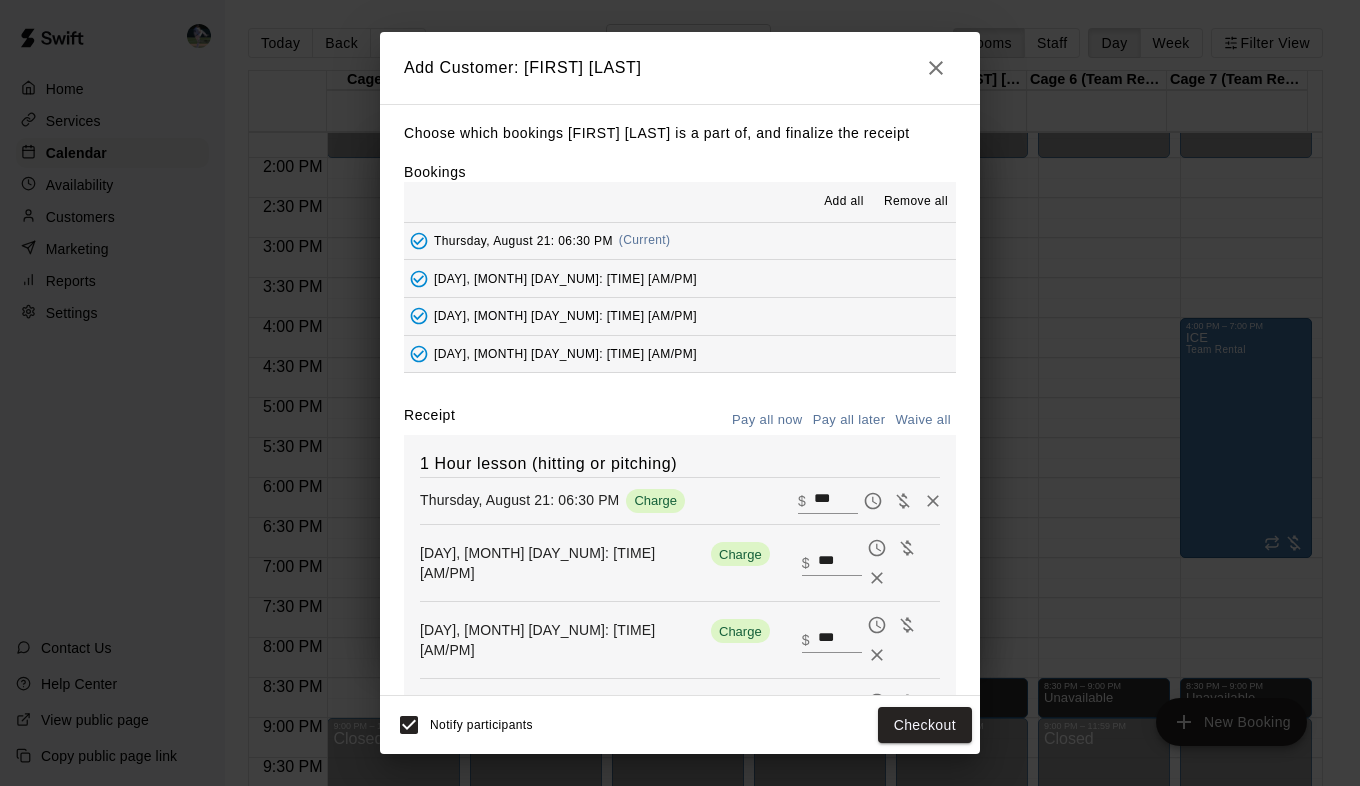 click on "Pay all later" at bounding box center [849, 420] 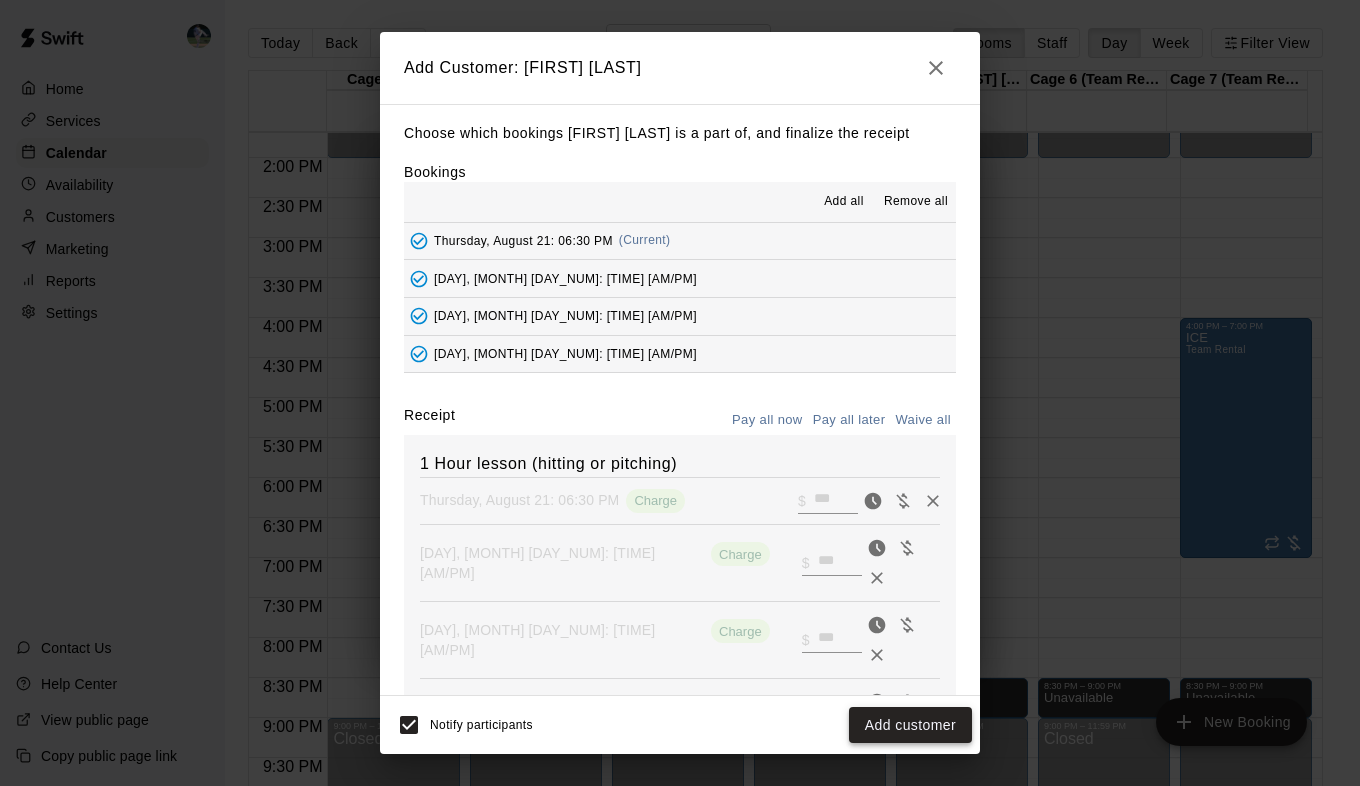 click on "Add customer" at bounding box center [910, 725] 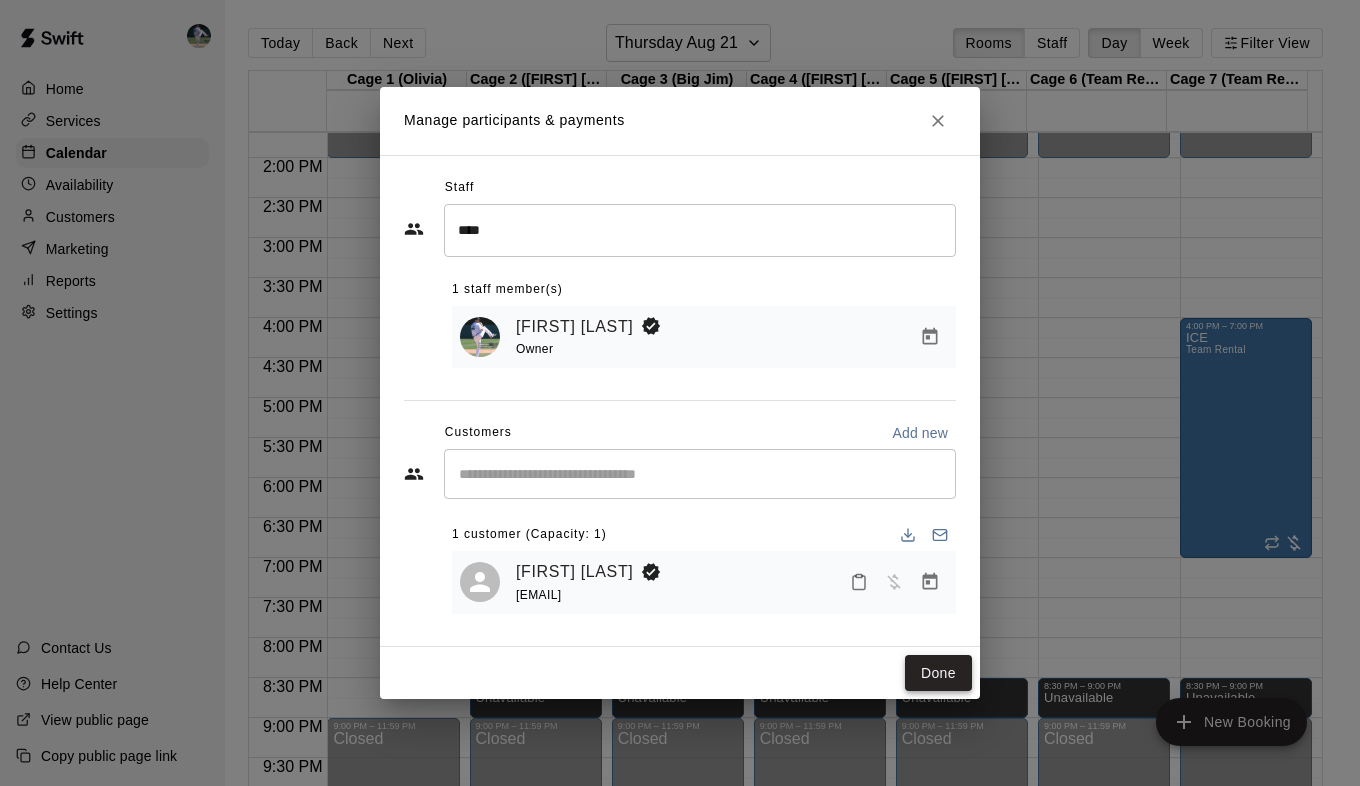 click on "Done" at bounding box center (938, 673) 